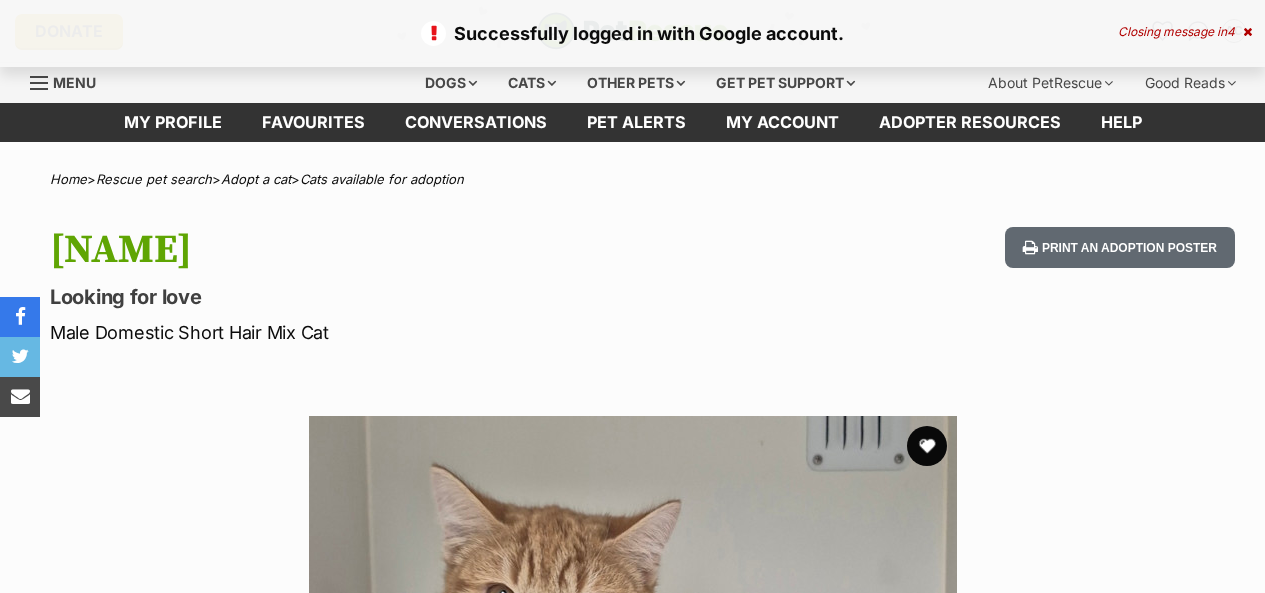 scroll, scrollTop: 0, scrollLeft: 0, axis: both 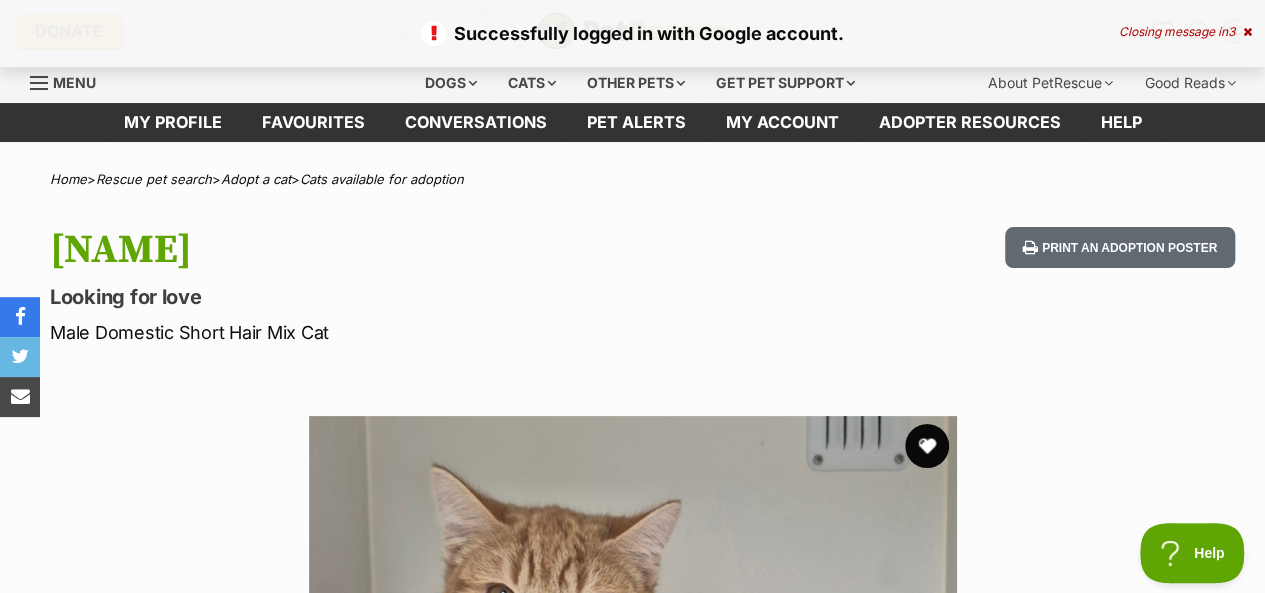 click at bounding box center [927, 446] 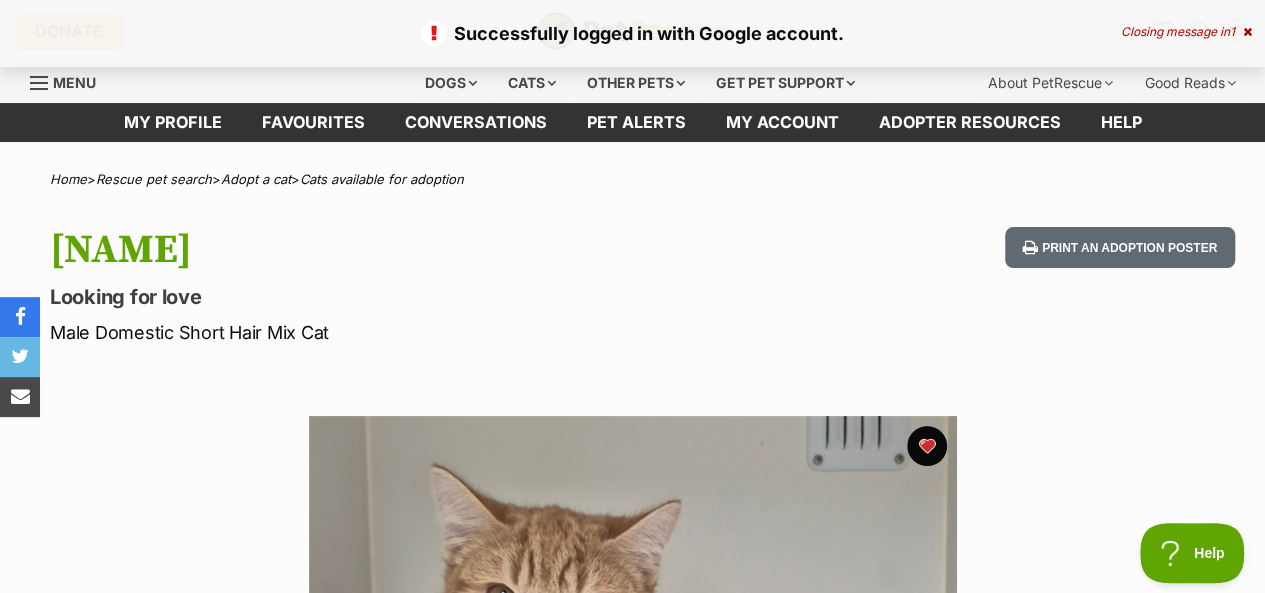 scroll, scrollTop: 0, scrollLeft: 0, axis: both 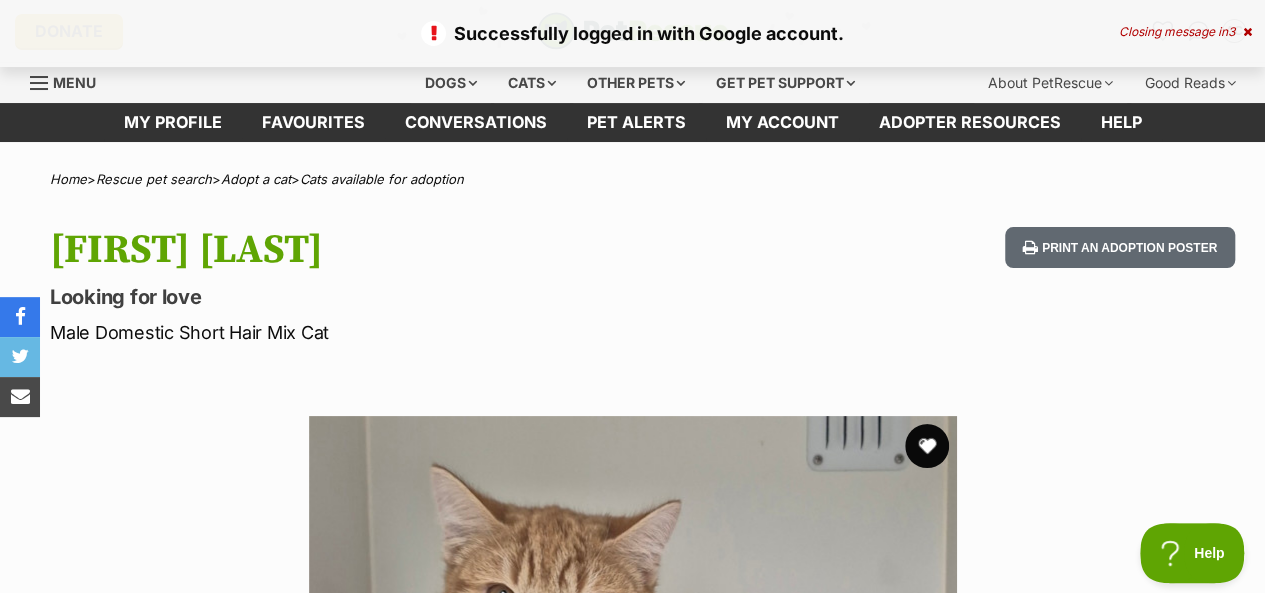 click at bounding box center [927, 446] 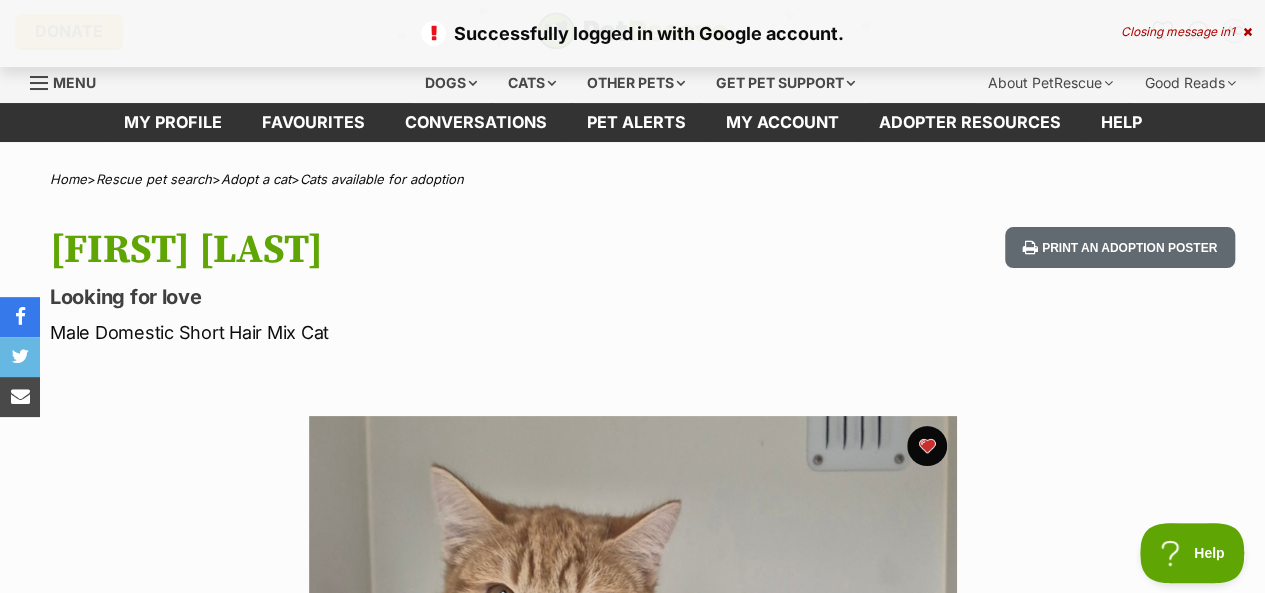 scroll, scrollTop: 0, scrollLeft: 0, axis: both 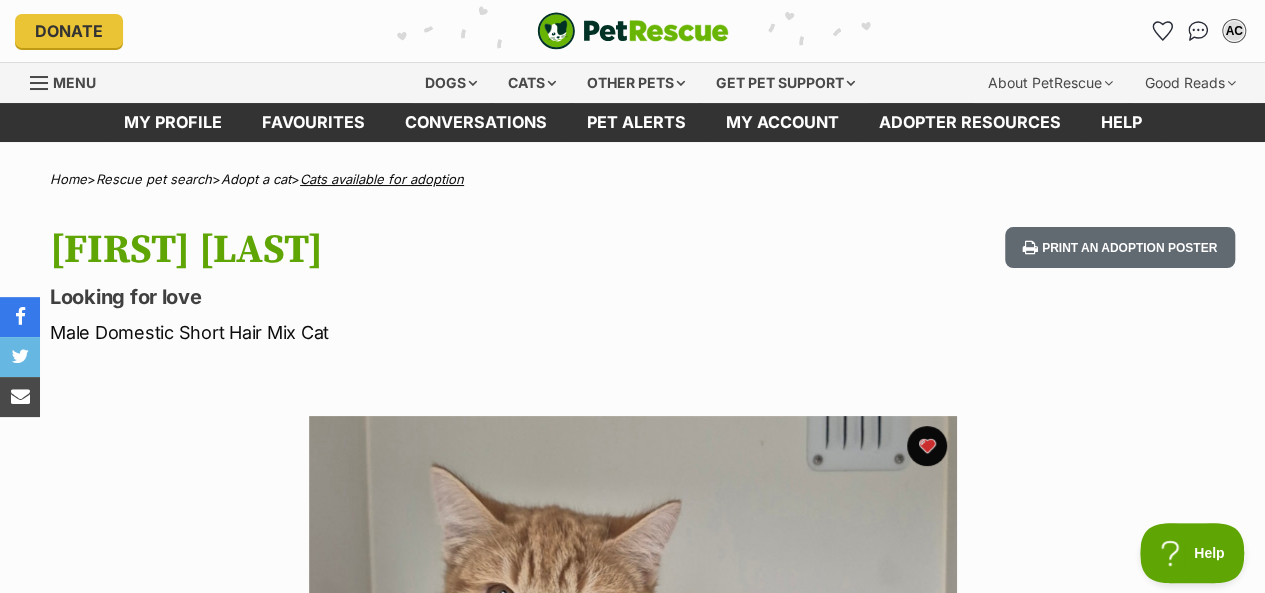 click on "Cats available for adoption" at bounding box center (382, 179) 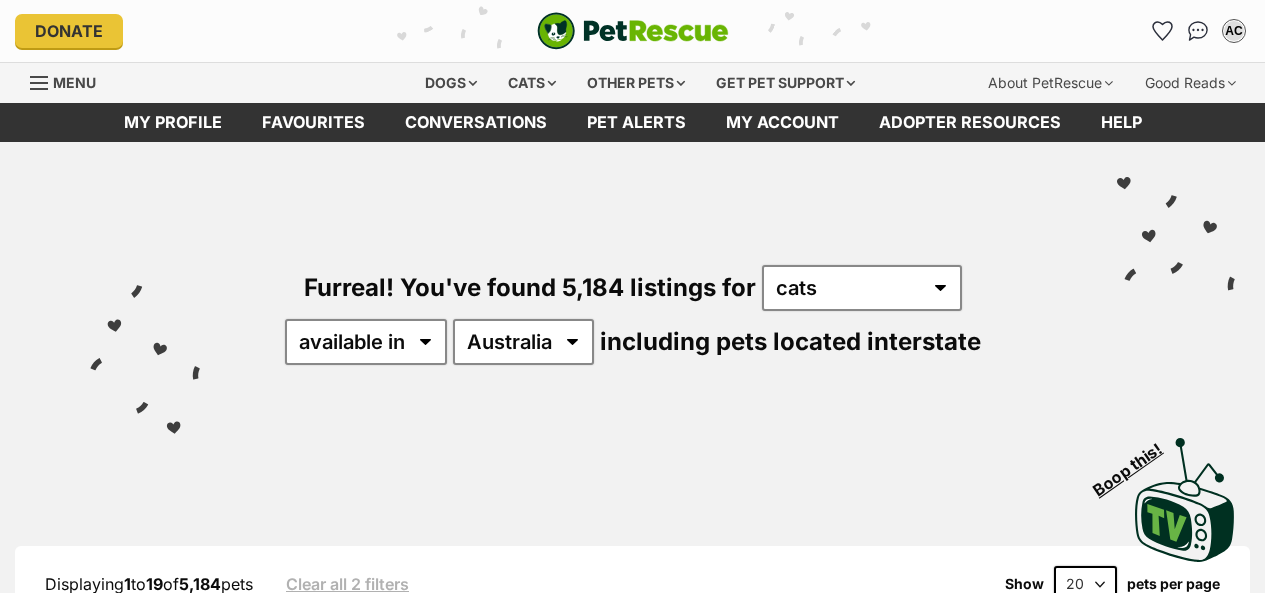 scroll, scrollTop: 0, scrollLeft: 0, axis: both 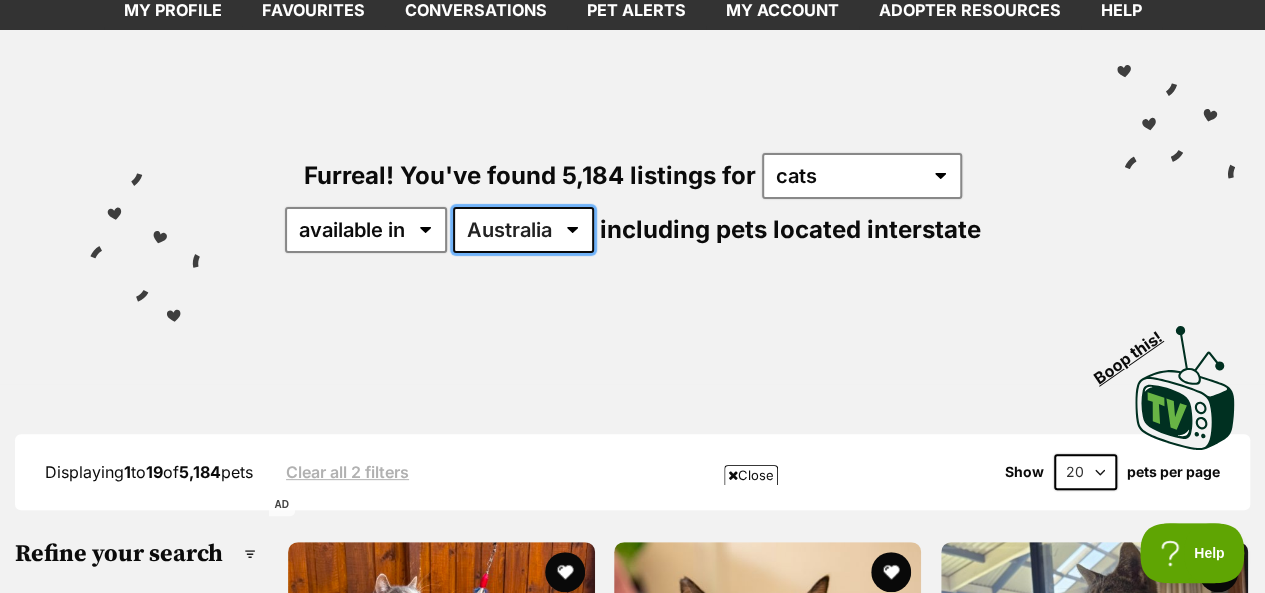 click on "Australia
ACT
NSW
NT
QLD
SA
TAS
VIC
WA" at bounding box center [523, 230] 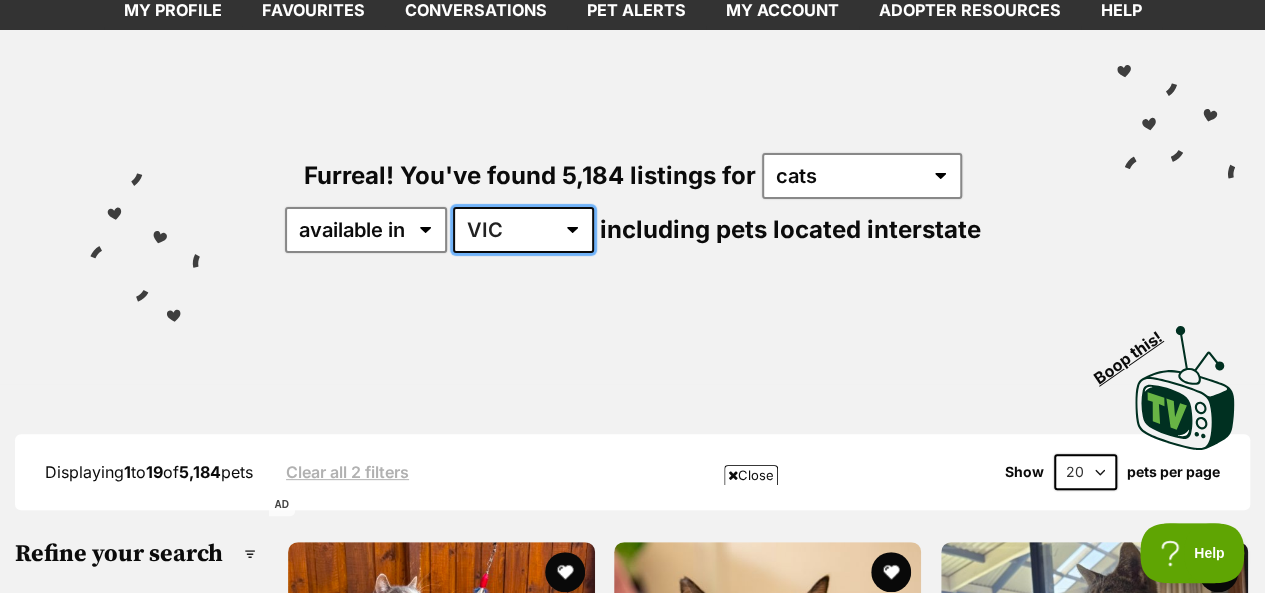 click on "Australia
ACT
NSW
NT
QLD
SA
TAS
VIC
WA" at bounding box center [523, 230] 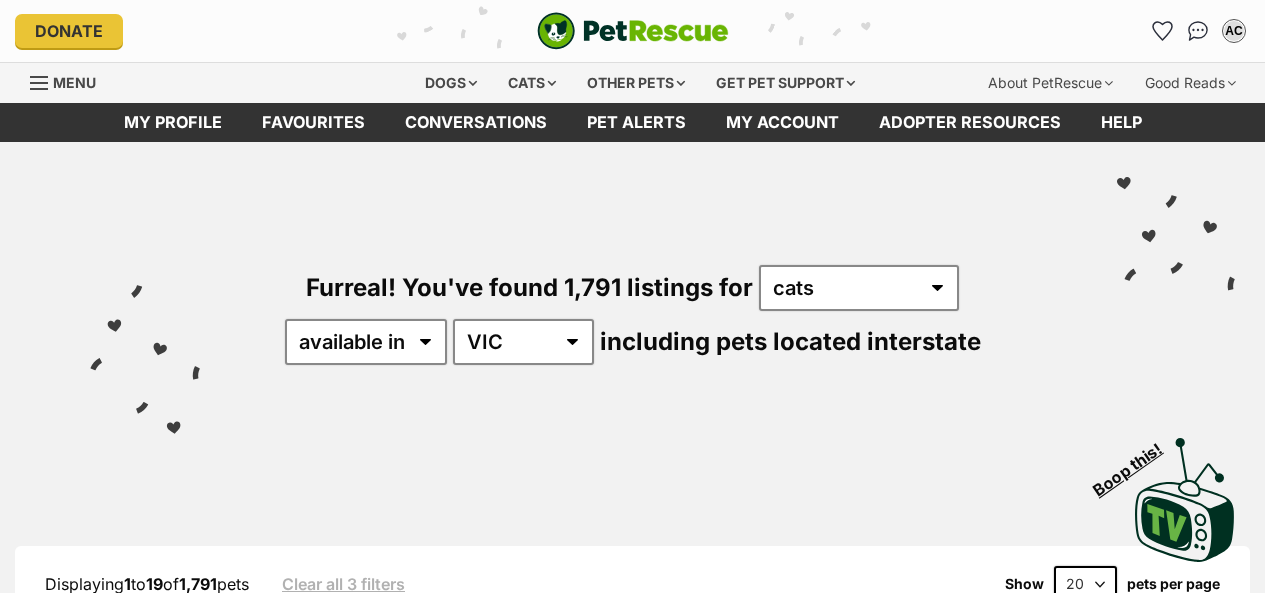scroll, scrollTop: 0, scrollLeft: 0, axis: both 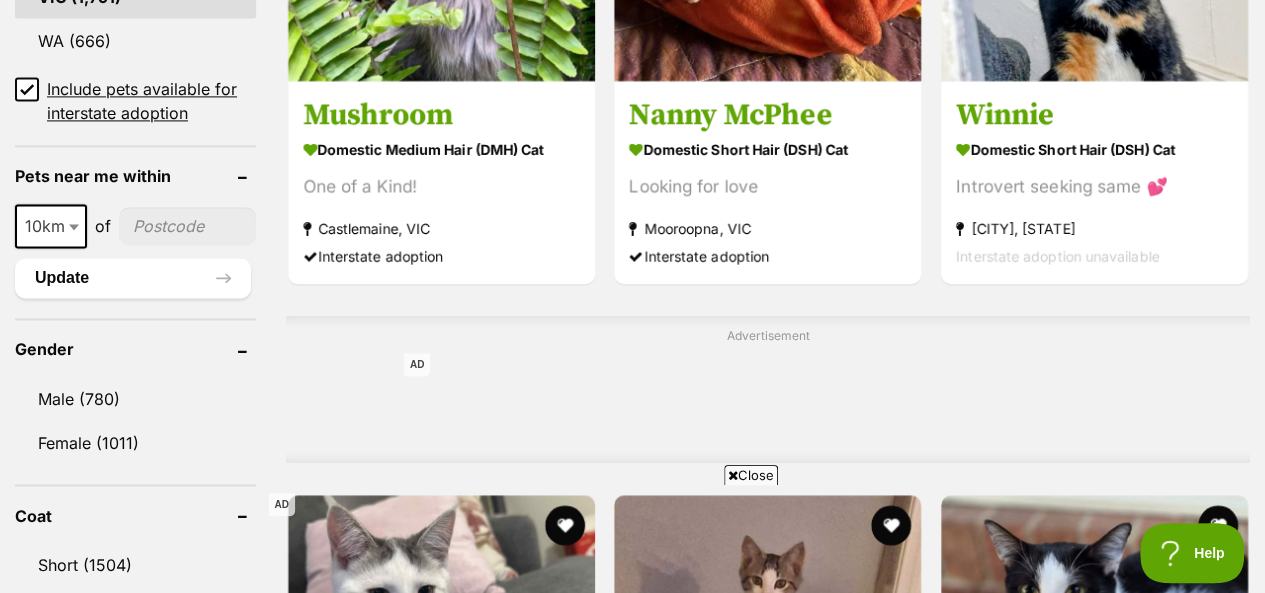 click on "10km
25km
50km
100km
250km
10km
of" at bounding box center [135, 226] 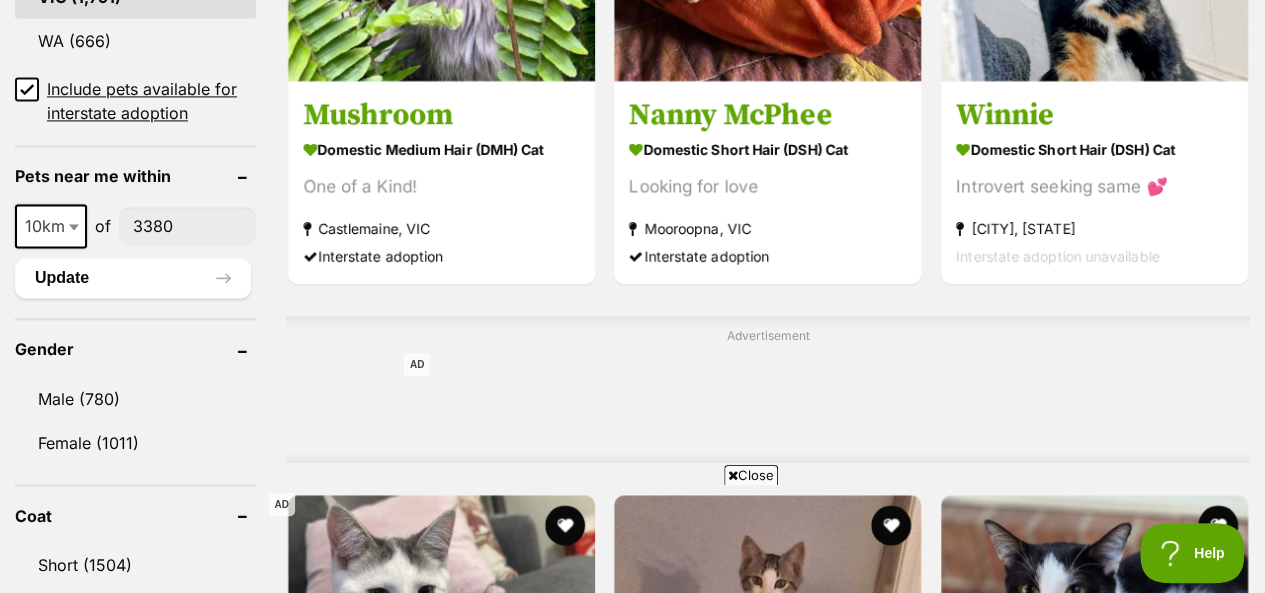 type on "3380" 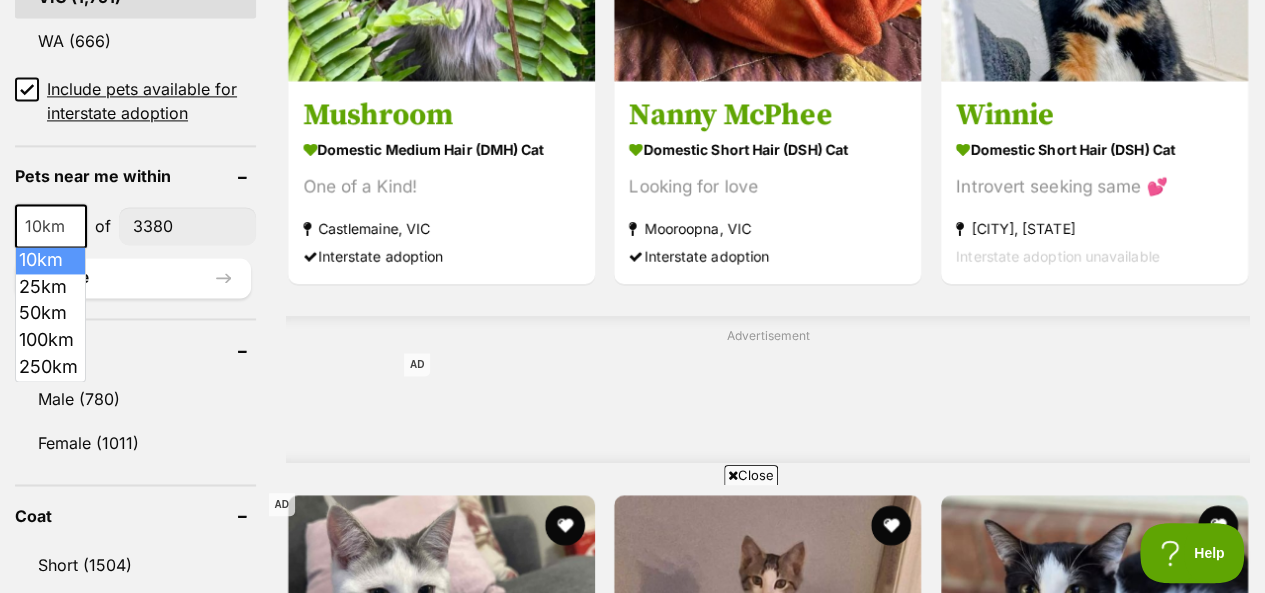 click at bounding box center (76, 226) 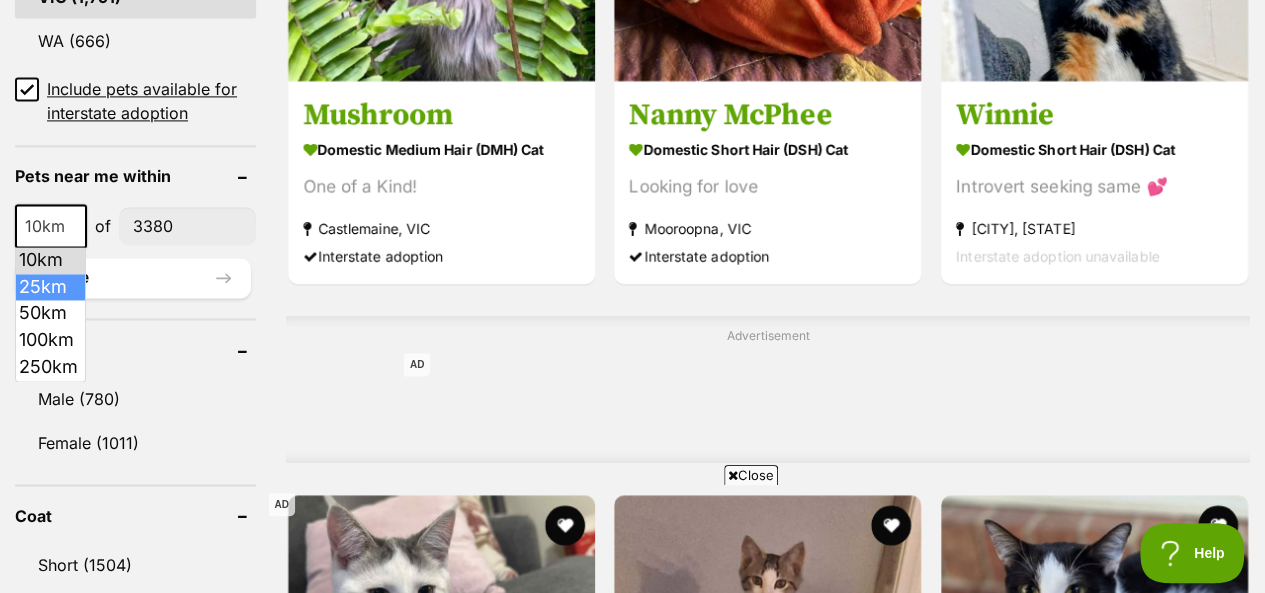 select on "25" 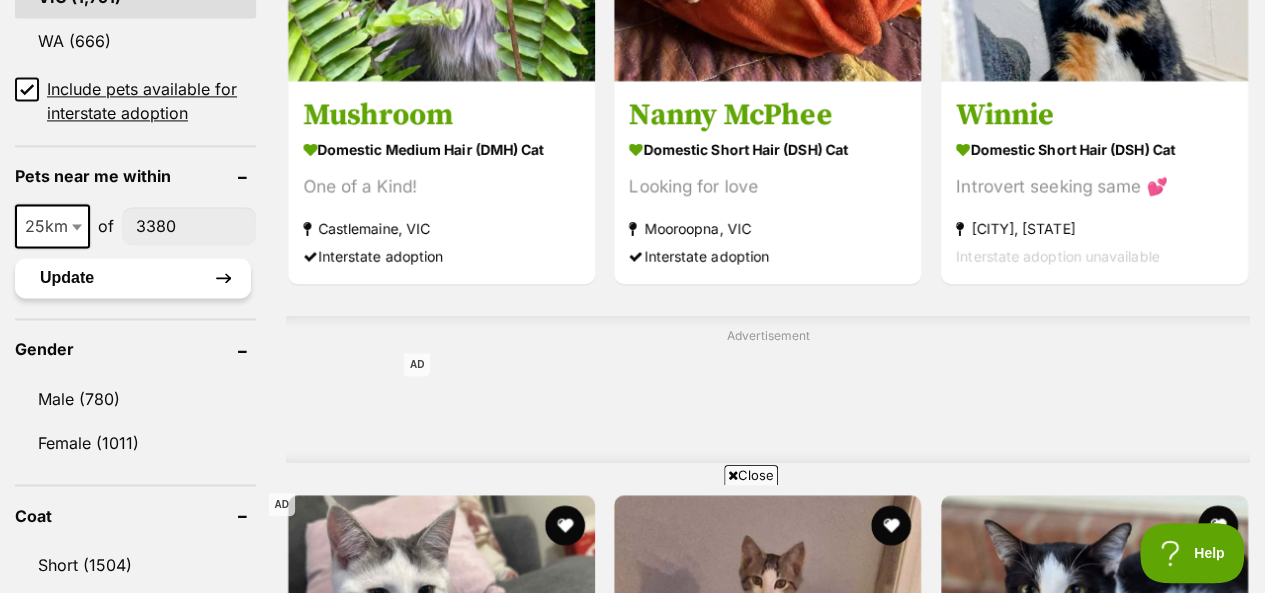 click on "Update" at bounding box center [133, 278] 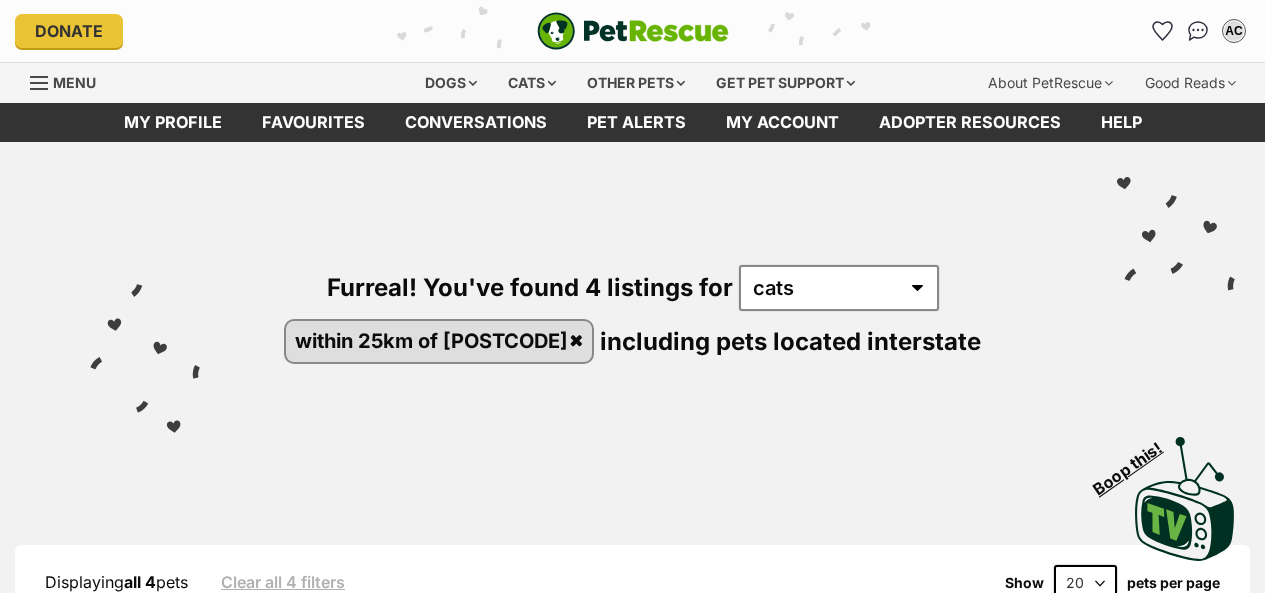 scroll, scrollTop: 0, scrollLeft: 0, axis: both 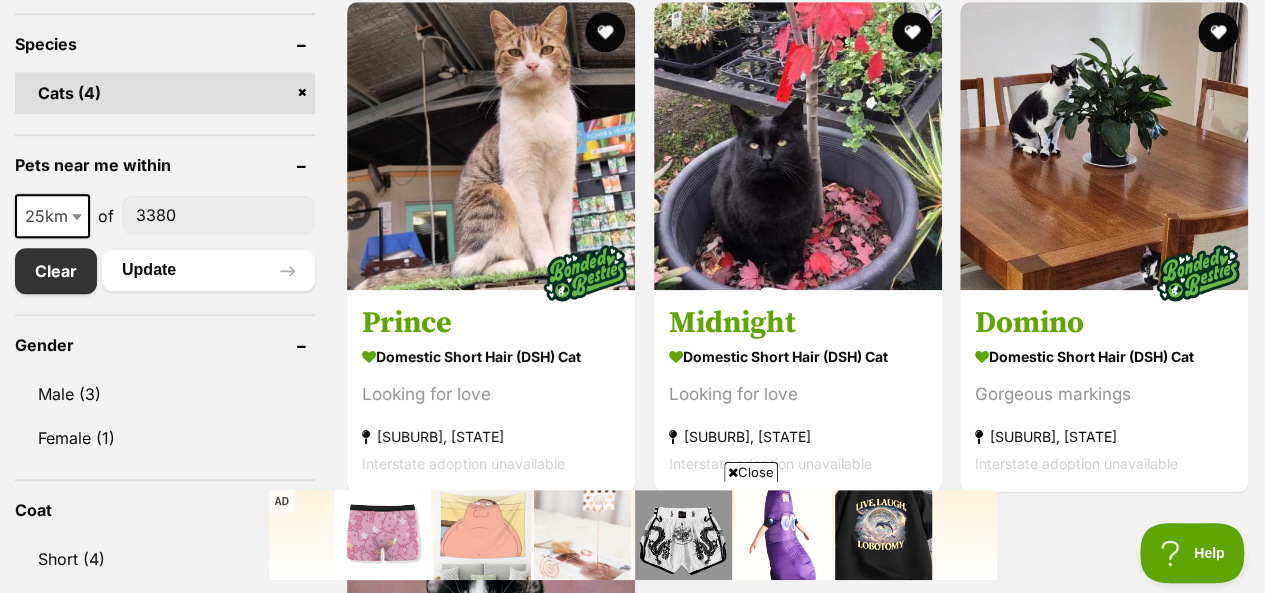click at bounding box center (77, 217) 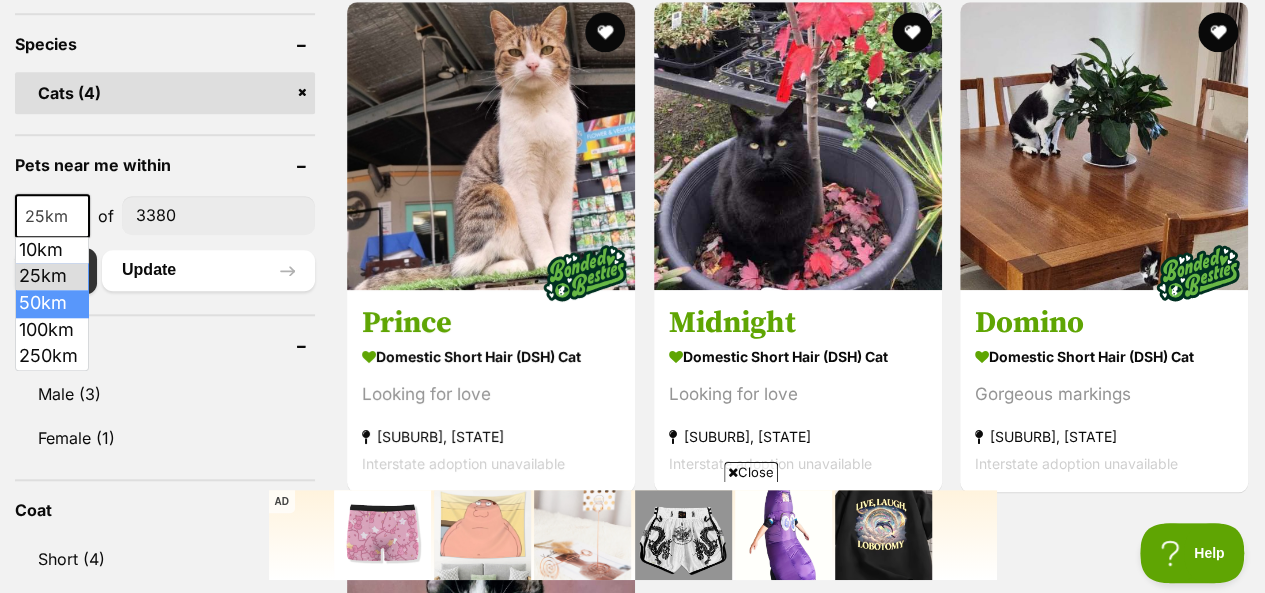 select on "50" 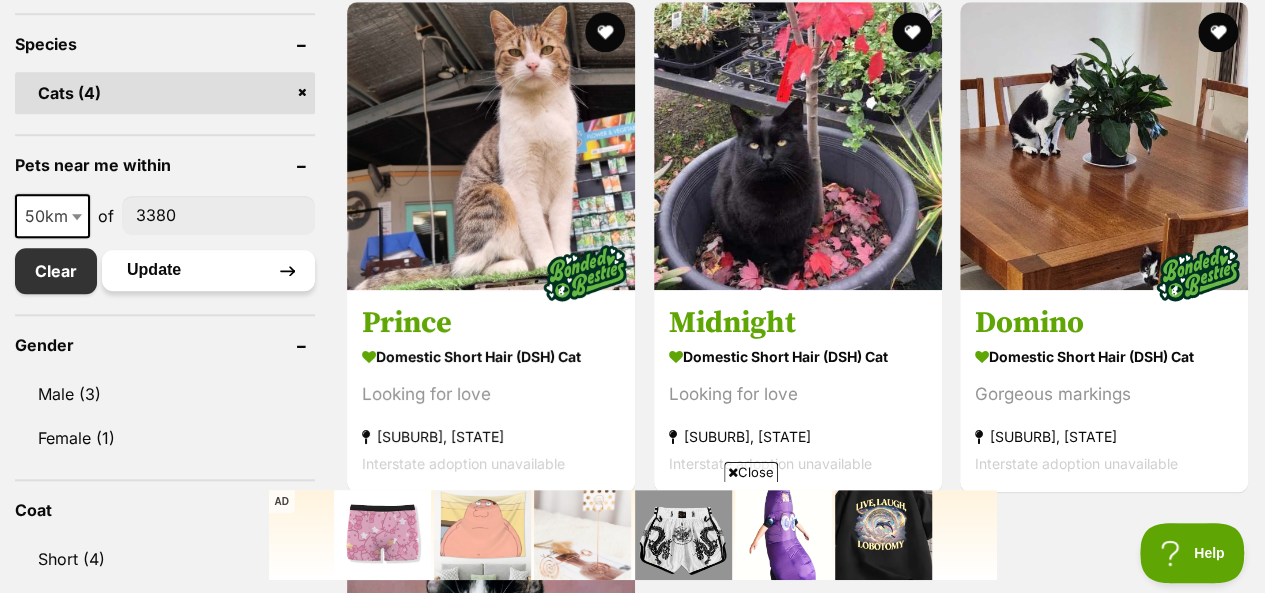click on "Update" at bounding box center (208, 270) 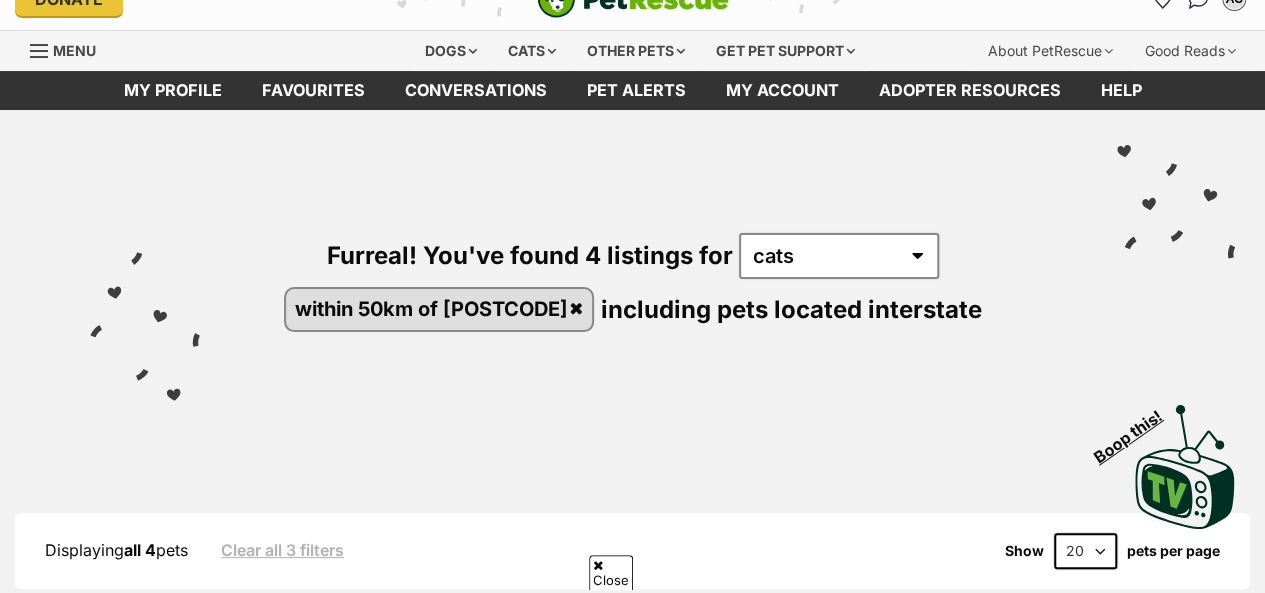 scroll, scrollTop: 468, scrollLeft: 0, axis: vertical 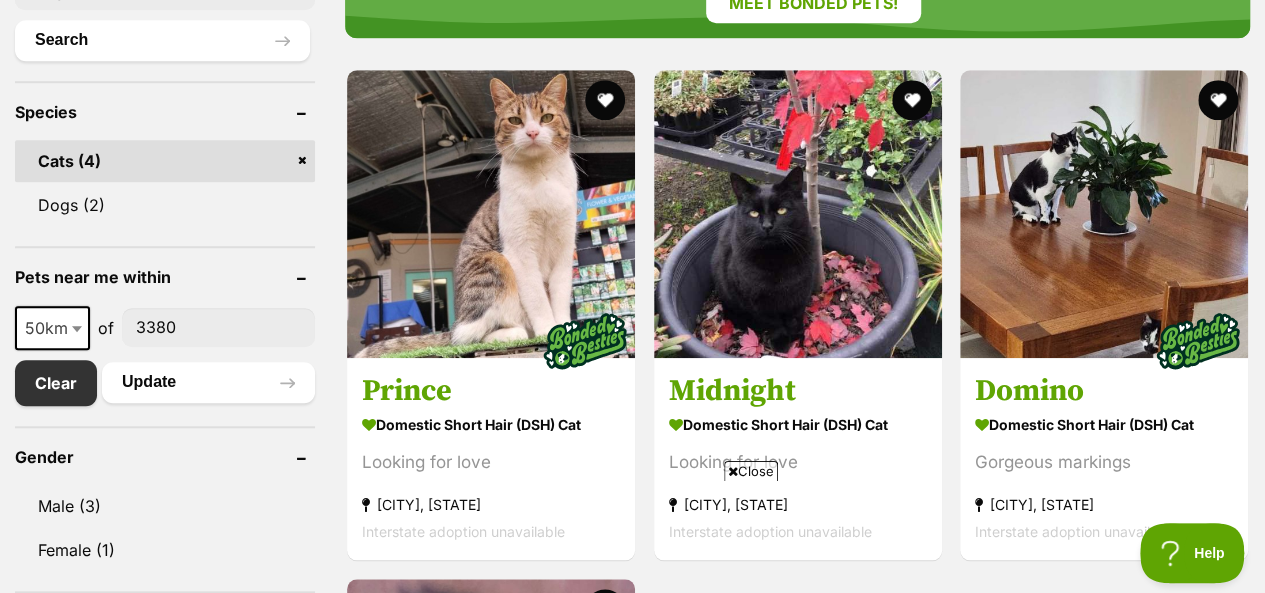 drag, startPoint x: 1279, startPoint y: 77, endPoint x: 1274, endPoint y: 178, distance: 101.12369 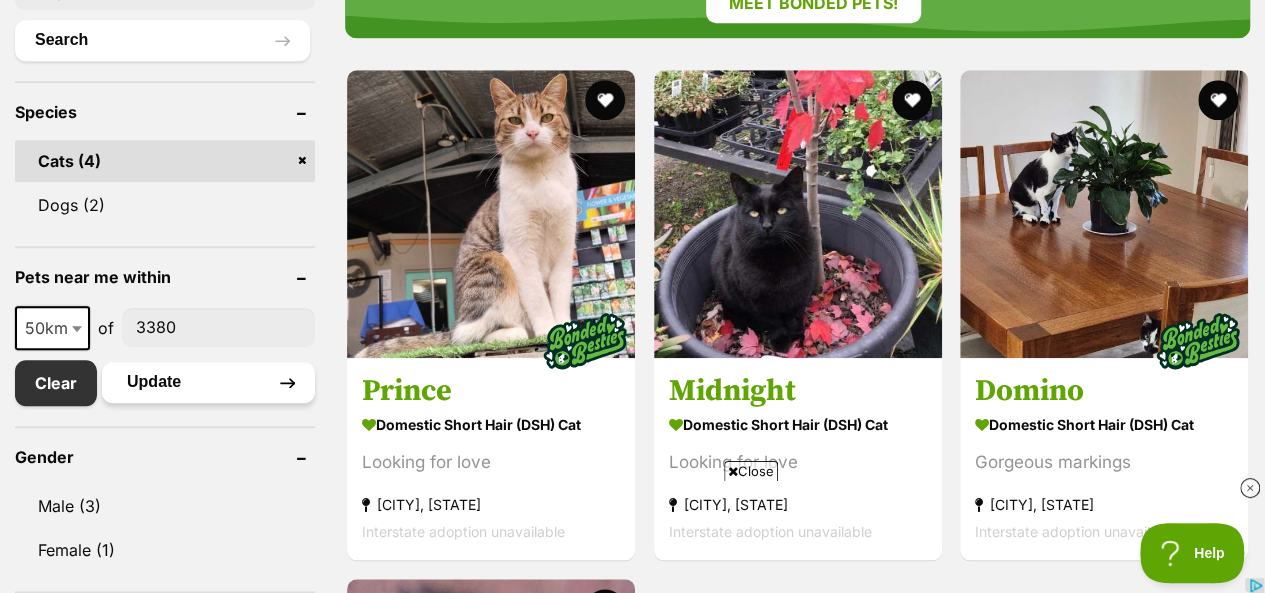 scroll, scrollTop: 0, scrollLeft: 0, axis: both 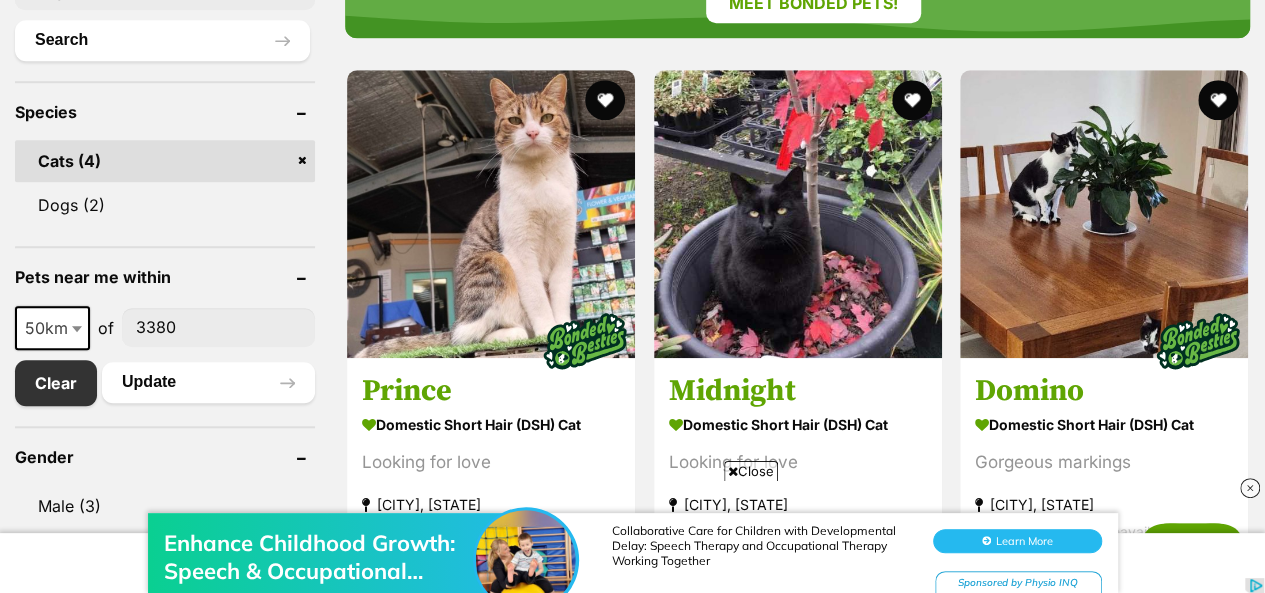 click on "50km" at bounding box center [52, 328] 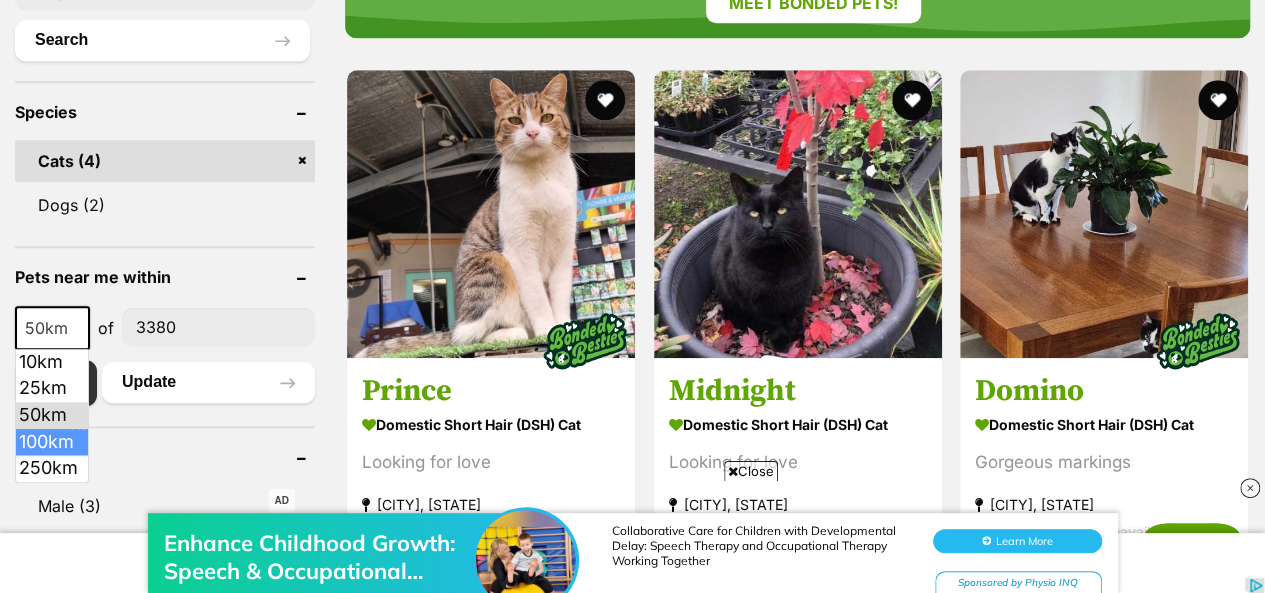 select on "100" 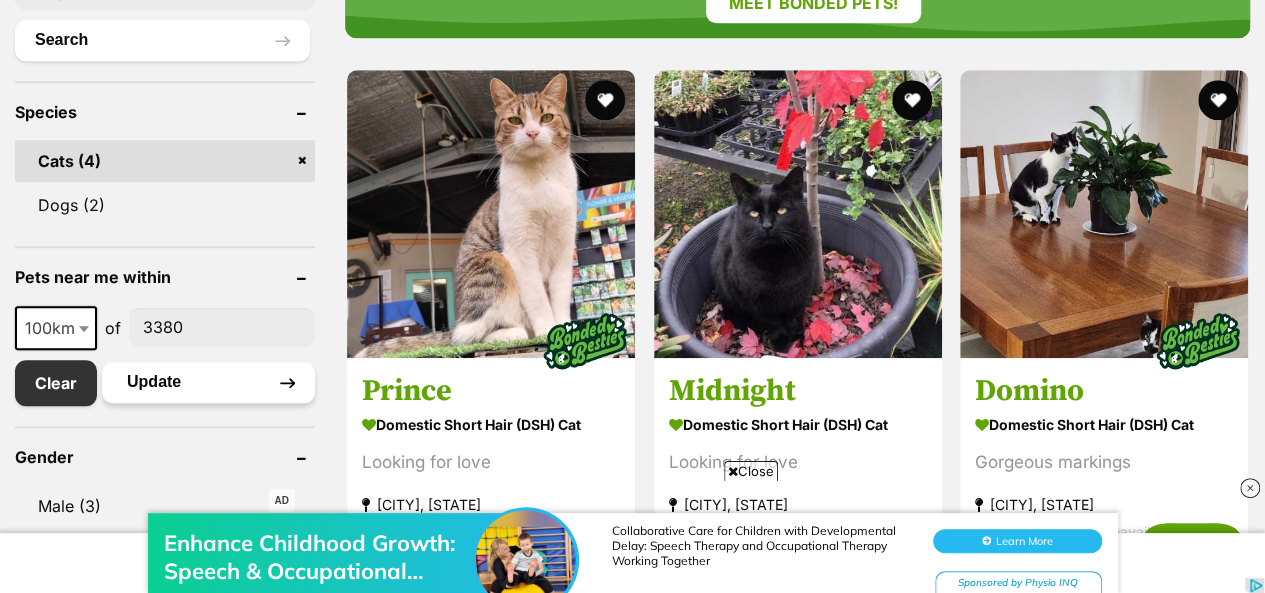 click on "Update" at bounding box center [208, 382] 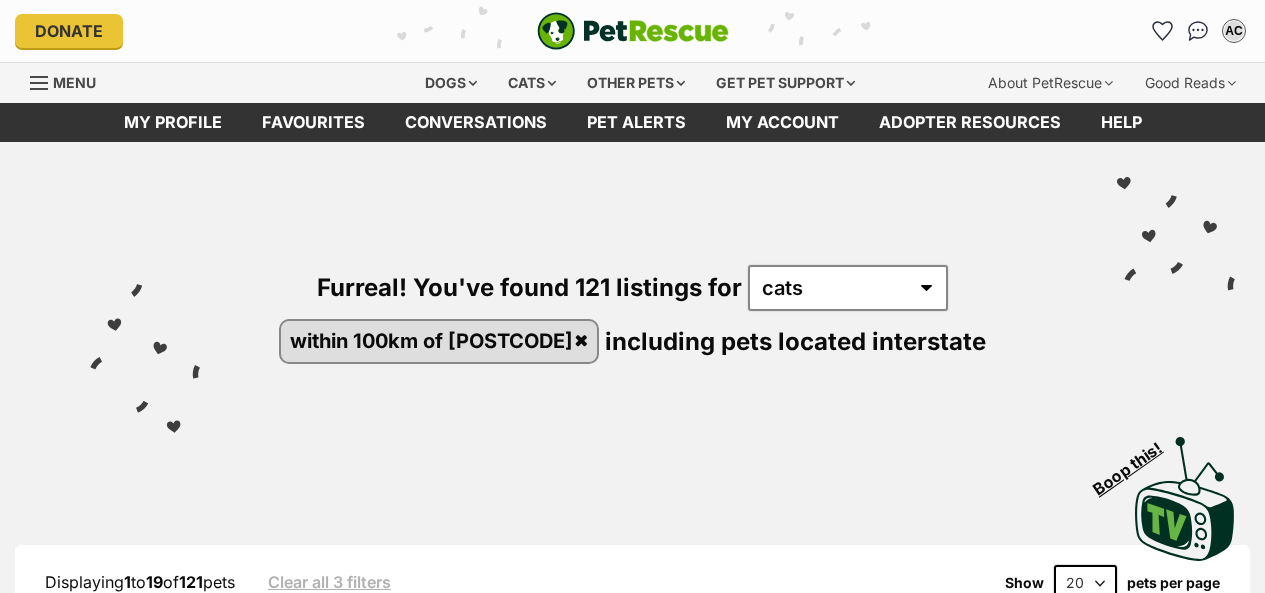 scroll, scrollTop: 0, scrollLeft: 0, axis: both 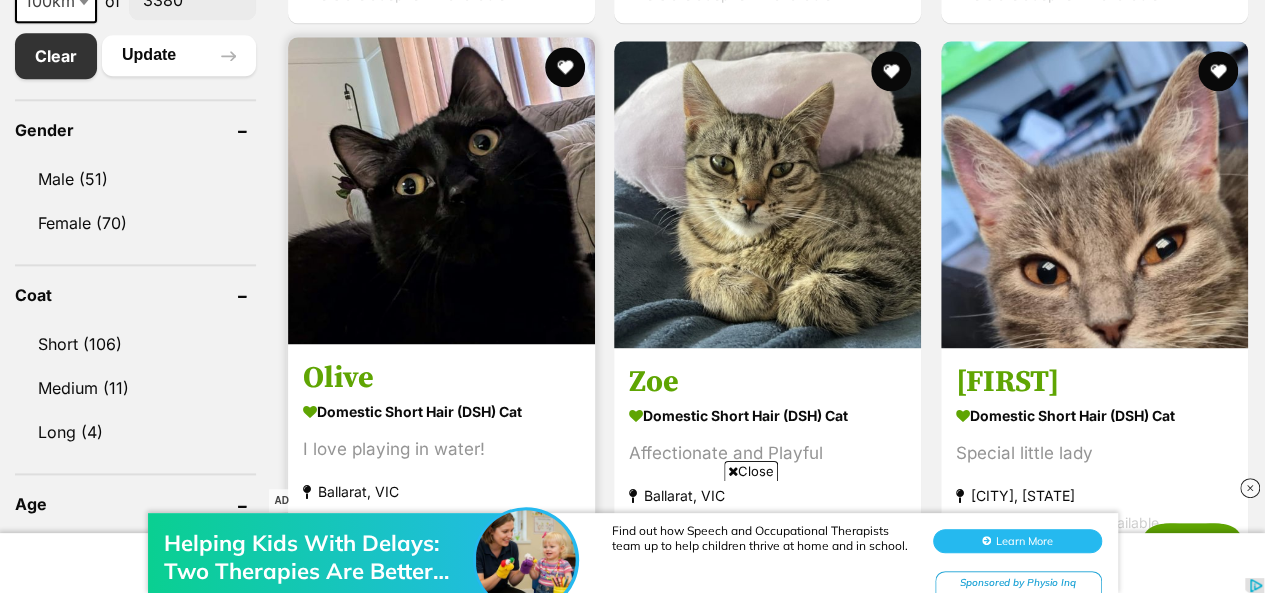 click at bounding box center [441, 190] 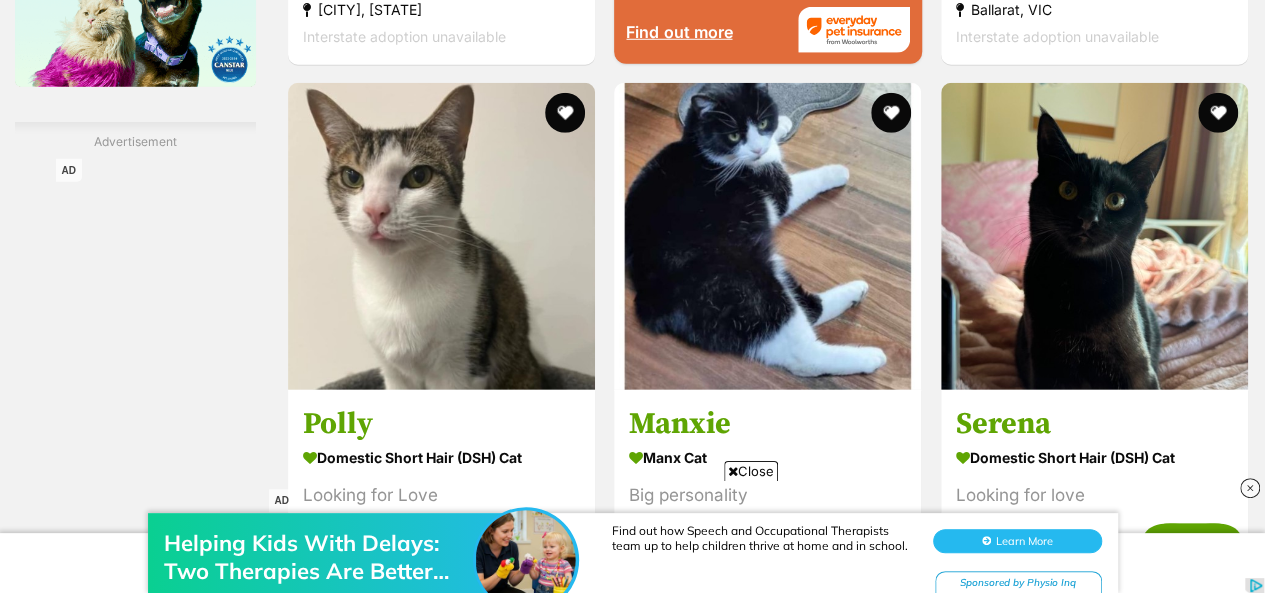 scroll, scrollTop: 2922, scrollLeft: 0, axis: vertical 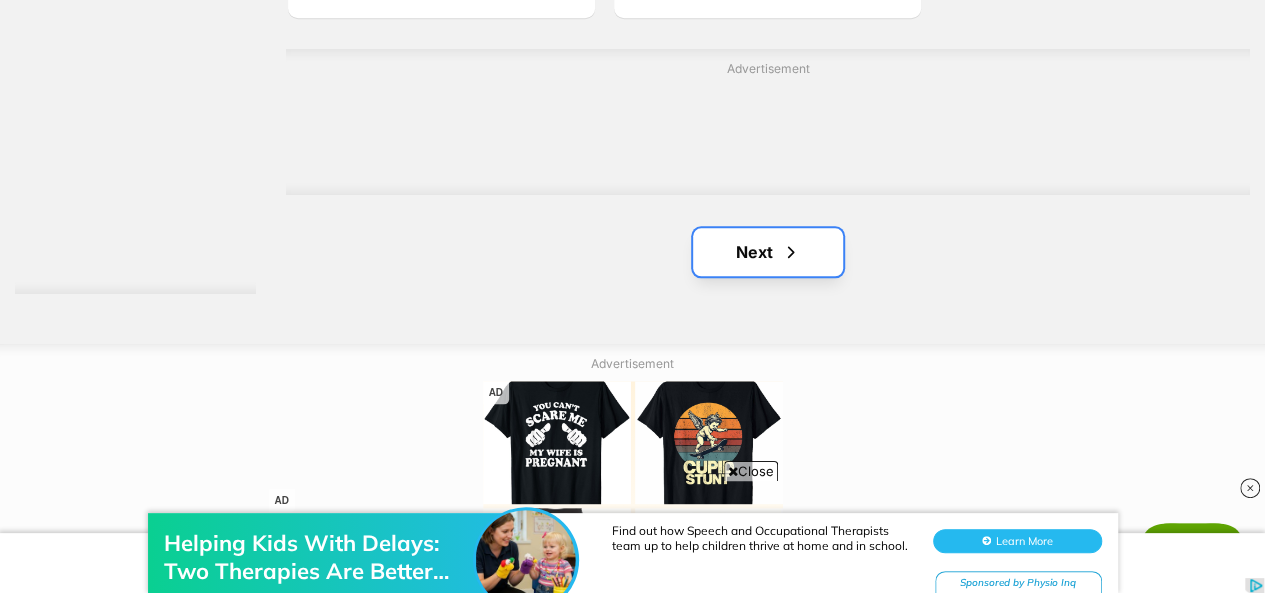 click on "Next" at bounding box center (768, 252) 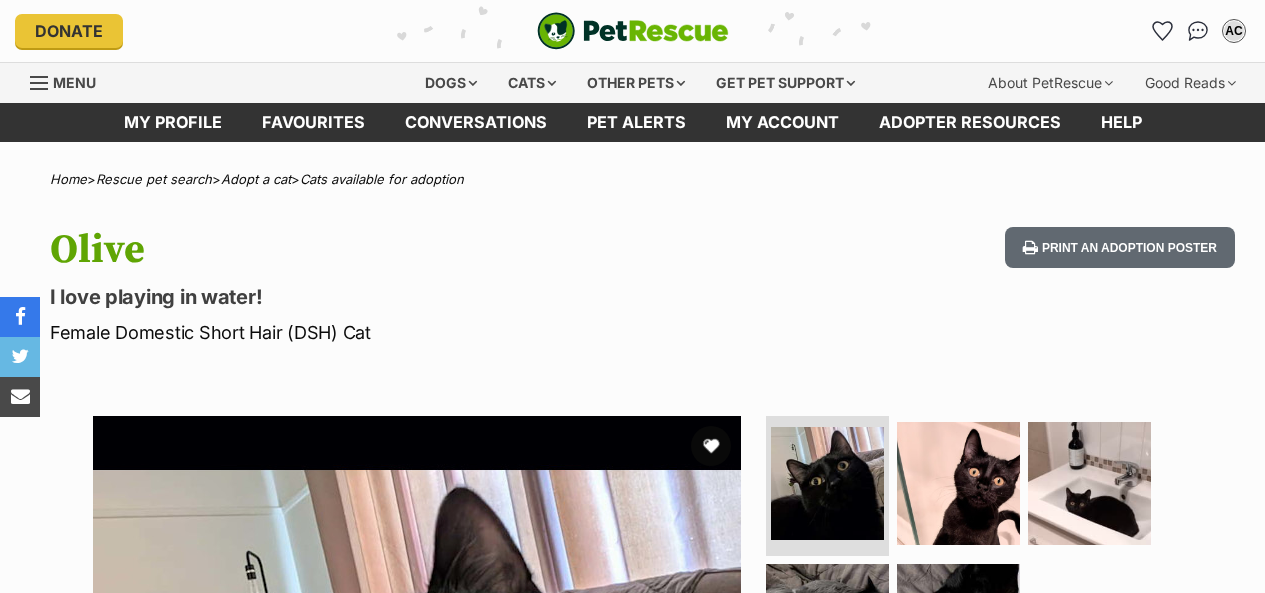 scroll, scrollTop: 0, scrollLeft: 0, axis: both 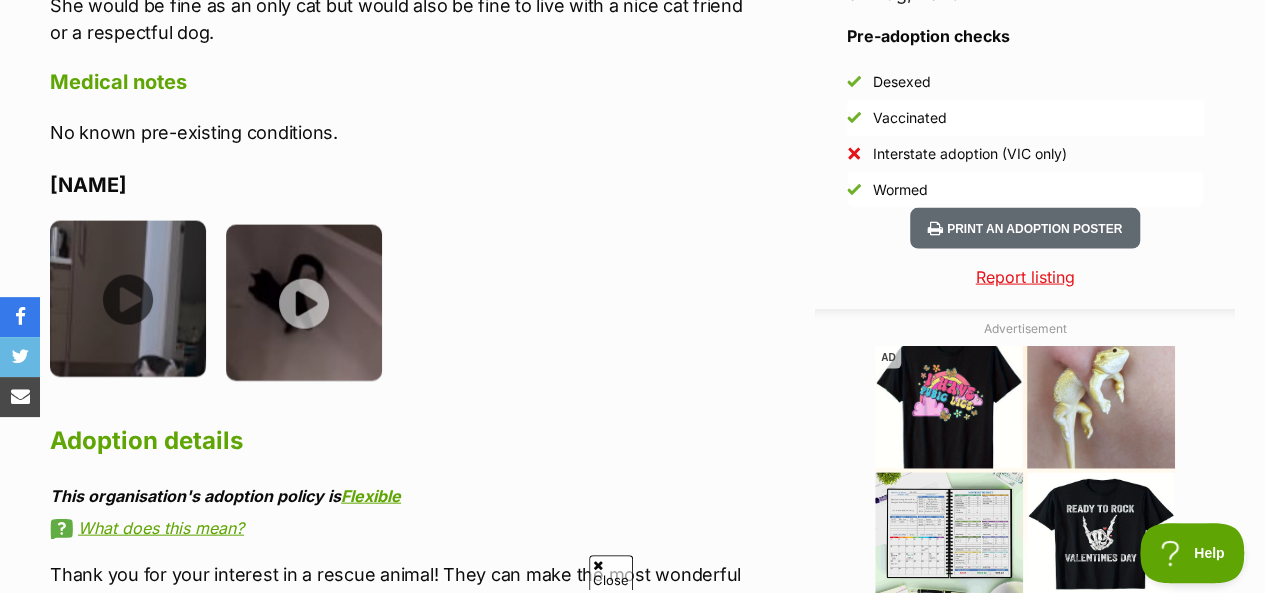 click at bounding box center [128, 299] 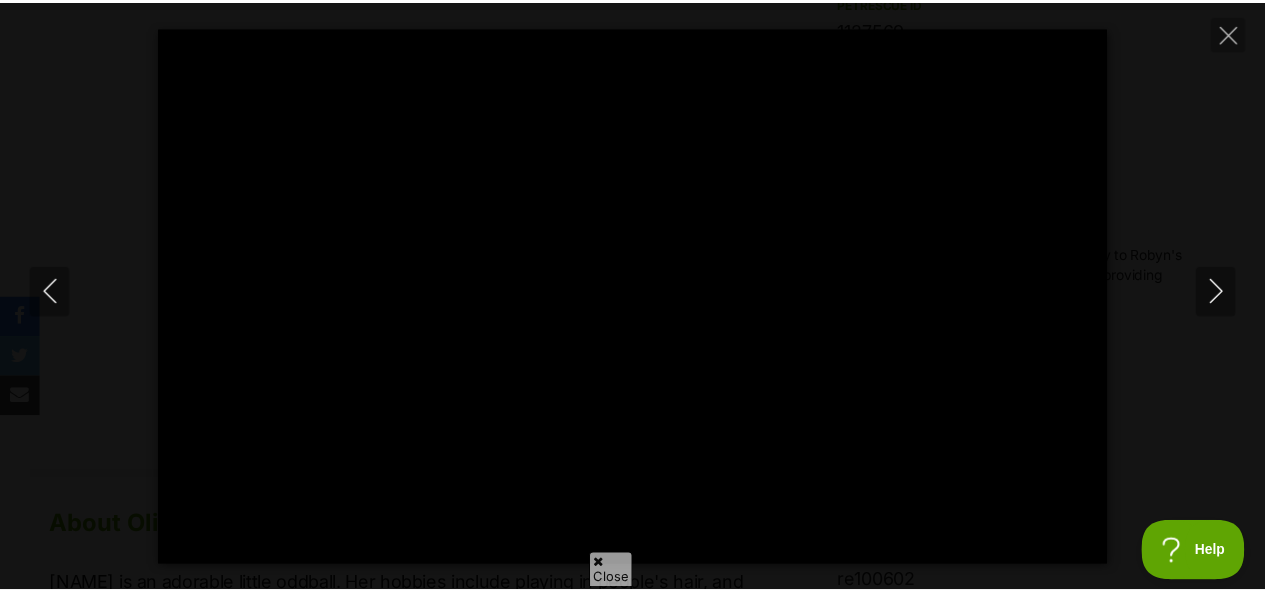 scroll, scrollTop: 1938, scrollLeft: 0, axis: vertical 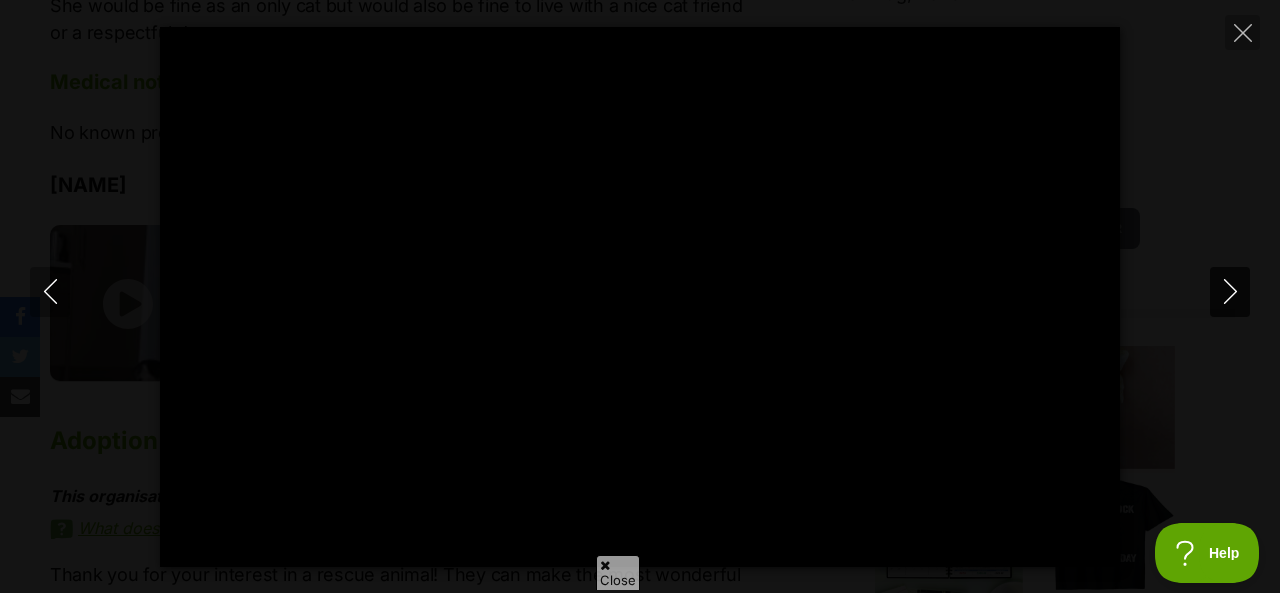 click 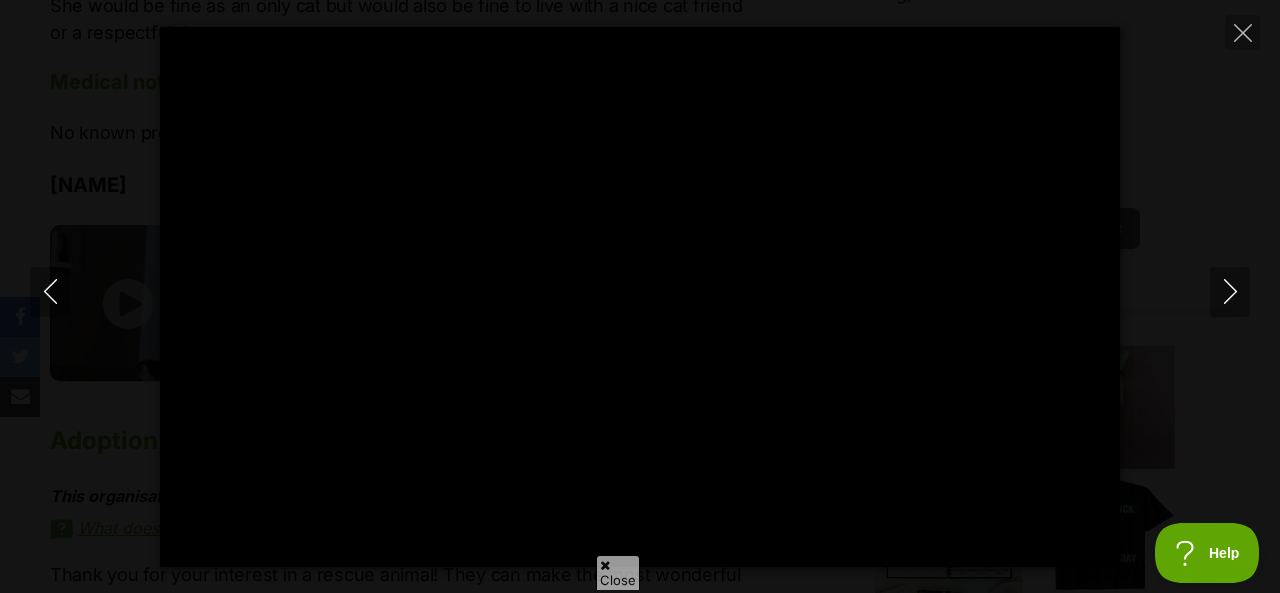 type on "25.19" 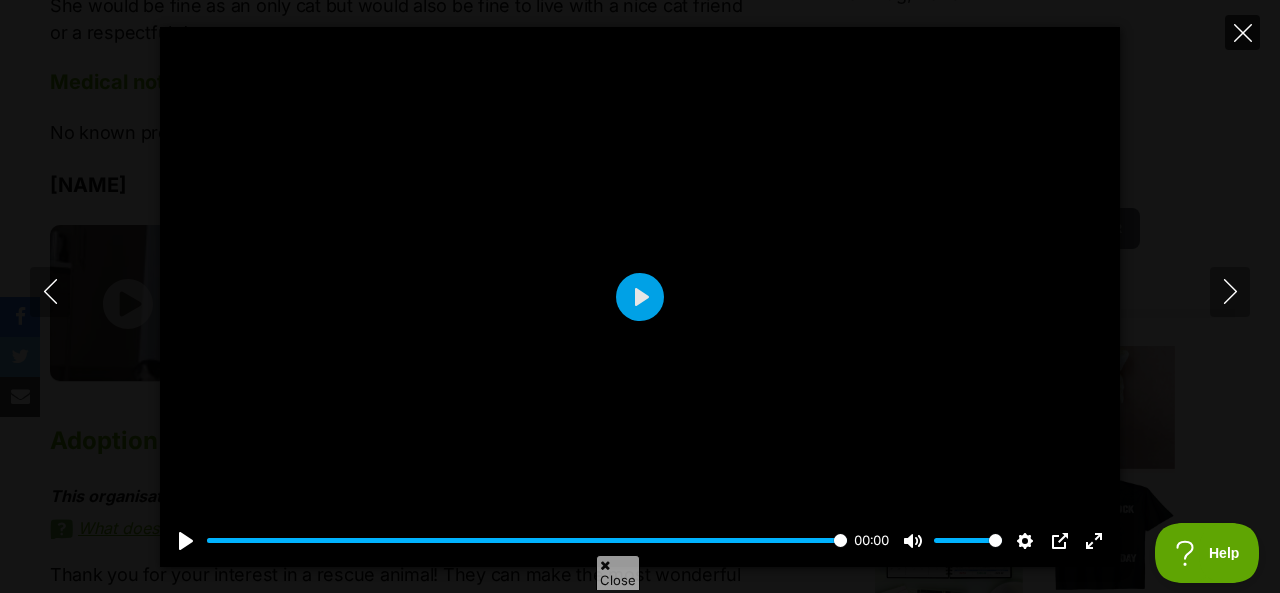 click at bounding box center (1242, 32) 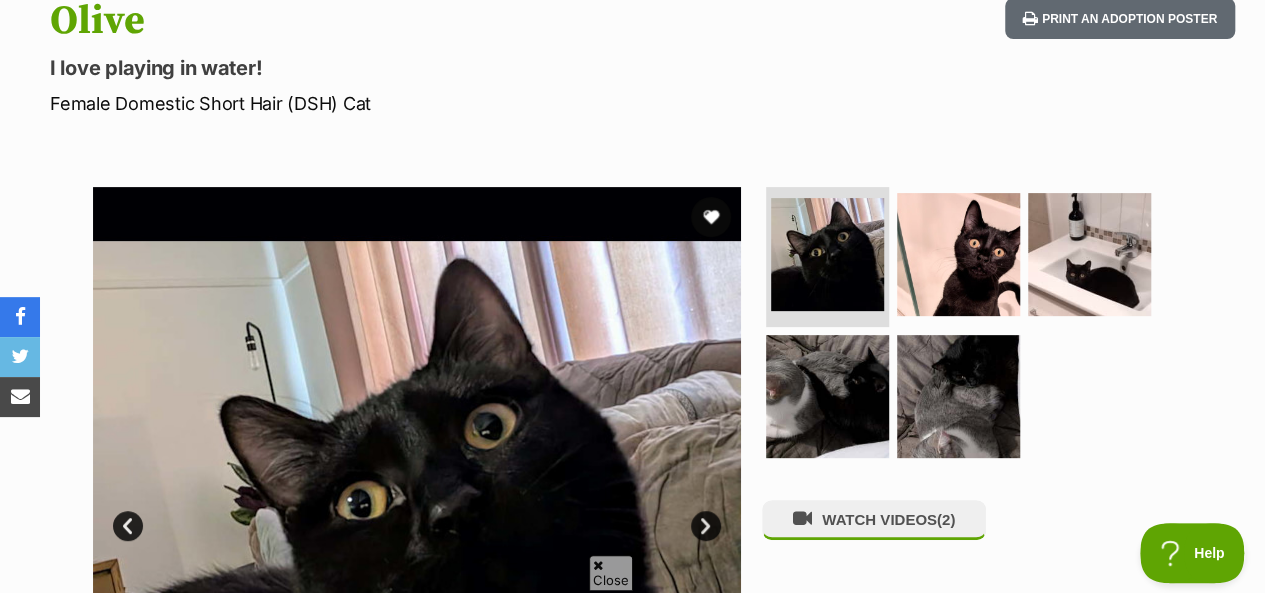 scroll, scrollTop: 191, scrollLeft: 0, axis: vertical 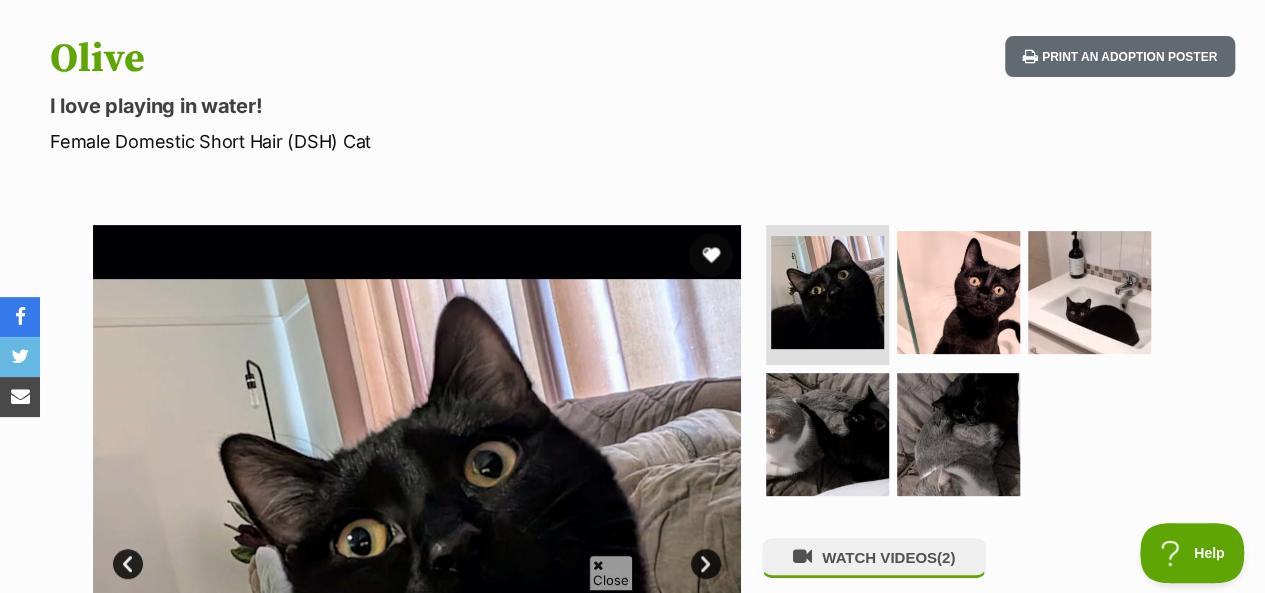 click at bounding box center [711, 255] 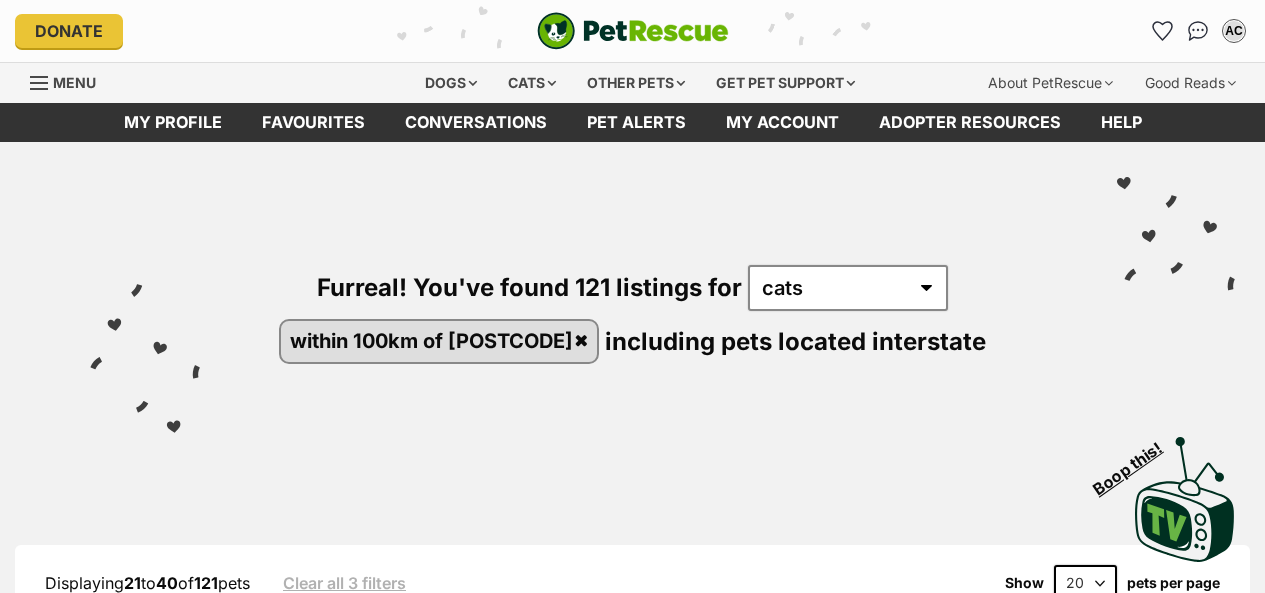 scroll, scrollTop: 0, scrollLeft: 0, axis: both 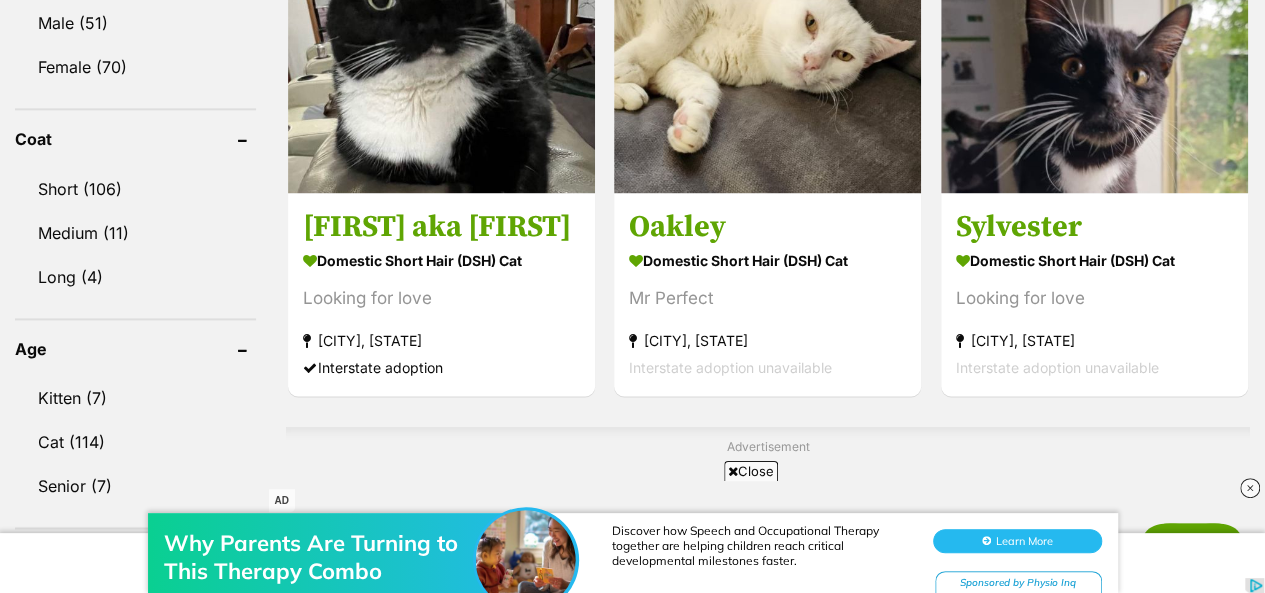 drag, startPoint x: 1279, startPoint y: 42, endPoint x: 1279, endPoint y: 175, distance: 133 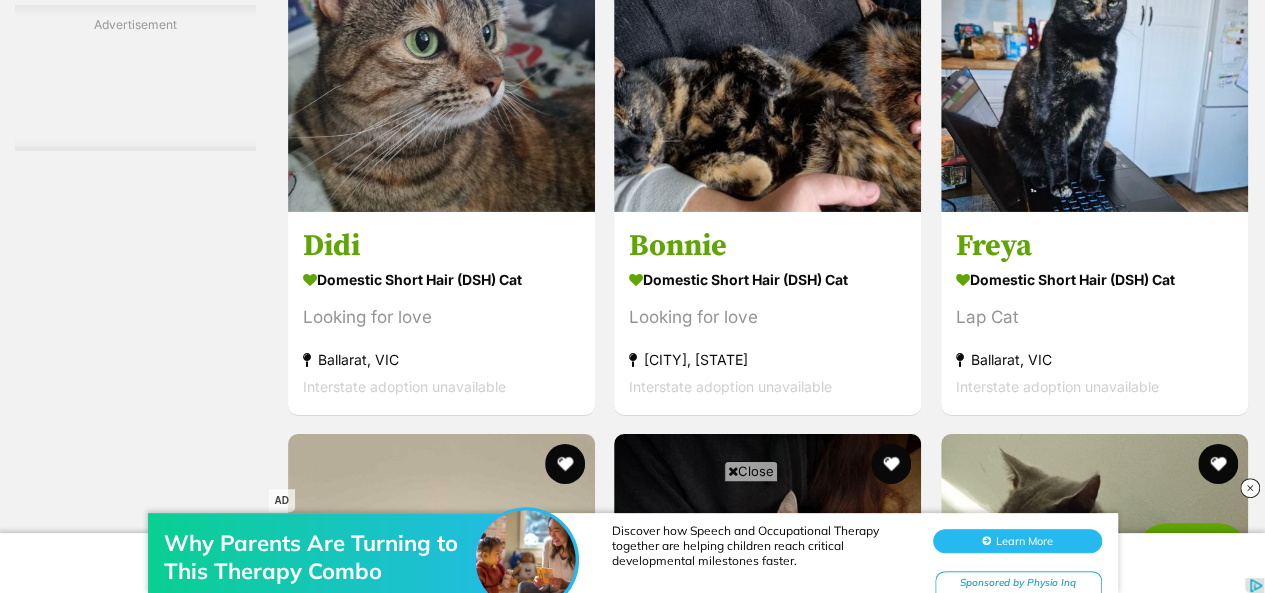 scroll, scrollTop: 3178, scrollLeft: 0, axis: vertical 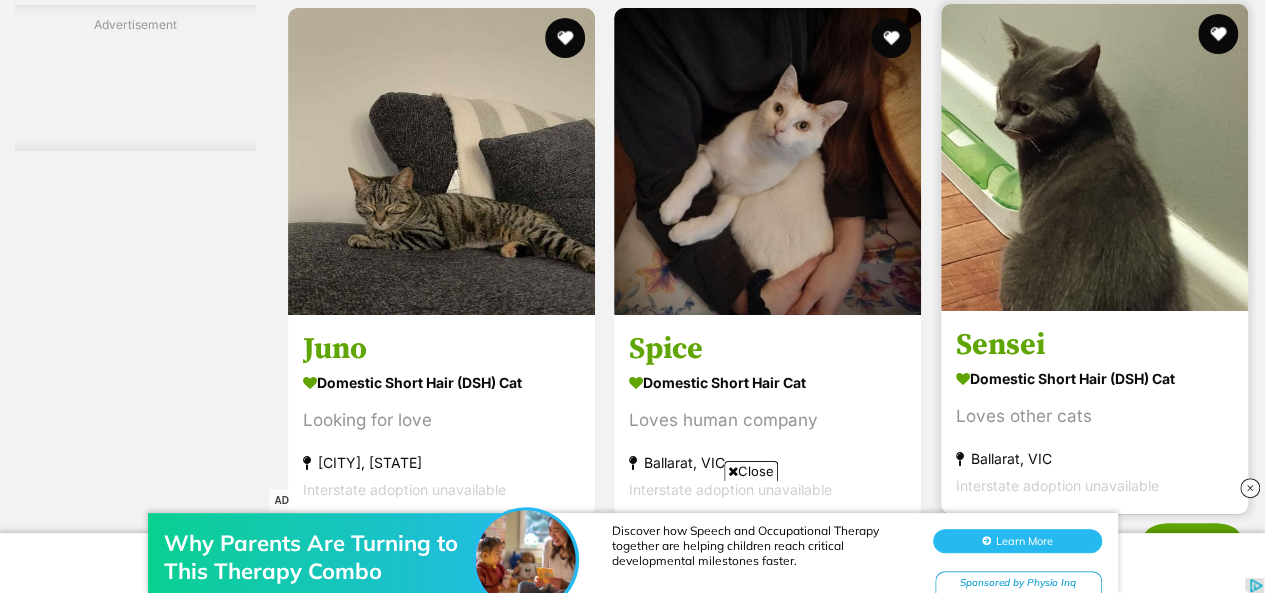 click at bounding box center (1094, 157) 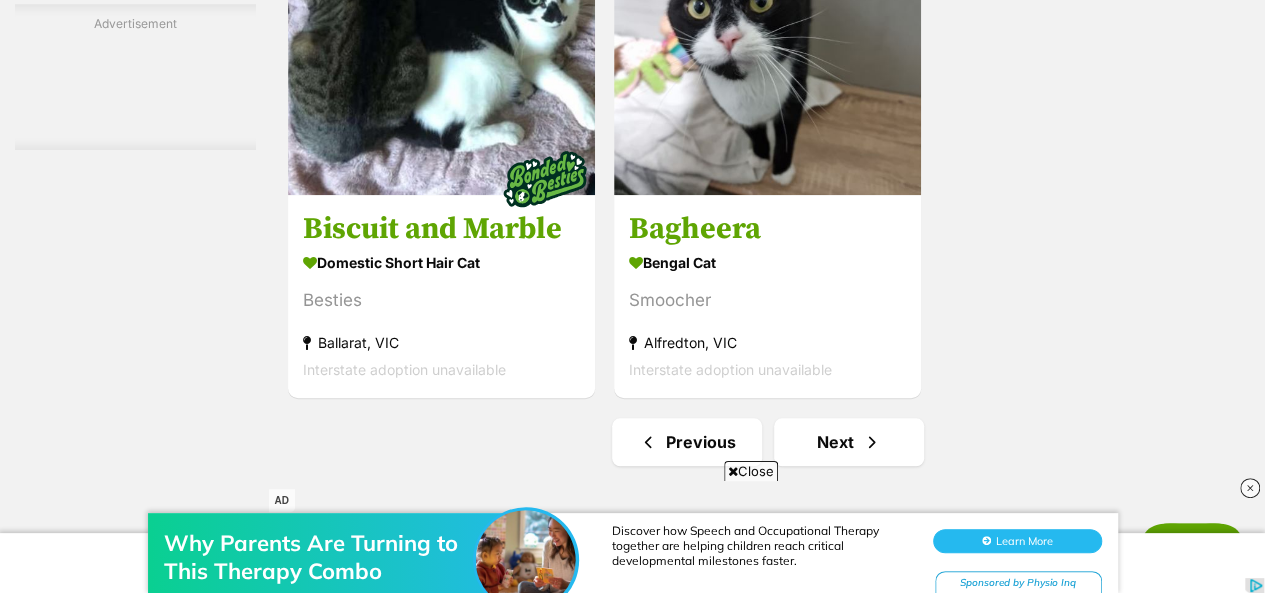 scroll, scrollTop: 4574, scrollLeft: 0, axis: vertical 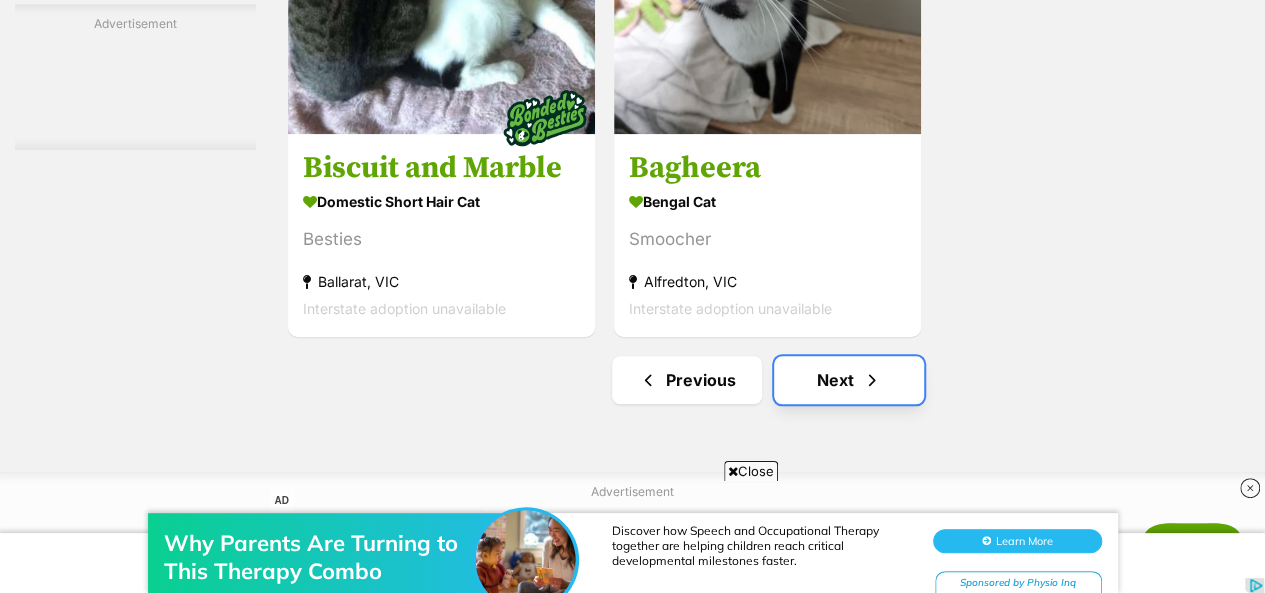 click on "Next" at bounding box center [849, 380] 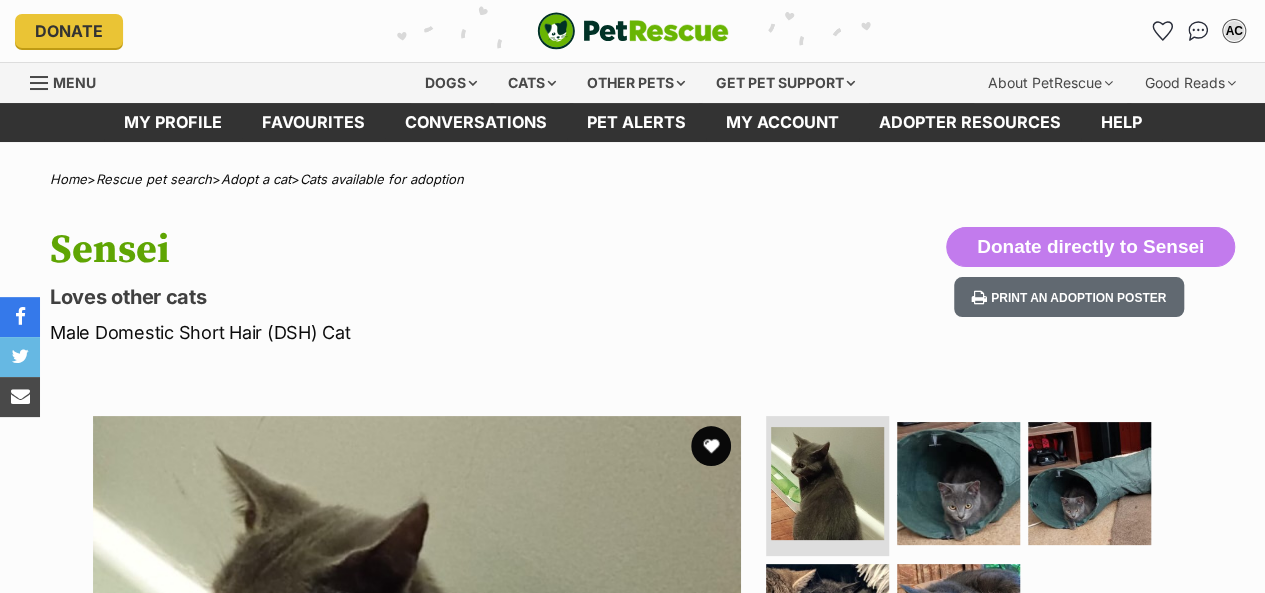 scroll, scrollTop: 160, scrollLeft: 0, axis: vertical 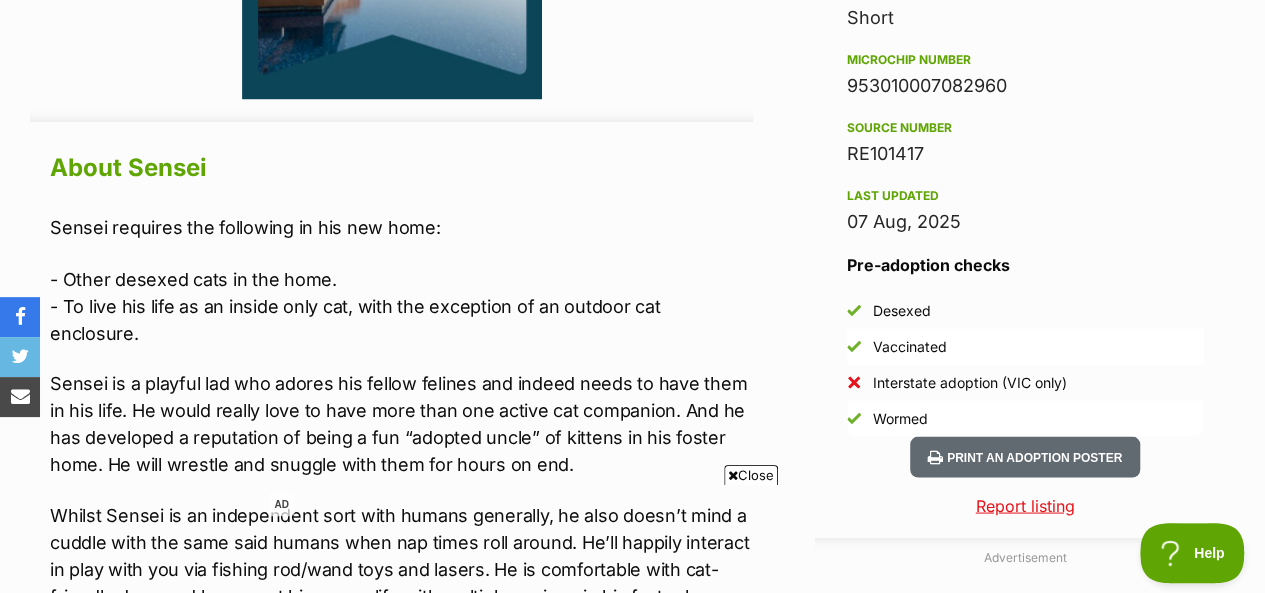 drag, startPoint x: 1275, startPoint y: 80, endPoint x: 1254, endPoint y: 285, distance: 206.0728 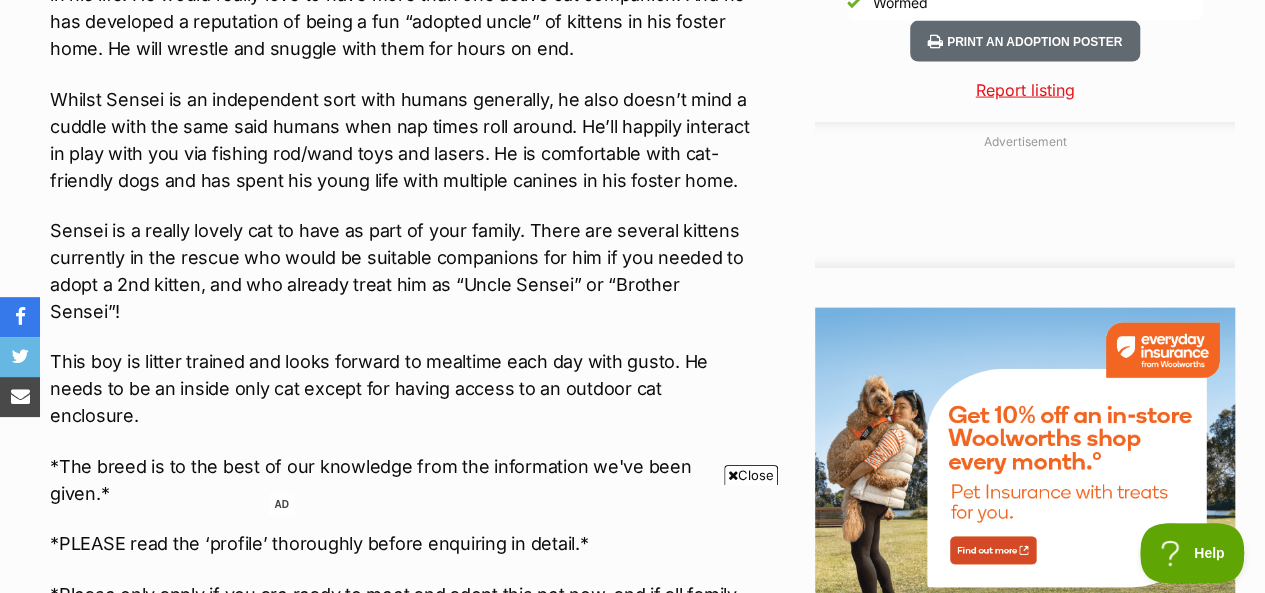 scroll, scrollTop: 2051, scrollLeft: 0, axis: vertical 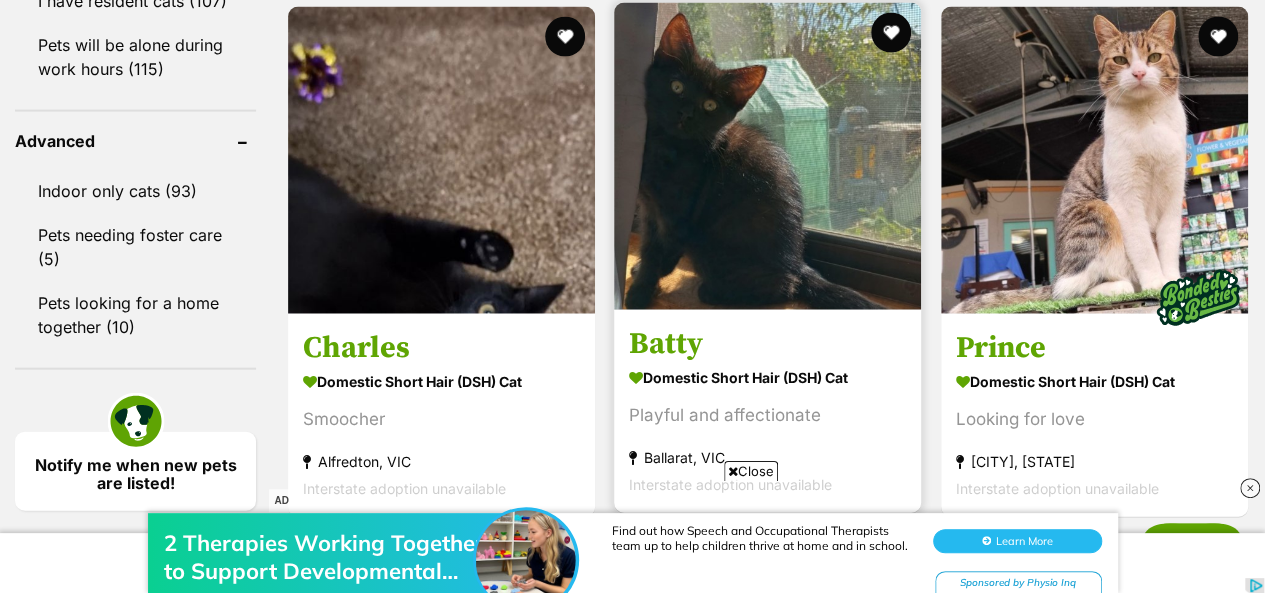 click at bounding box center (767, 156) 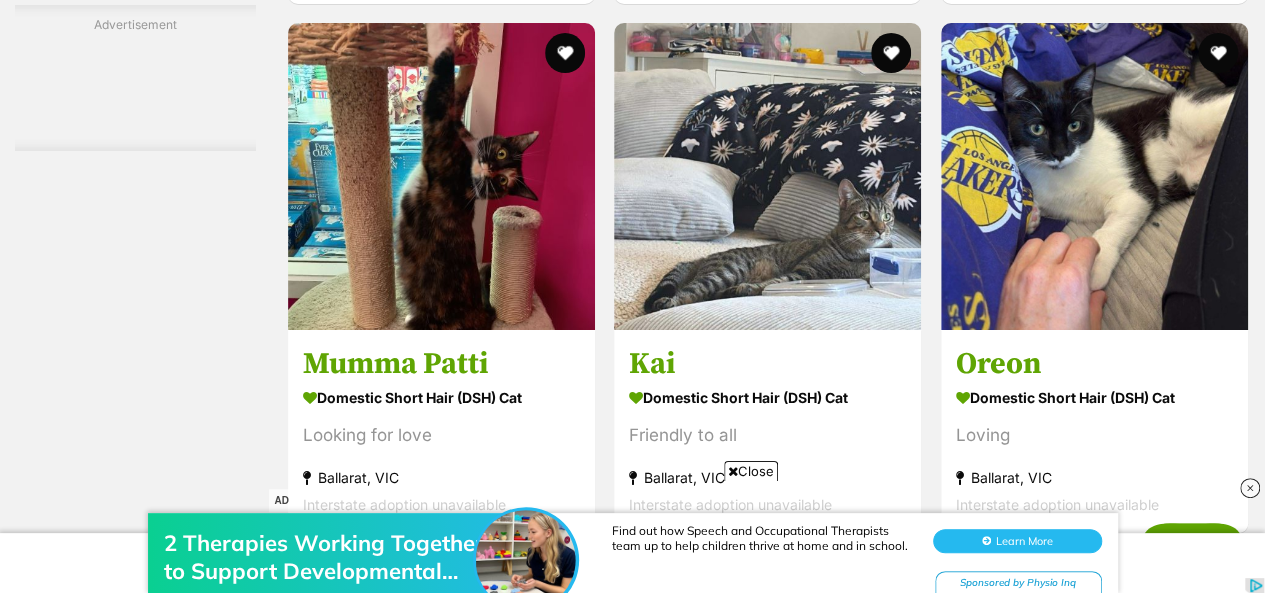 scroll, scrollTop: 3877, scrollLeft: 0, axis: vertical 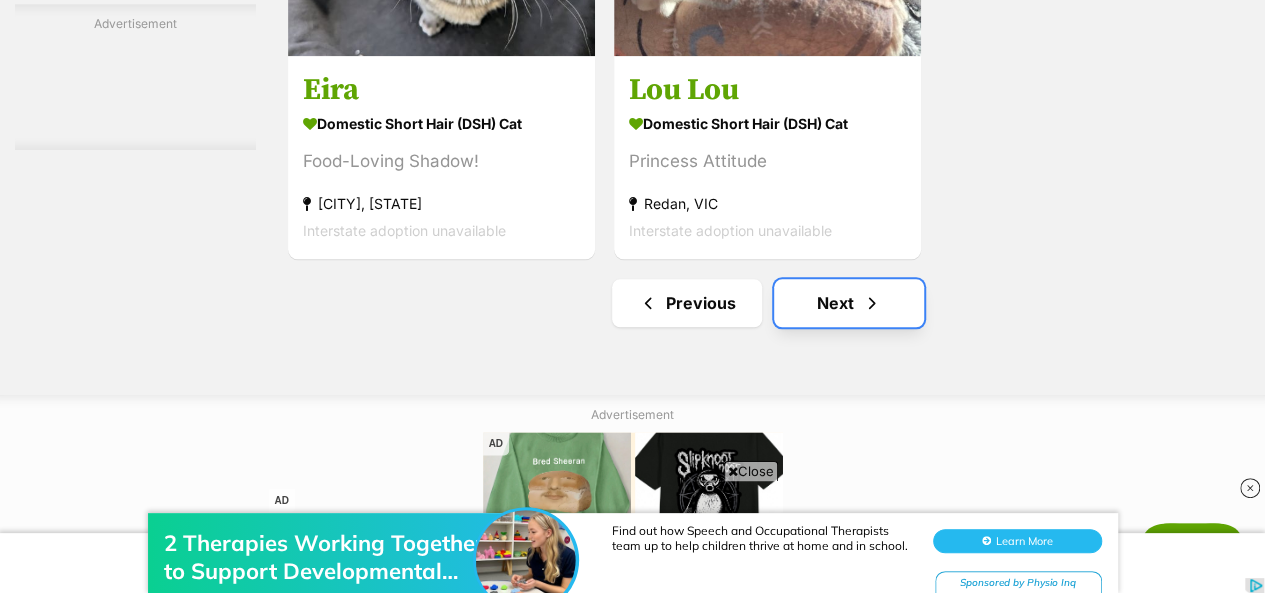click at bounding box center (872, 303) 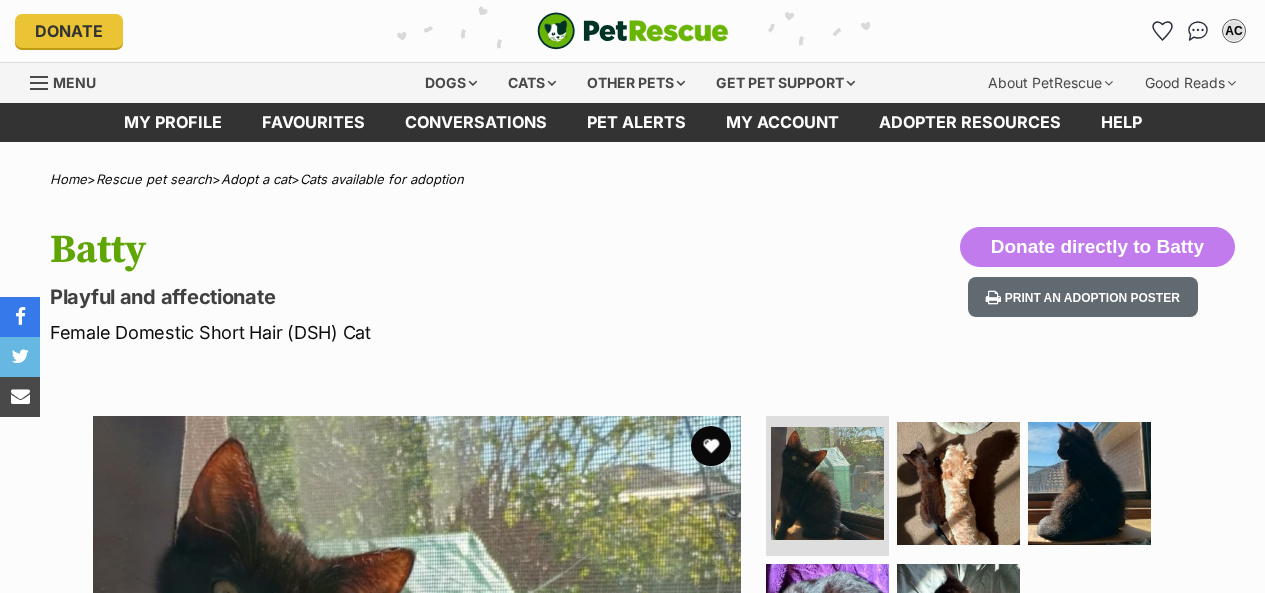 scroll, scrollTop: 0, scrollLeft: 0, axis: both 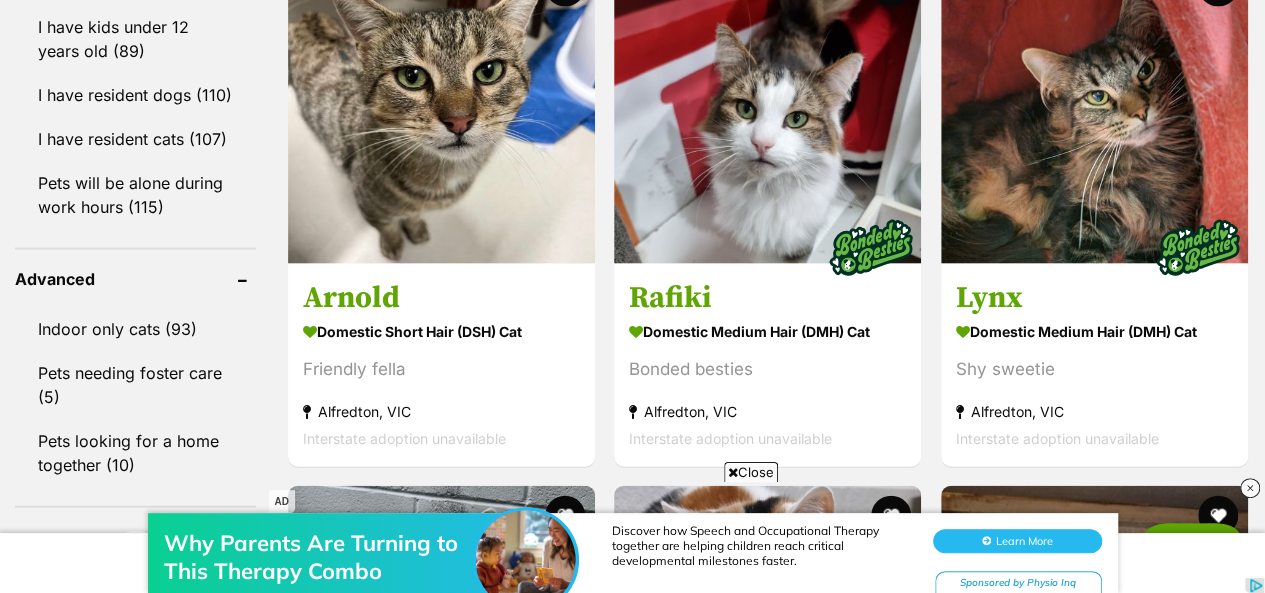 drag, startPoint x: 1275, startPoint y: 61, endPoint x: 1279, endPoint y: 259, distance: 198.0404 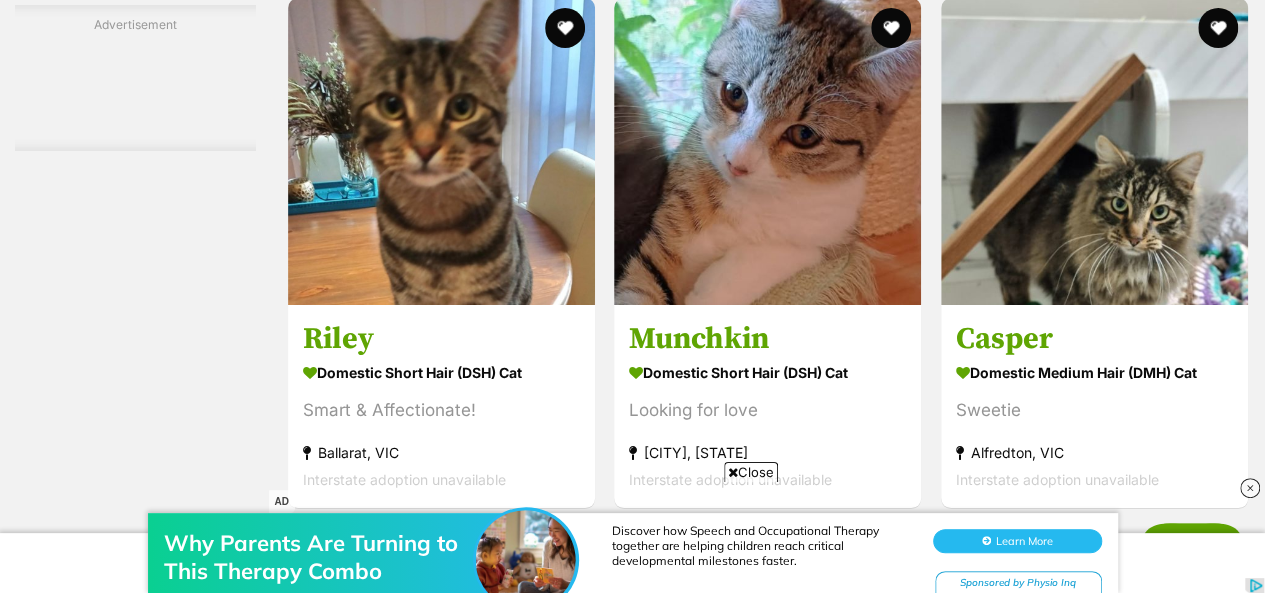 scroll, scrollTop: 3689, scrollLeft: 0, axis: vertical 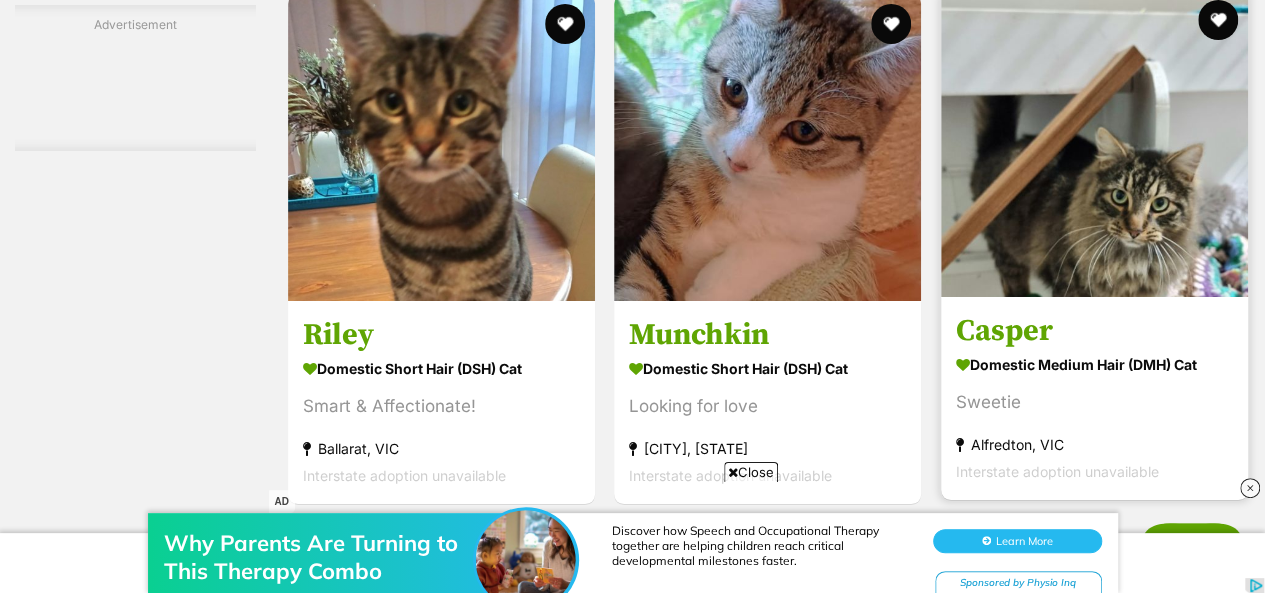 click at bounding box center [1094, 143] 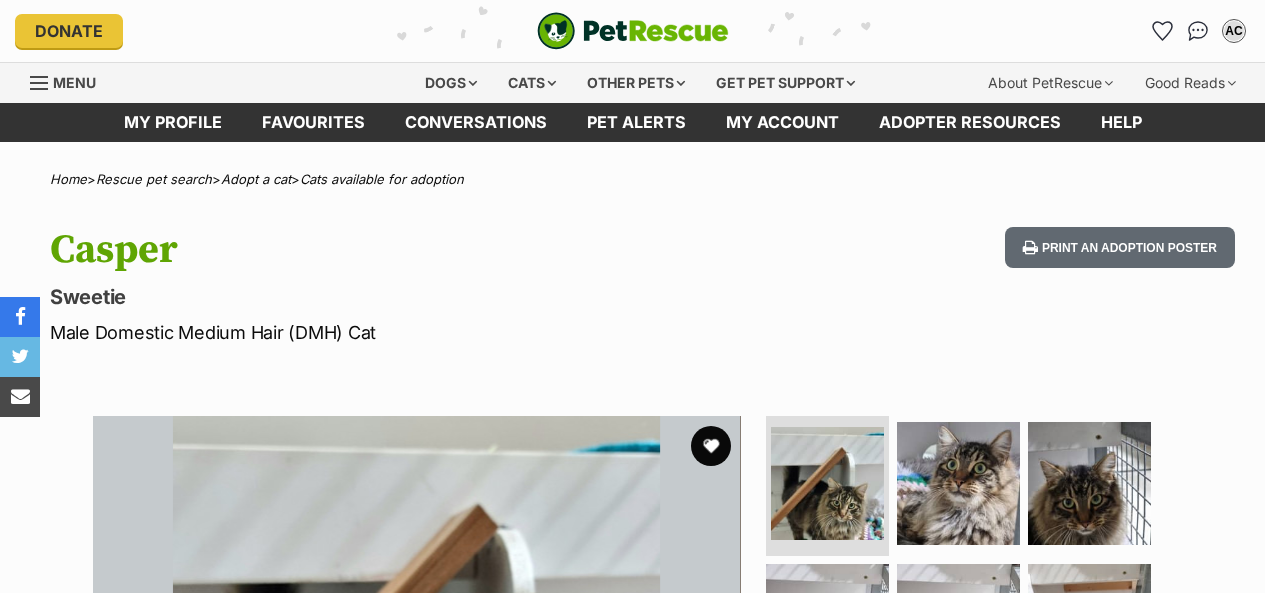 scroll, scrollTop: 0, scrollLeft: 0, axis: both 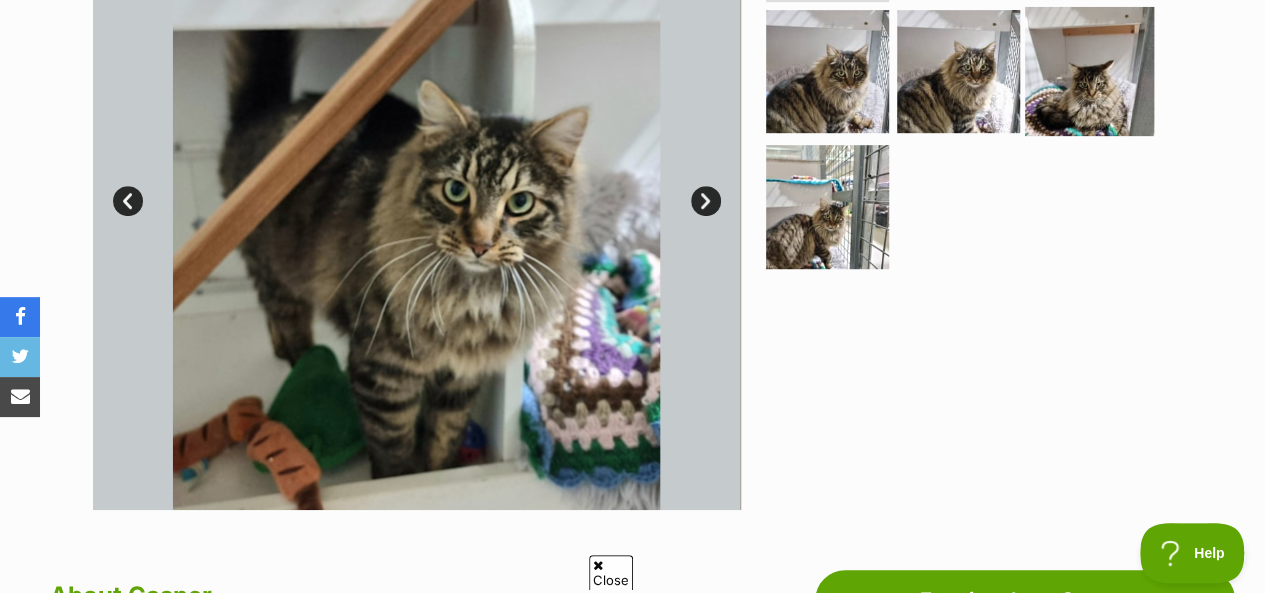 drag, startPoint x: 1279, startPoint y: 76, endPoint x: 1126, endPoint y: 111, distance: 156.95222 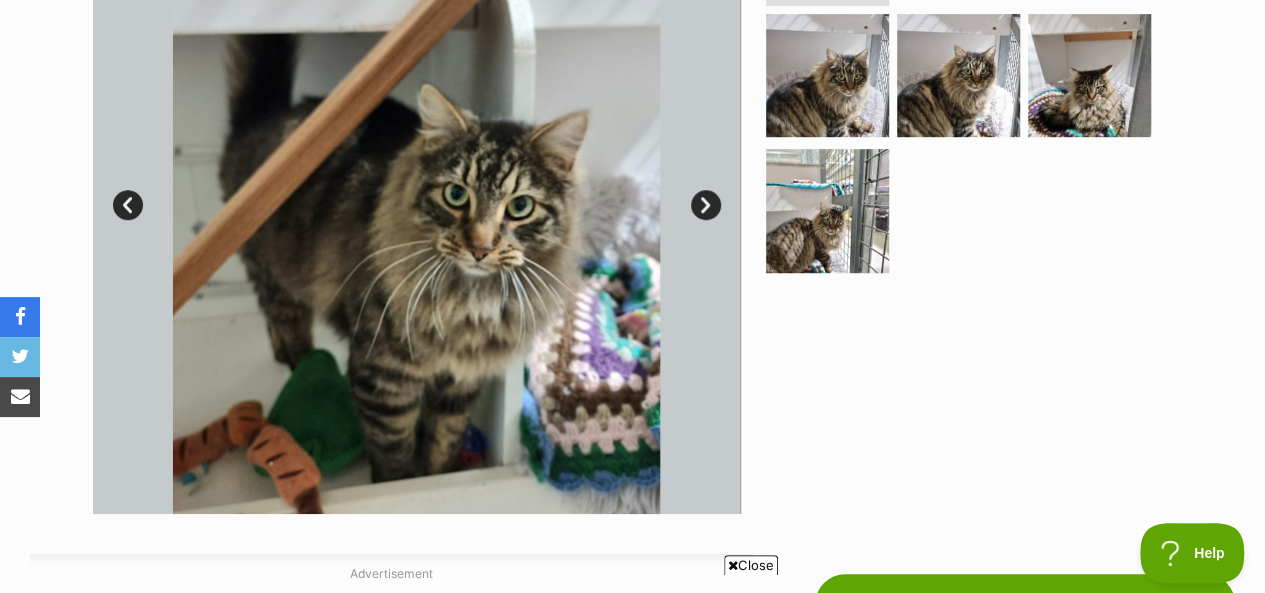 click on "Next" at bounding box center [706, 205] 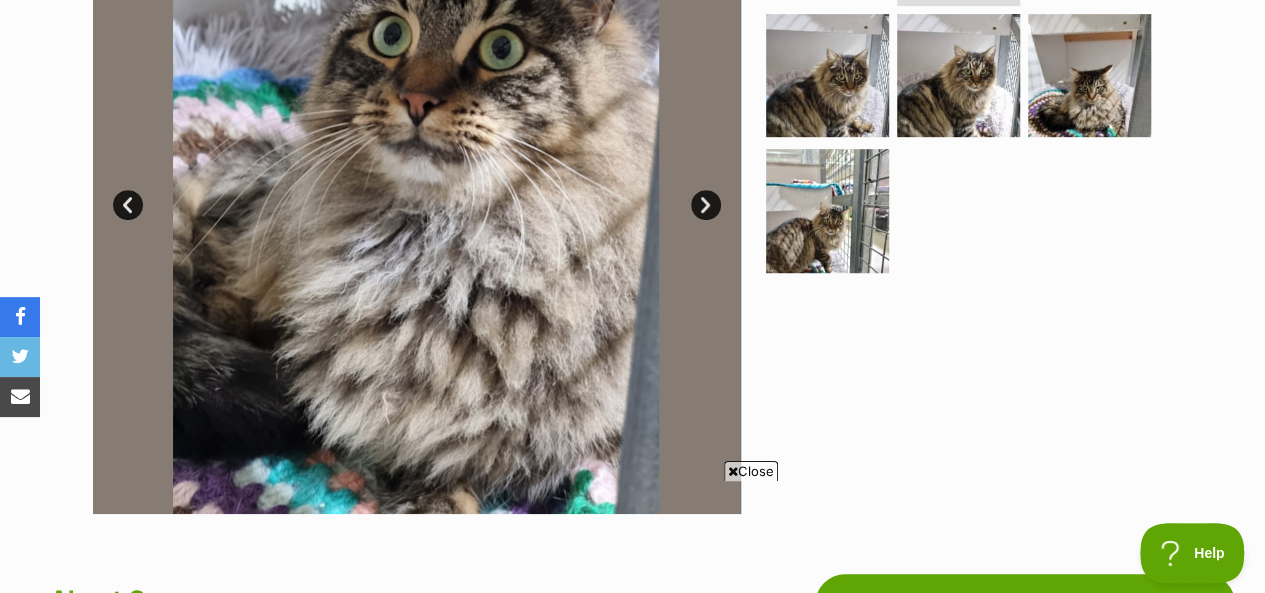 scroll, scrollTop: 0, scrollLeft: 0, axis: both 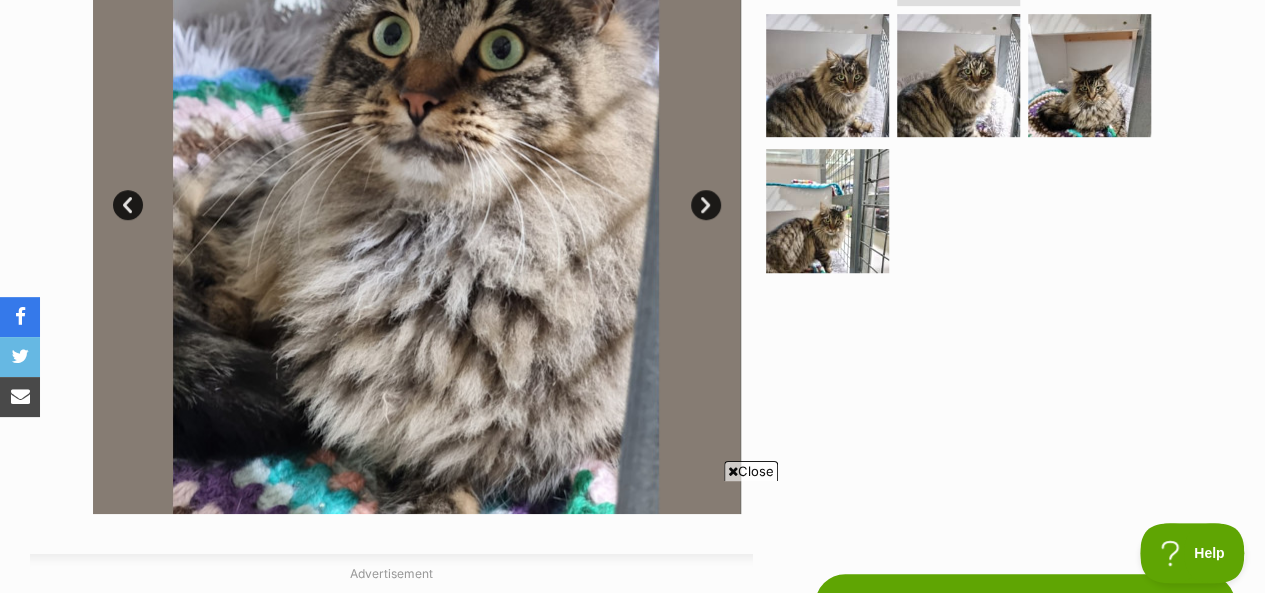 click on "Next" at bounding box center [706, 205] 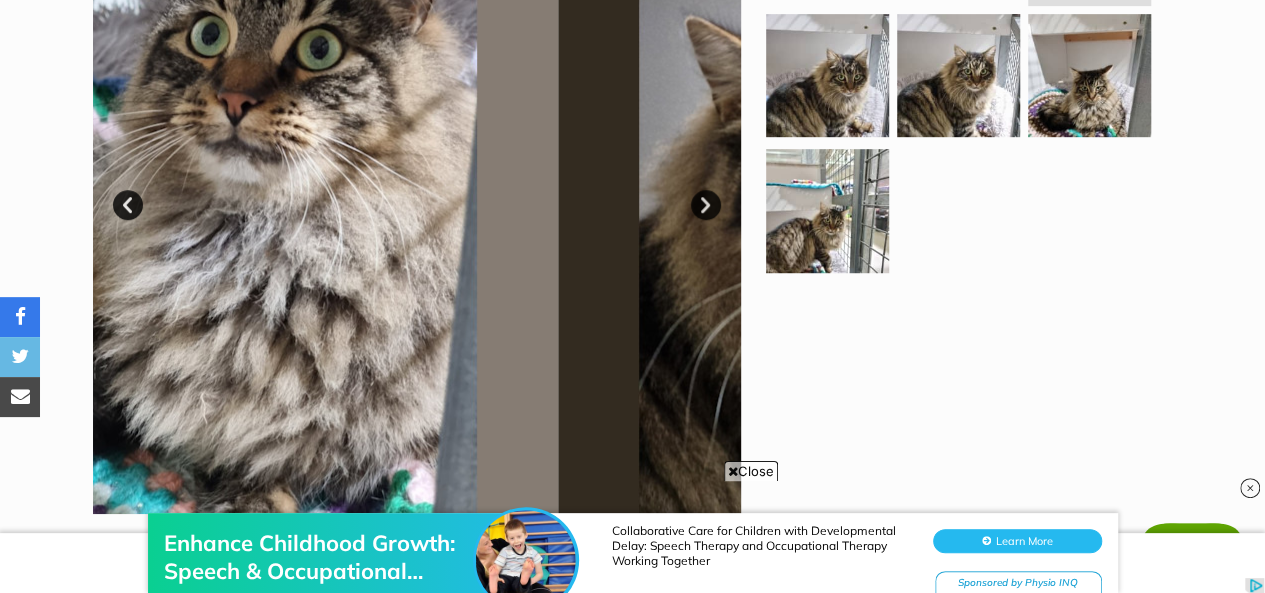 scroll, scrollTop: 0, scrollLeft: 0, axis: both 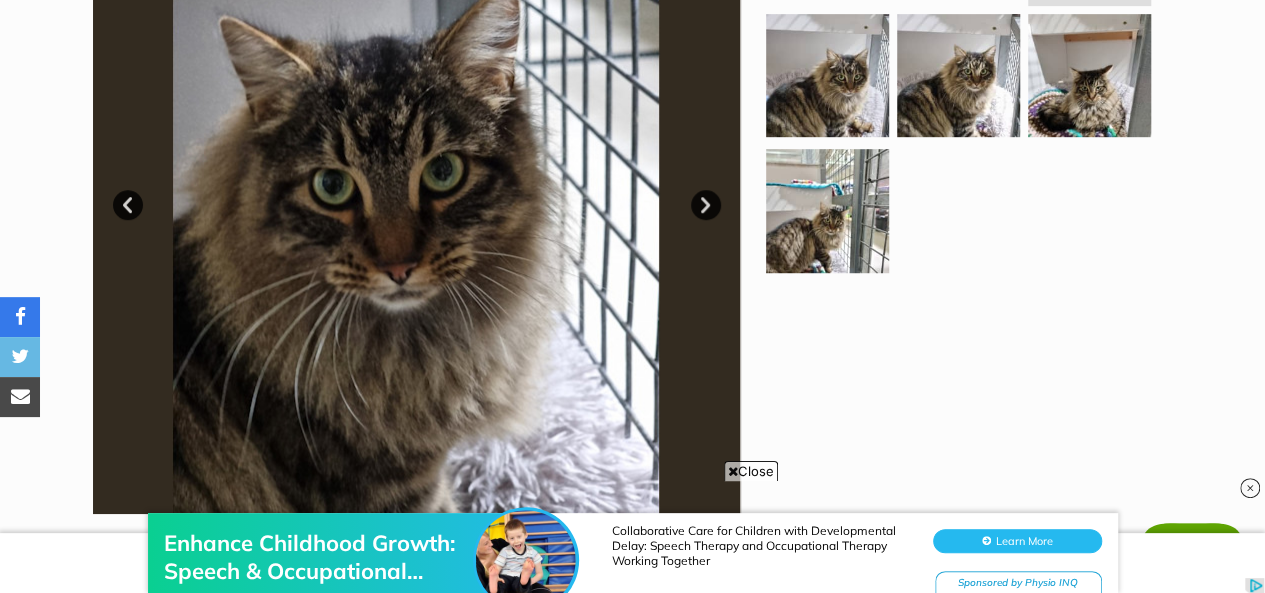 click on "Next" at bounding box center (706, 205) 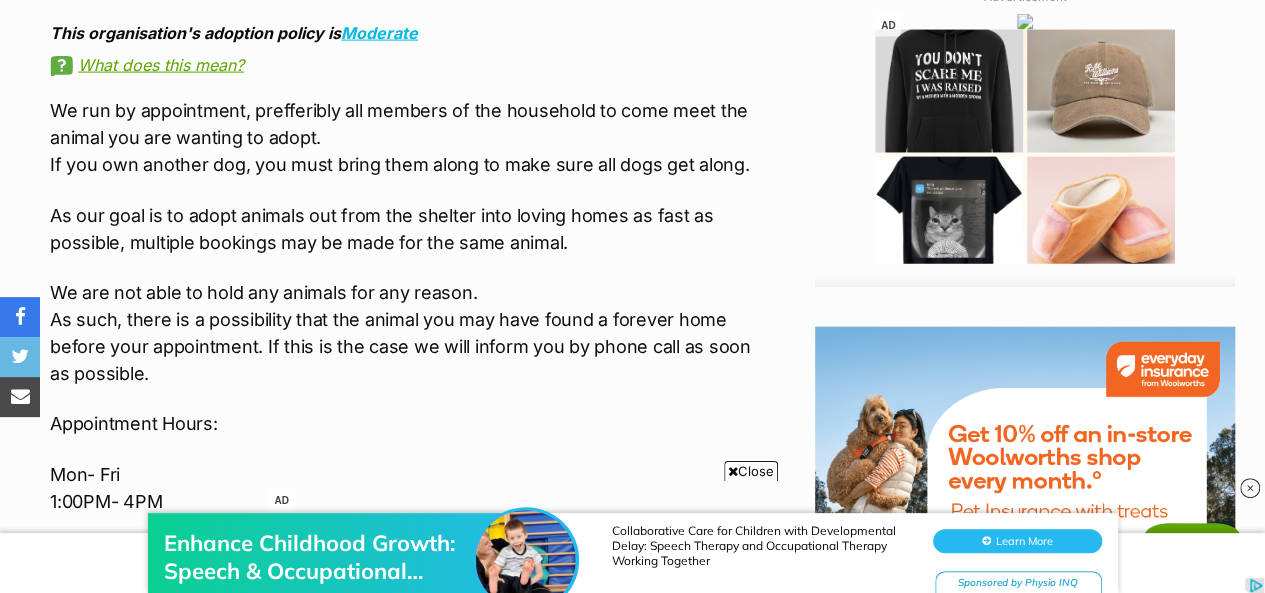 scroll, scrollTop: 2191, scrollLeft: 0, axis: vertical 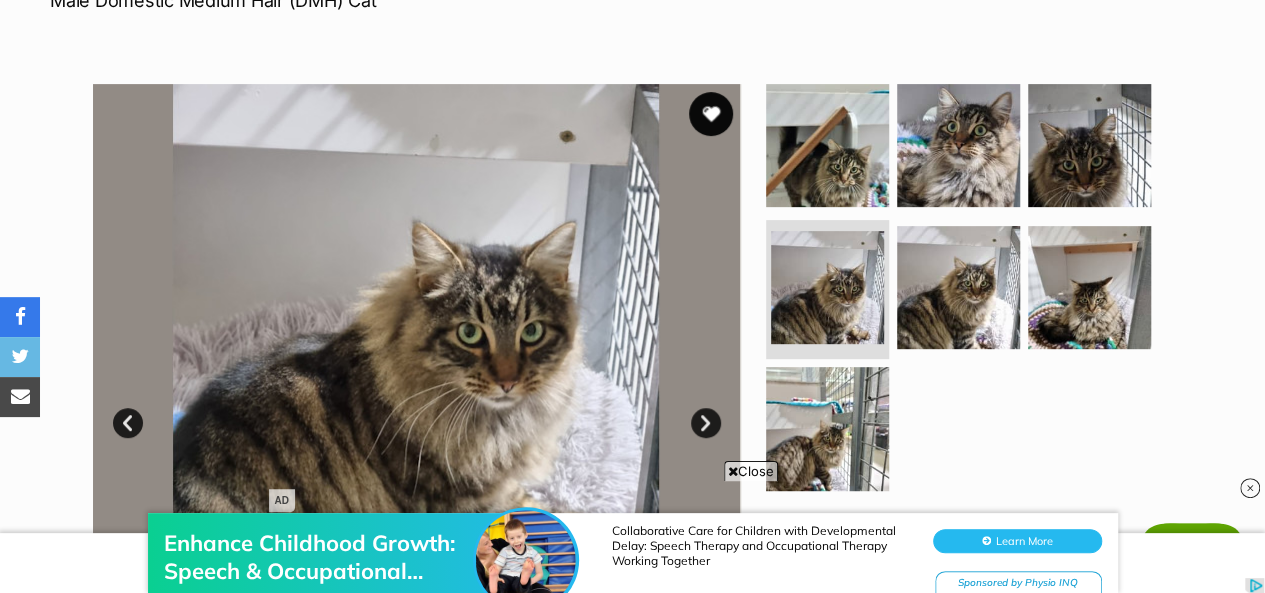 click at bounding box center (711, 114) 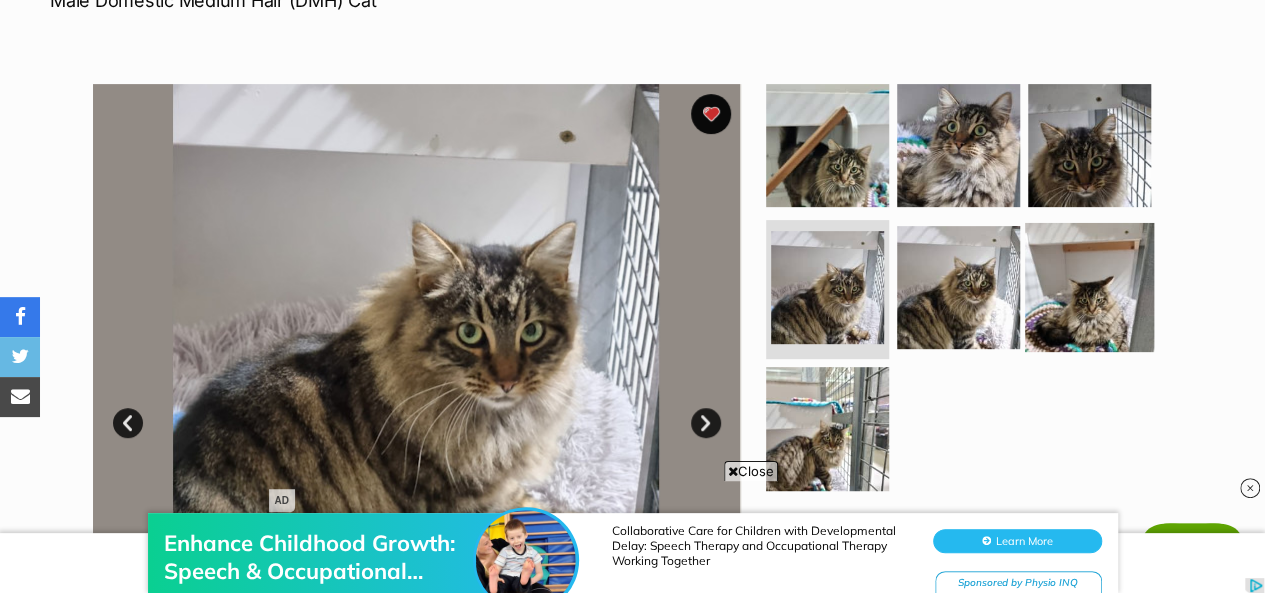 click at bounding box center [1089, 286] 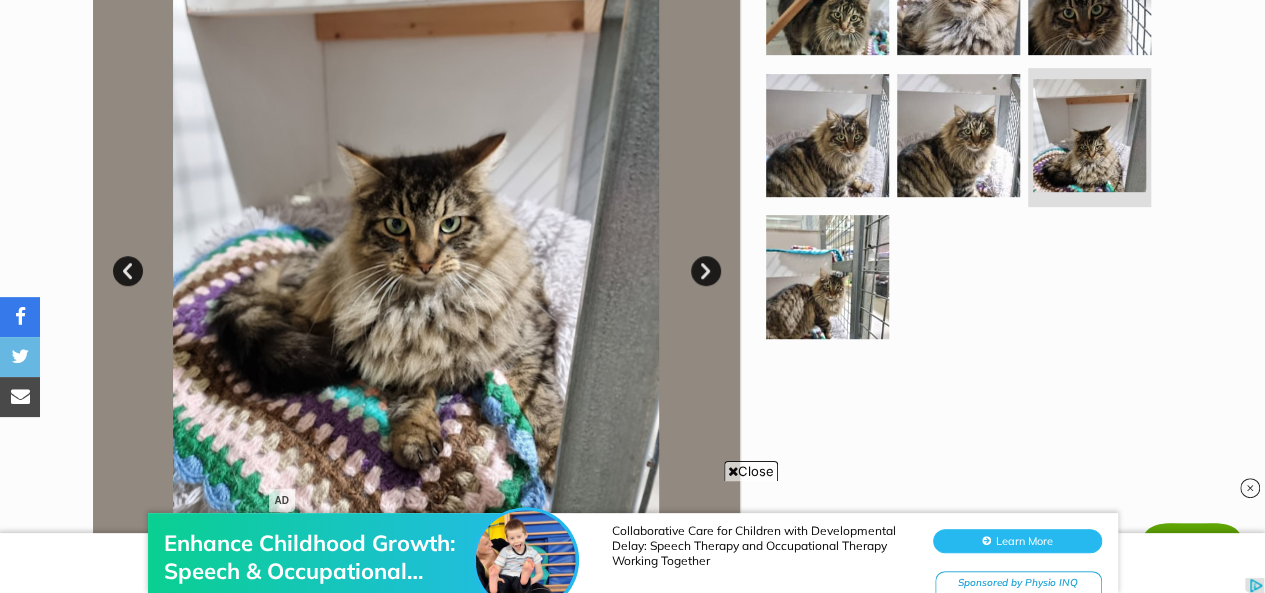 scroll, scrollTop: 434, scrollLeft: 0, axis: vertical 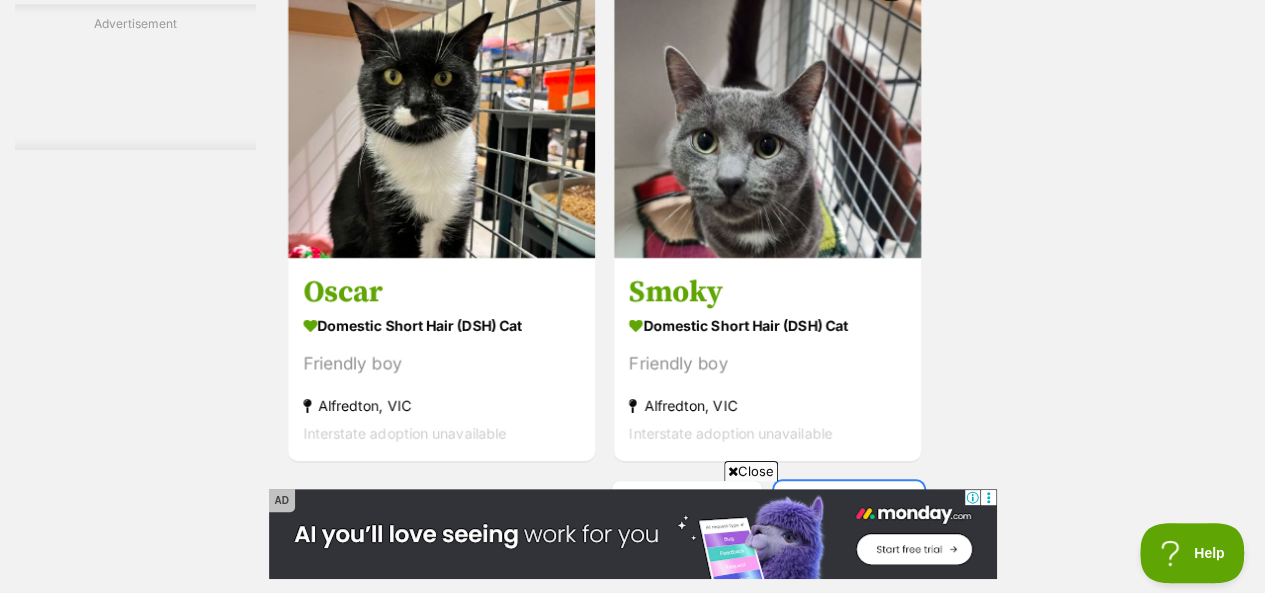 click on "Next" at bounding box center [849, 505] 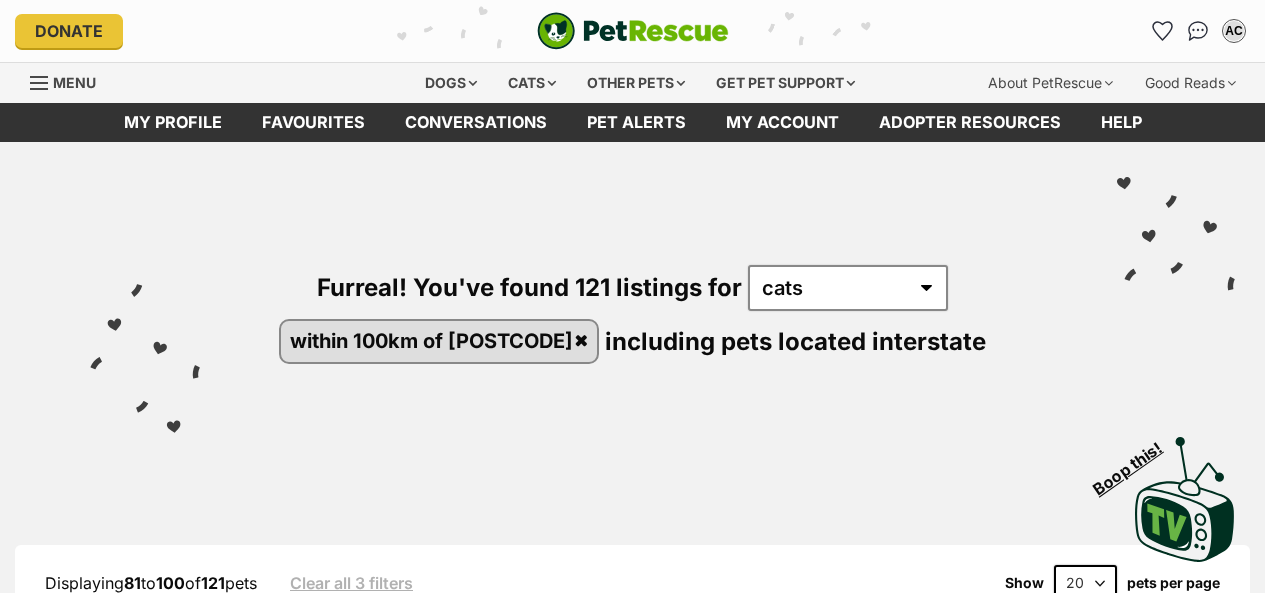 scroll, scrollTop: 0, scrollLeft: 0, axis: both 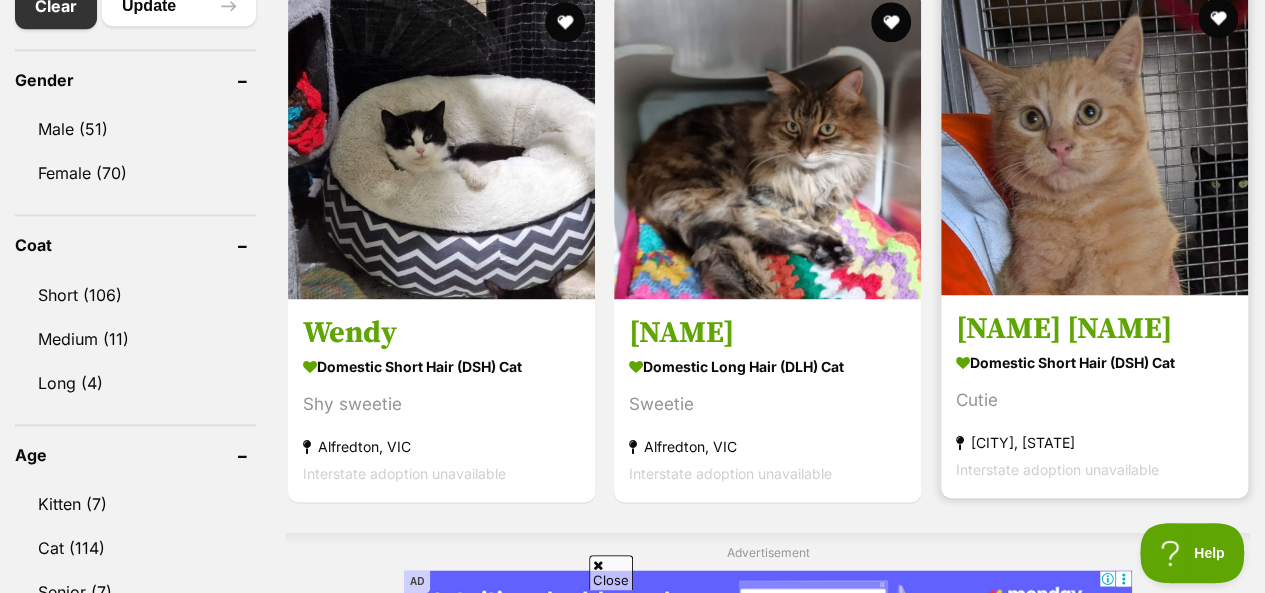 click at bounding box center (1094, 141) 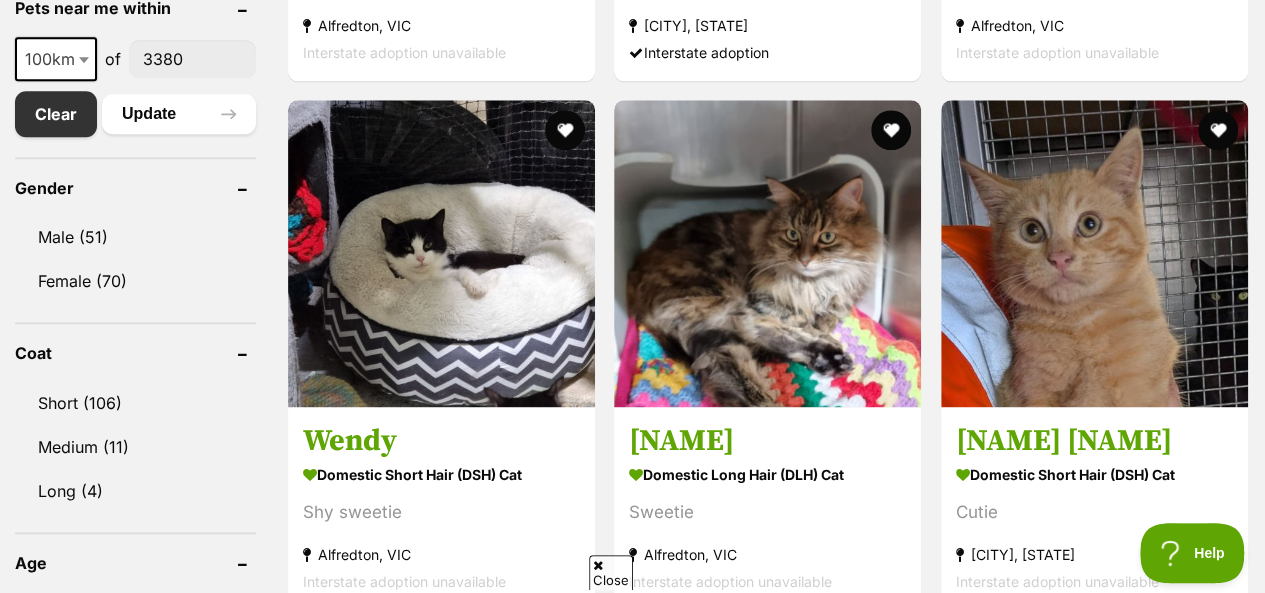 scroll, scrollTop: 1063, scrollLeft: 0, axis: vertical 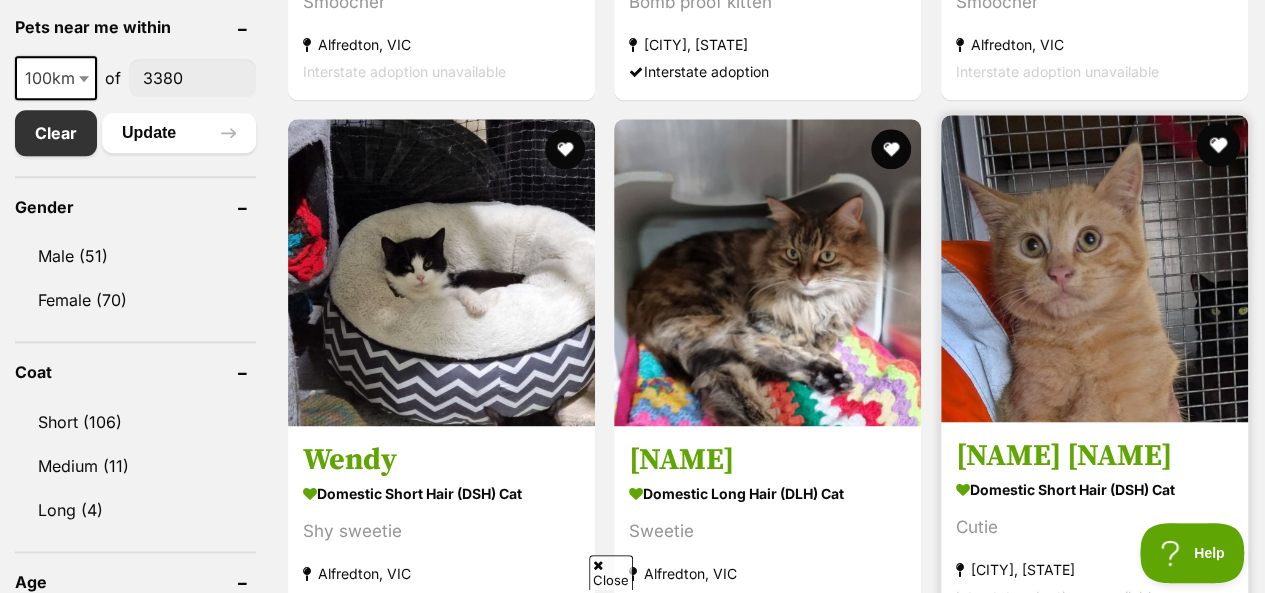 click at bounding box center (1218, 145) 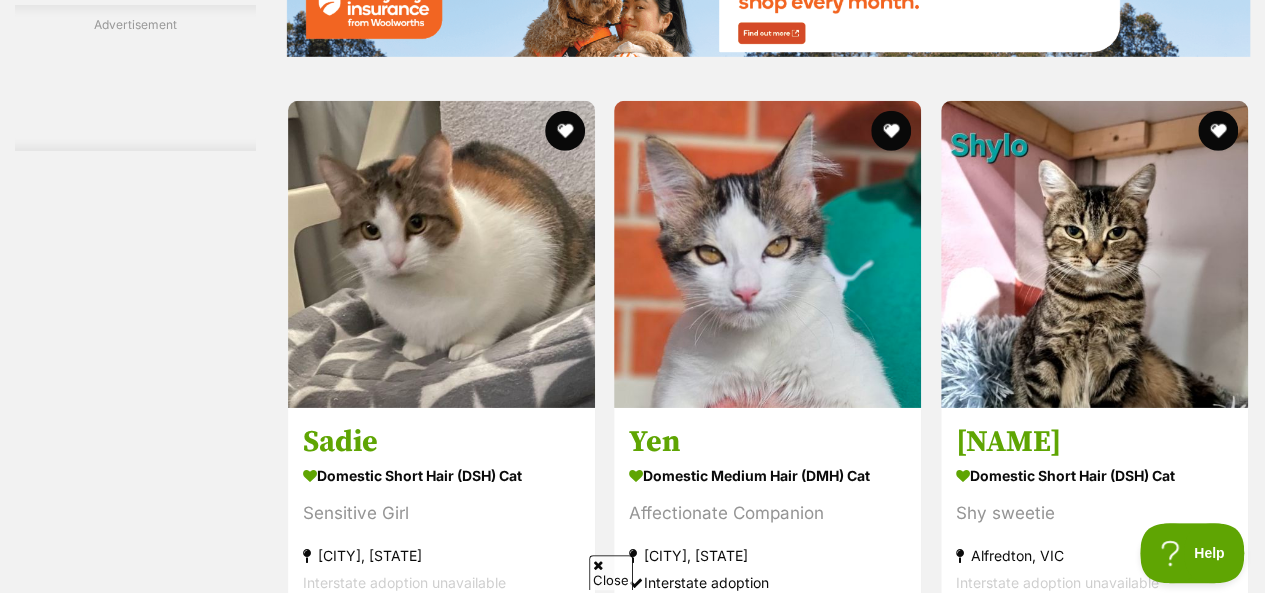 scroll, scrollTop: 3065, scrollLeft: 0, axis: vertical 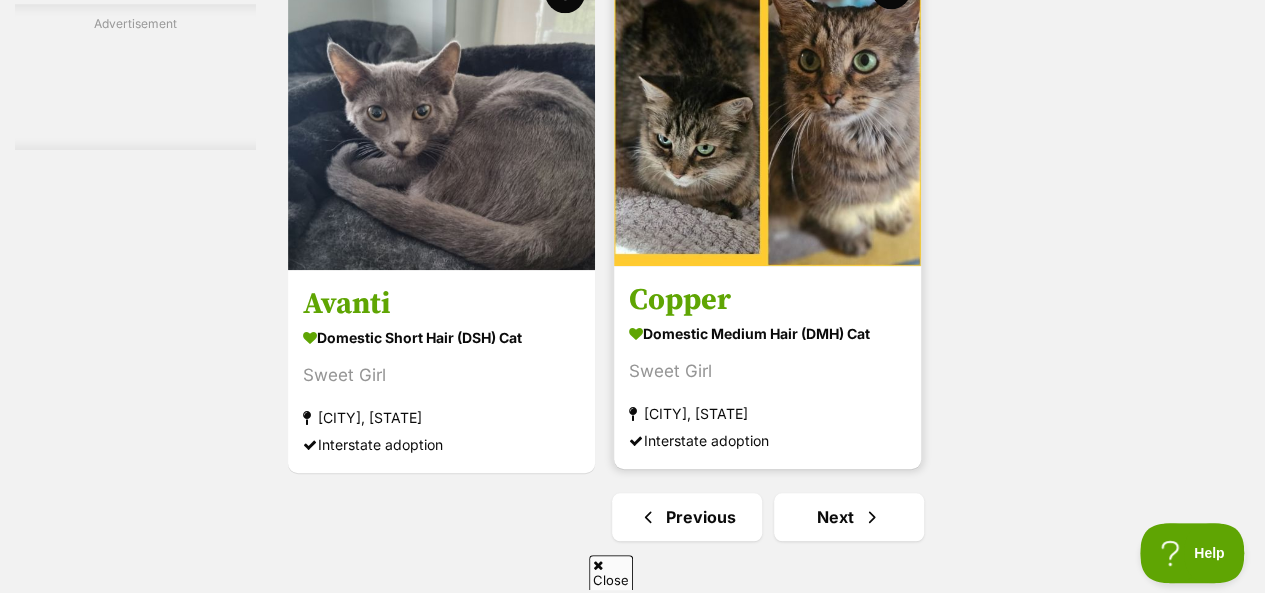 click at bounding box center [767, 112] 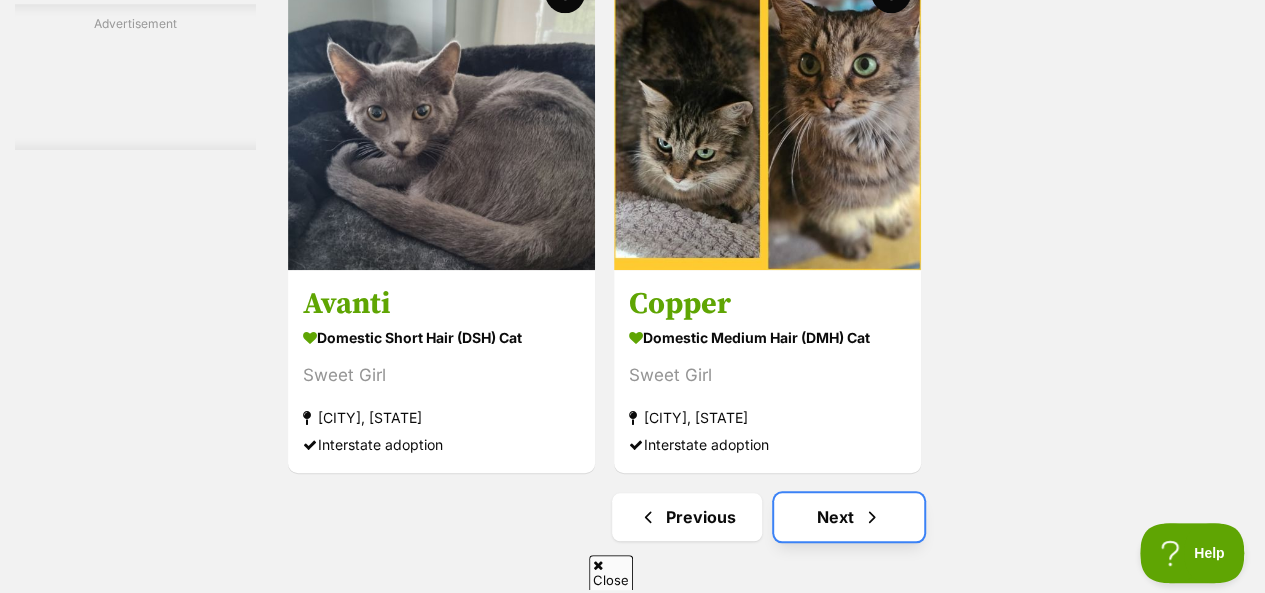 click at bounding box center (872, 517) 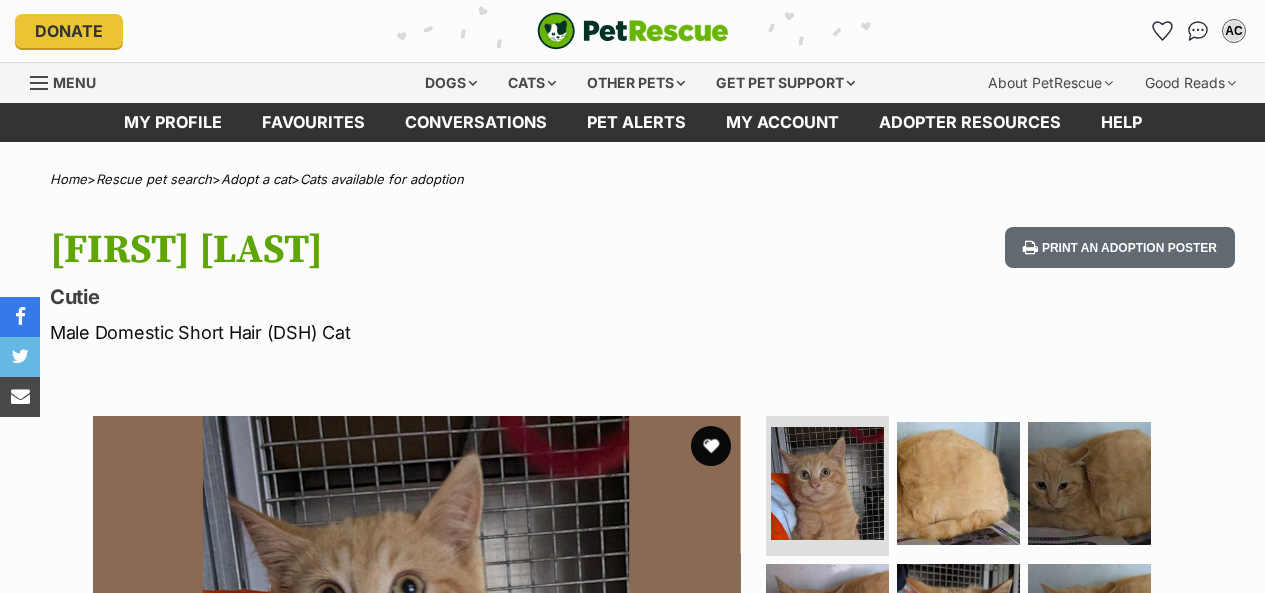 scroll, scrollTop: 0, scrollLeft: 0, axis: both 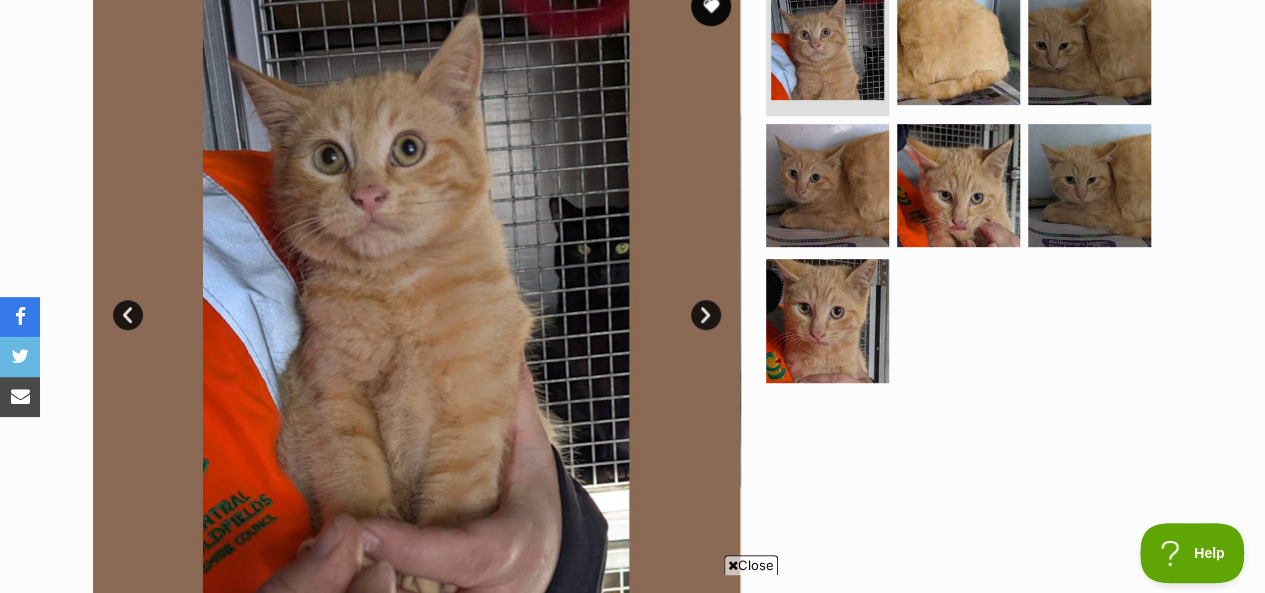 drag, startPoint x: 1279, startPoint y: 58, endPoint x: 1261, endPoint y: 119, distance: 63.600315 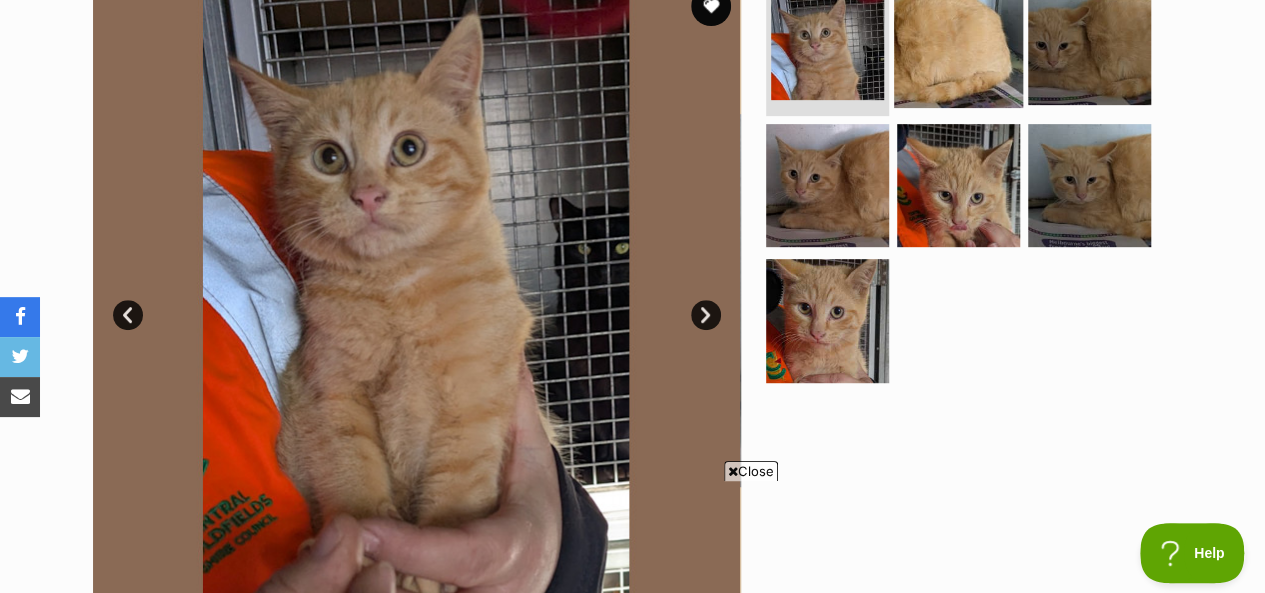 click at bounding box center [958, 43] 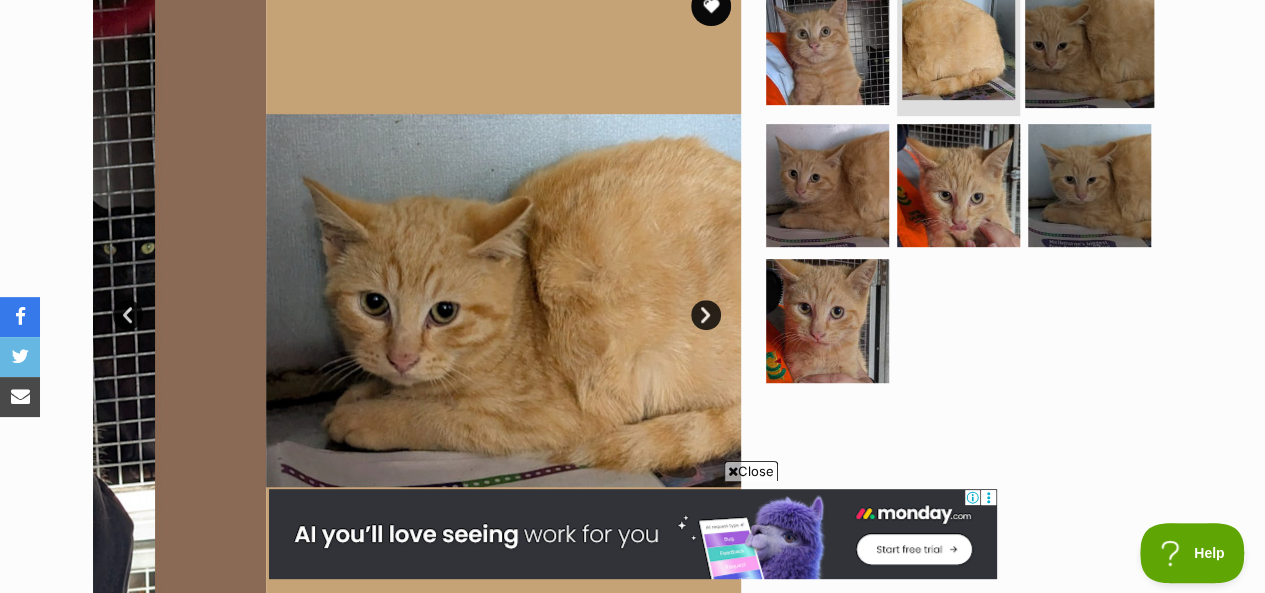 scroll, scrollTop: 0, scrollLeft: 0, axis: both 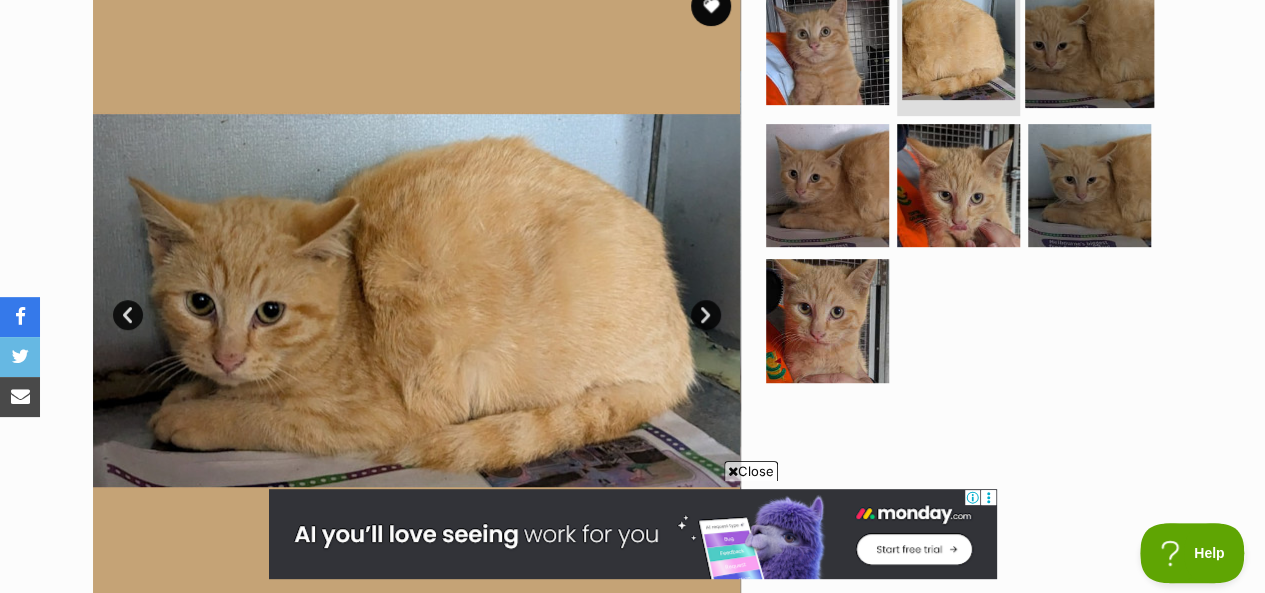 click at bounding box center (1089, 43) 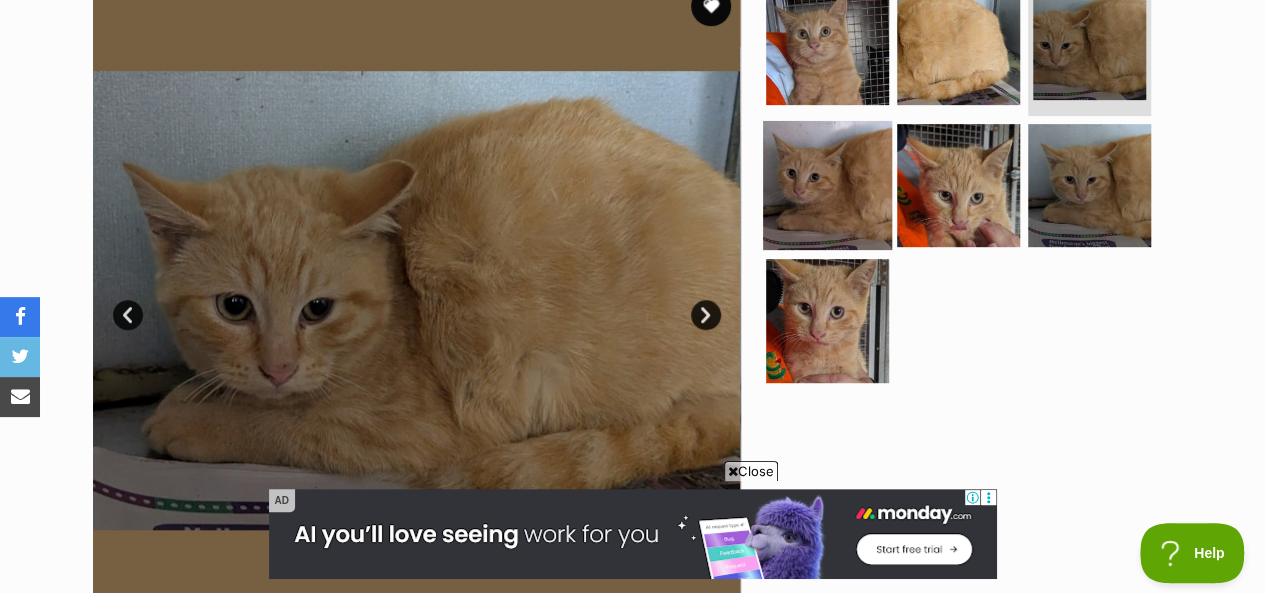 click at bounding box center (827, 184) 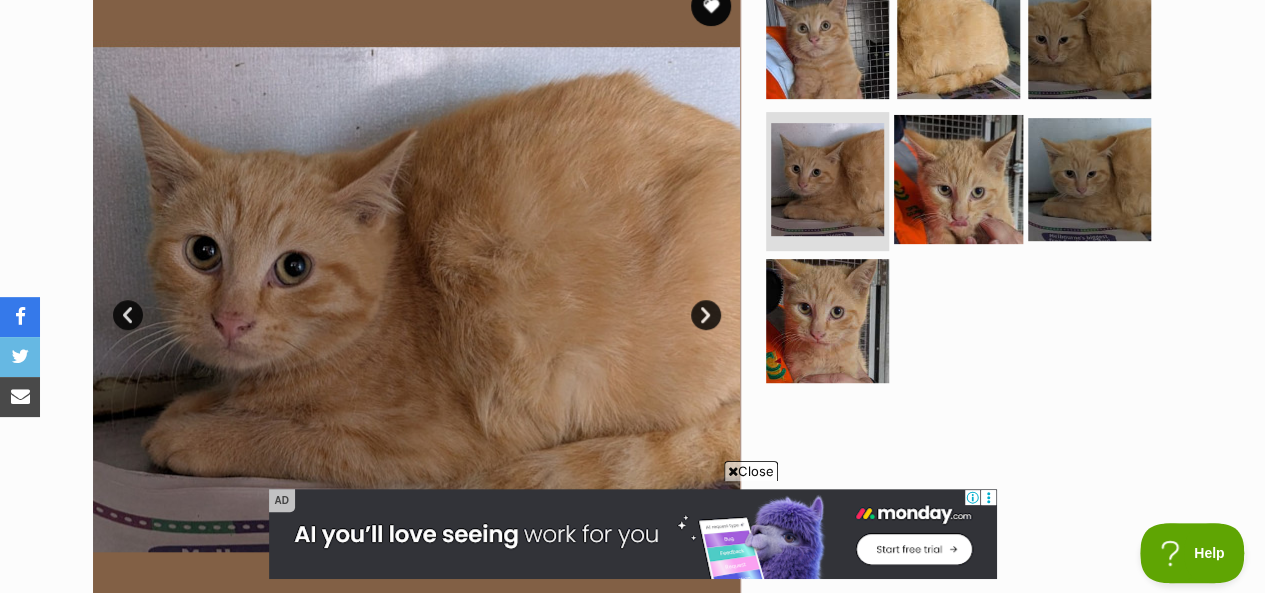 click at bounding box center (958, 178) 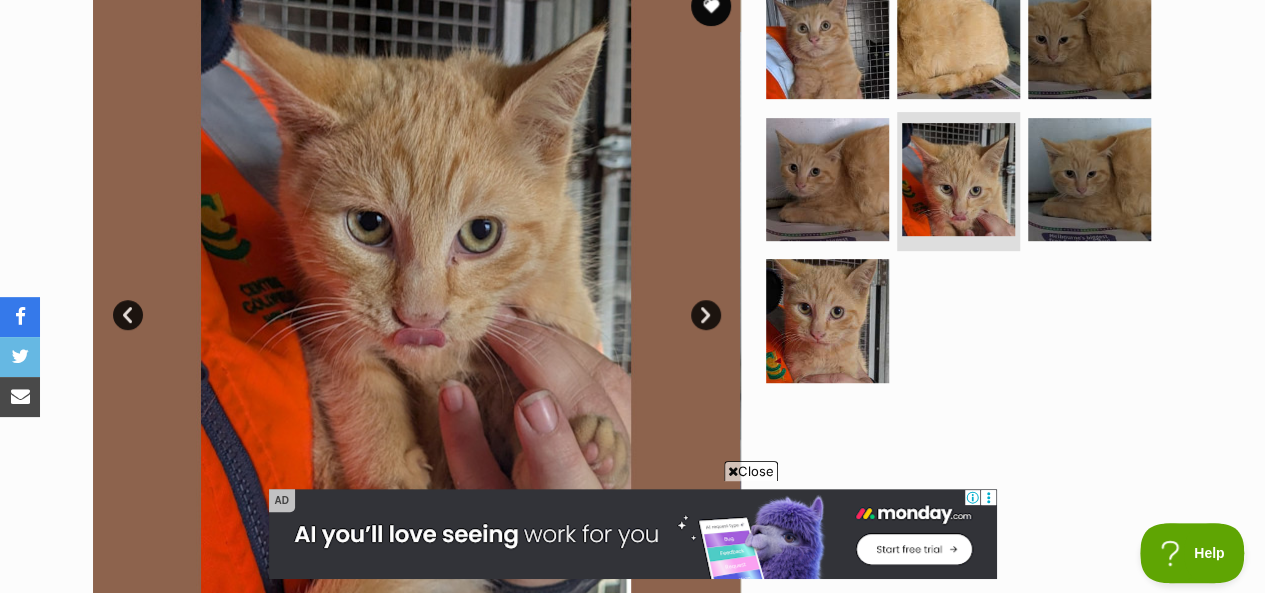click at bounding box center [967, 185] 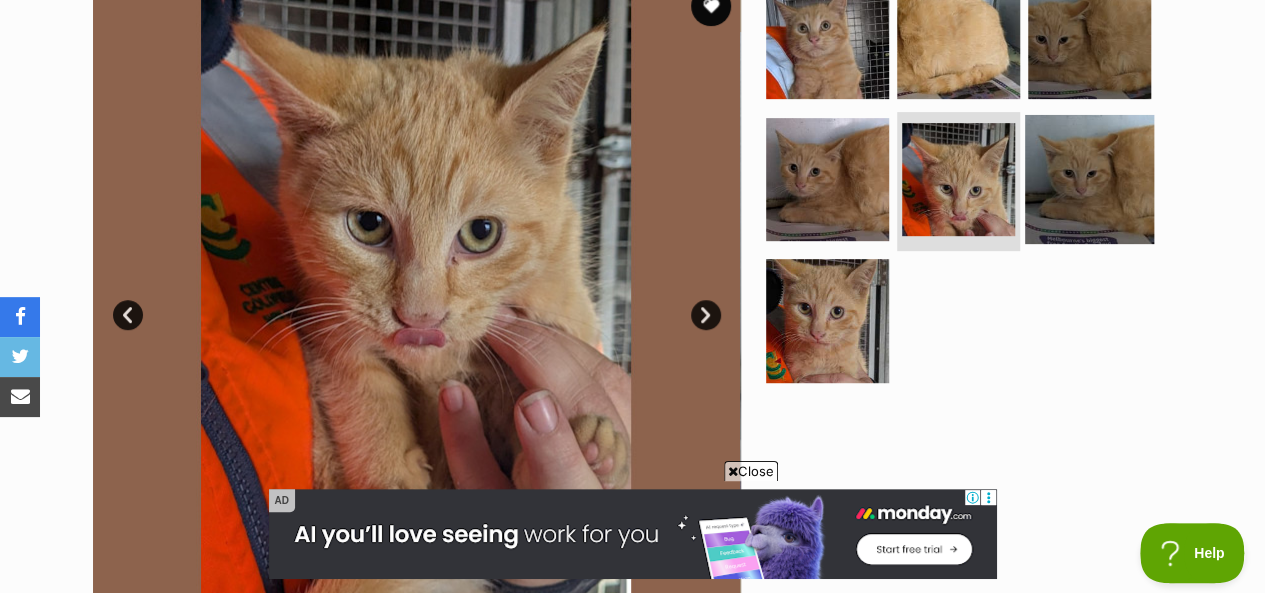 click at bounding box center (1089, 178) 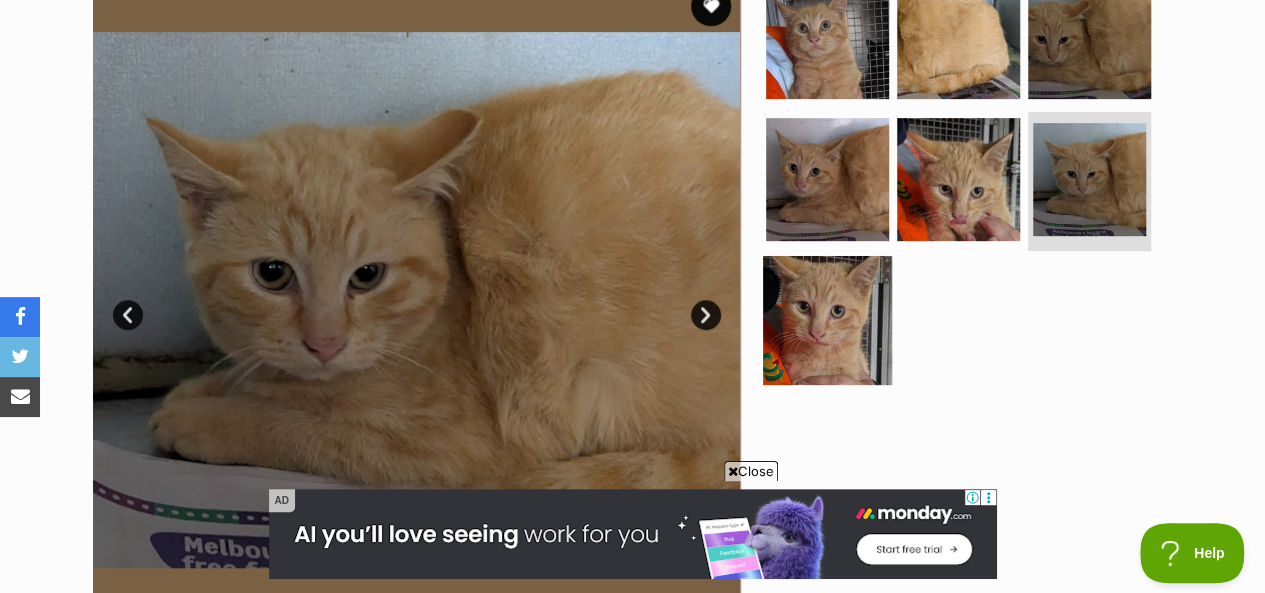 click at bounding box center (827, 320) 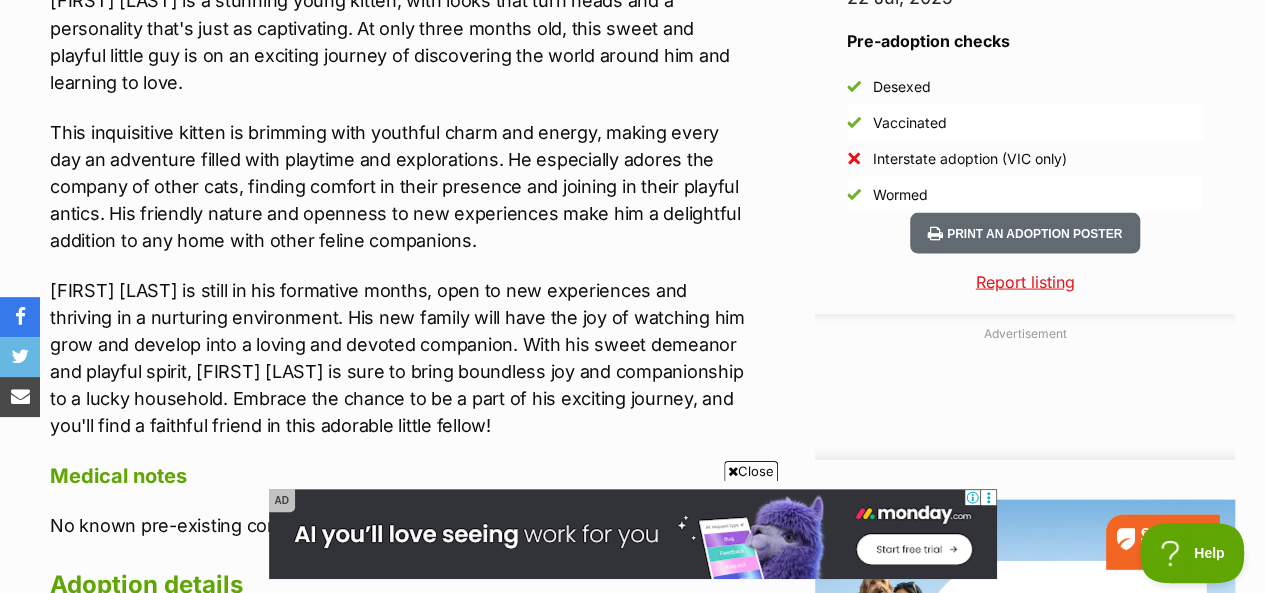 scroll, scrollTop: 1876, scrollLeft: 0, axis: vertical 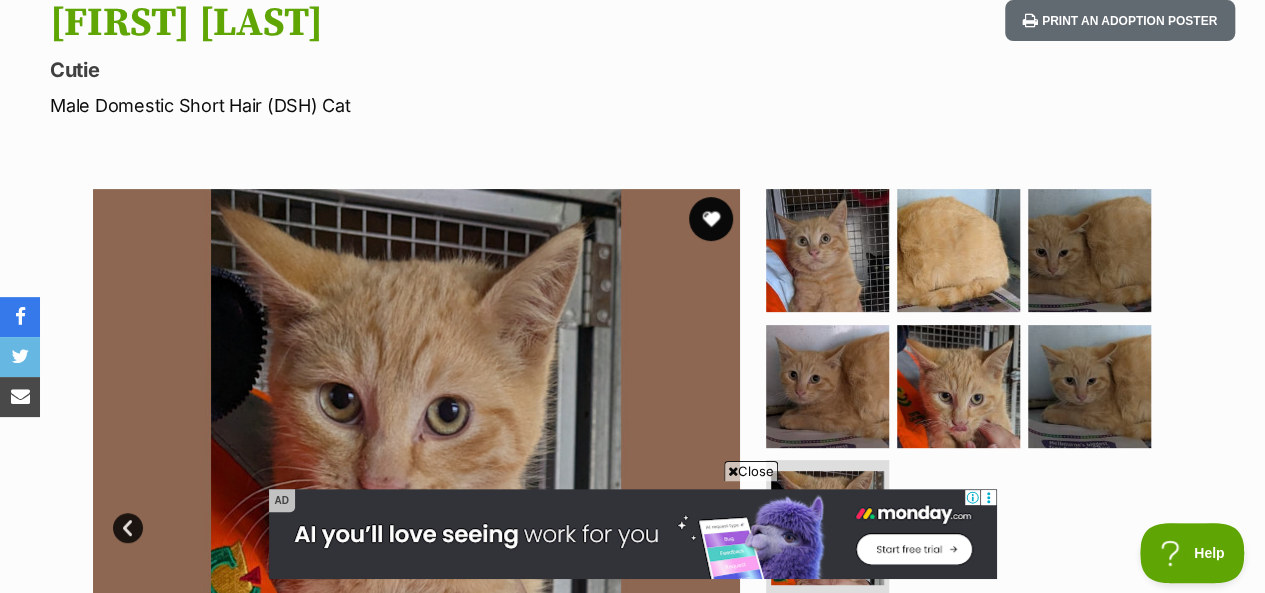 click at bounding box center [711, 219] 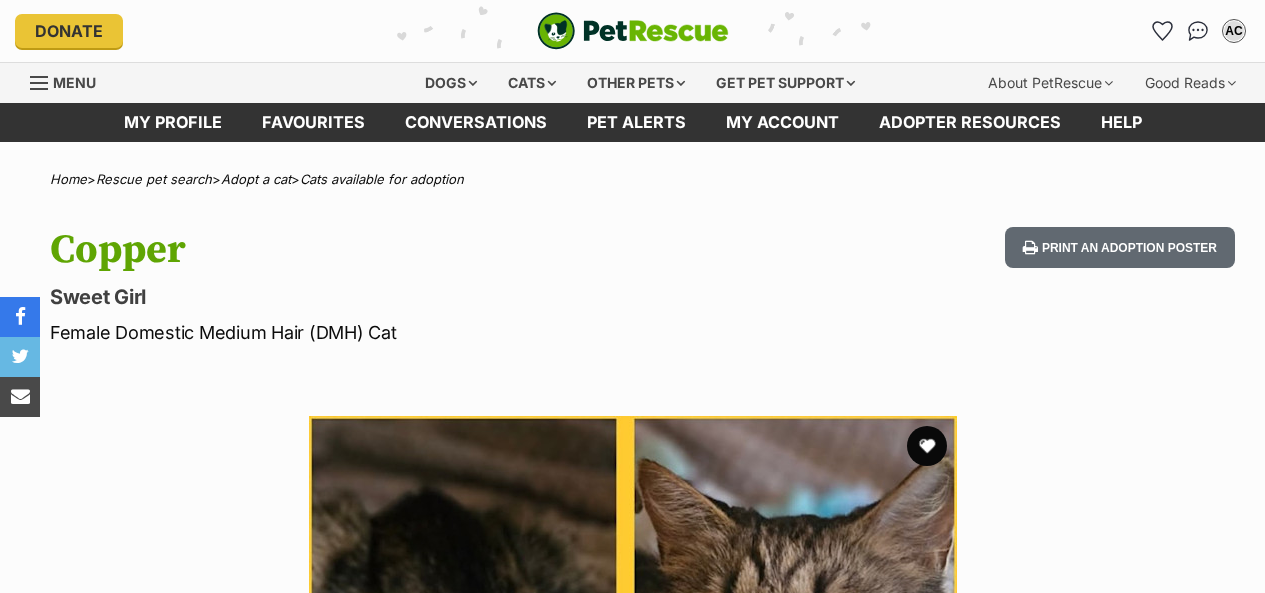 scroll, scrollTop: 0, scrollLeft: 0, axis: both 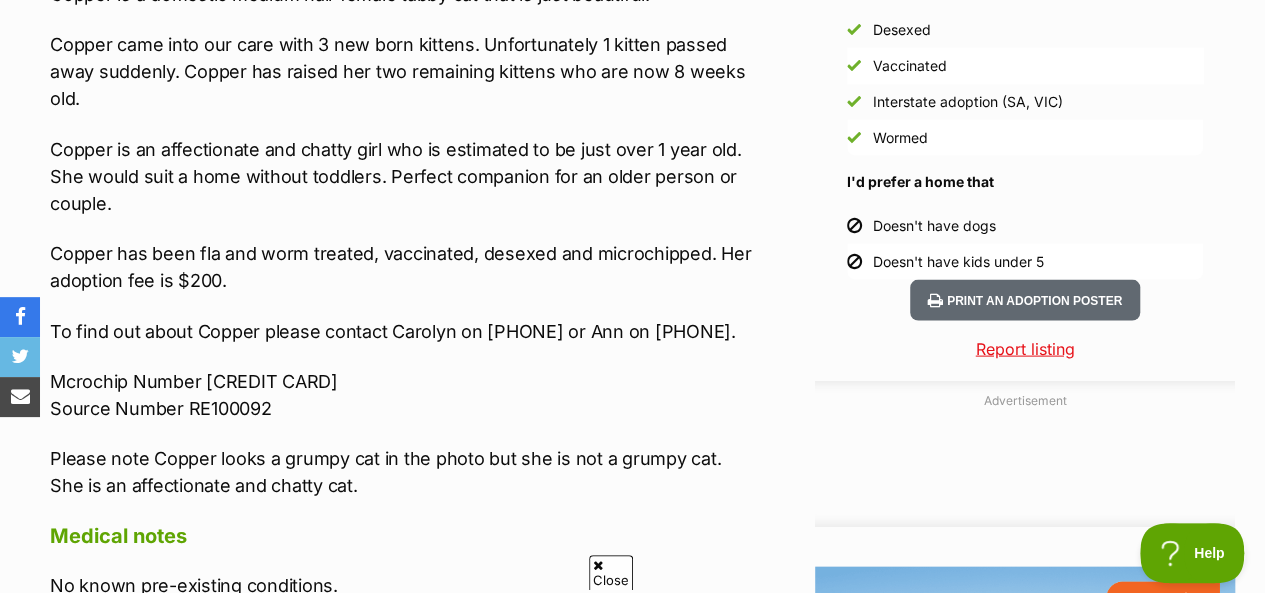 drag, startPoint x: 1279, startPoint y: 49, endPoint x: 1279, endPoint y: 216, distance: 167 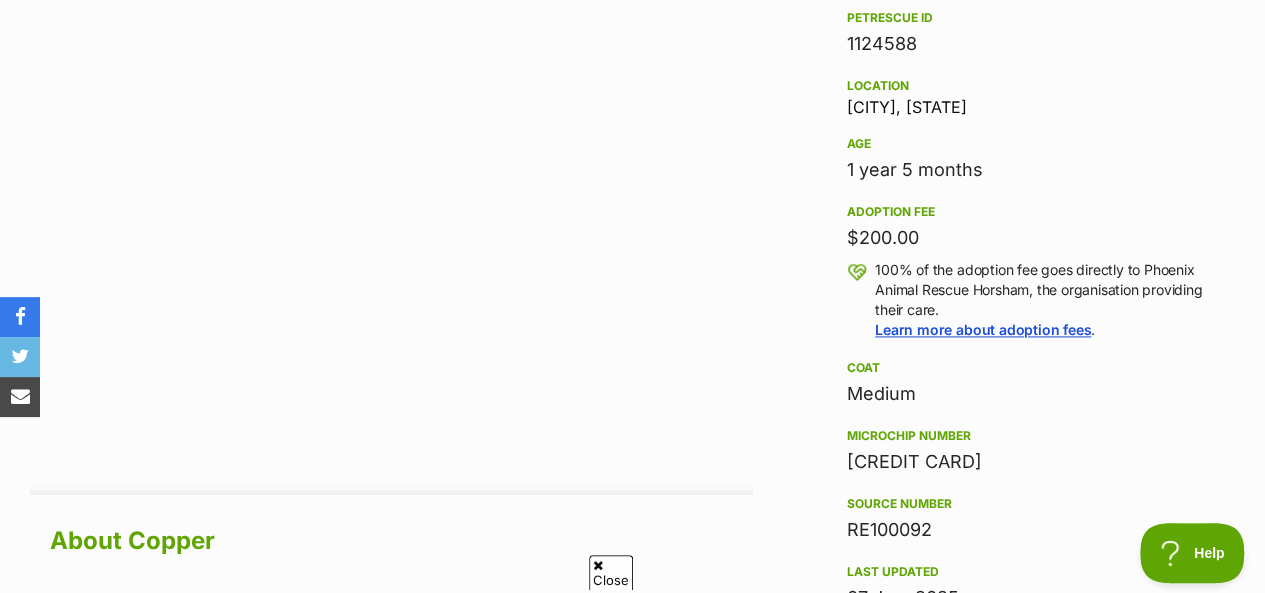 scroll, scrollTop: 1922, scrollLeft: 0, axis: vertical 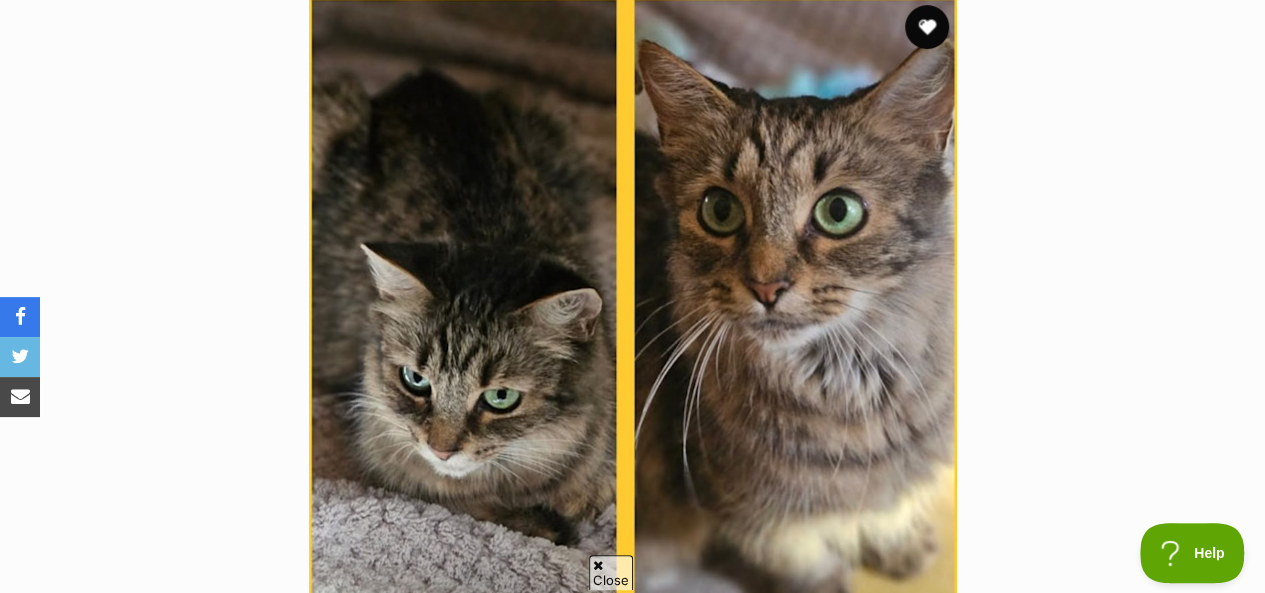click at bounding box center (927, 27) 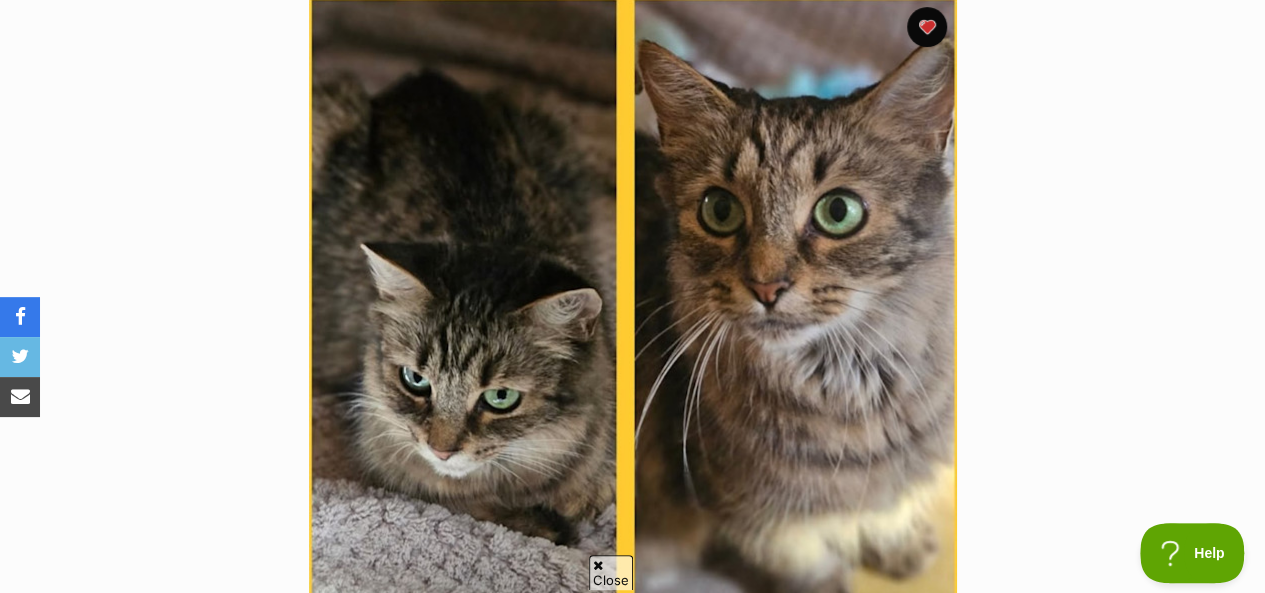 scroll, scrollTop: 938, scrollLeft: 0, axis: vertical 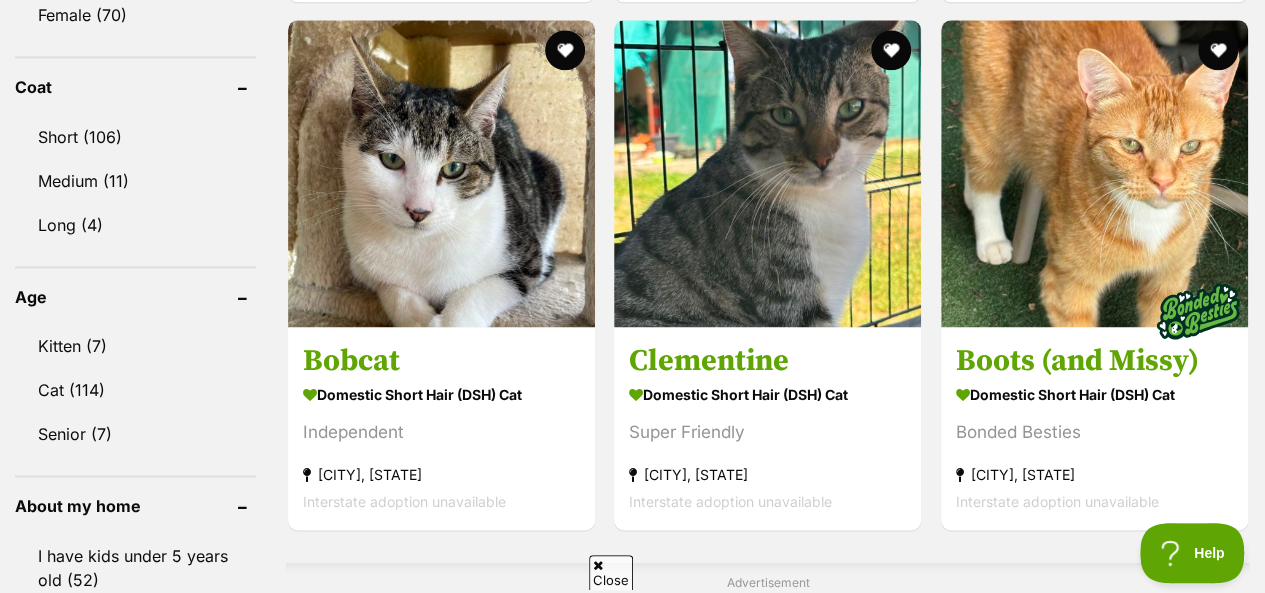 click on "Welcome, [FIRST] [LAST]!" at bounding box center (632, 1912) 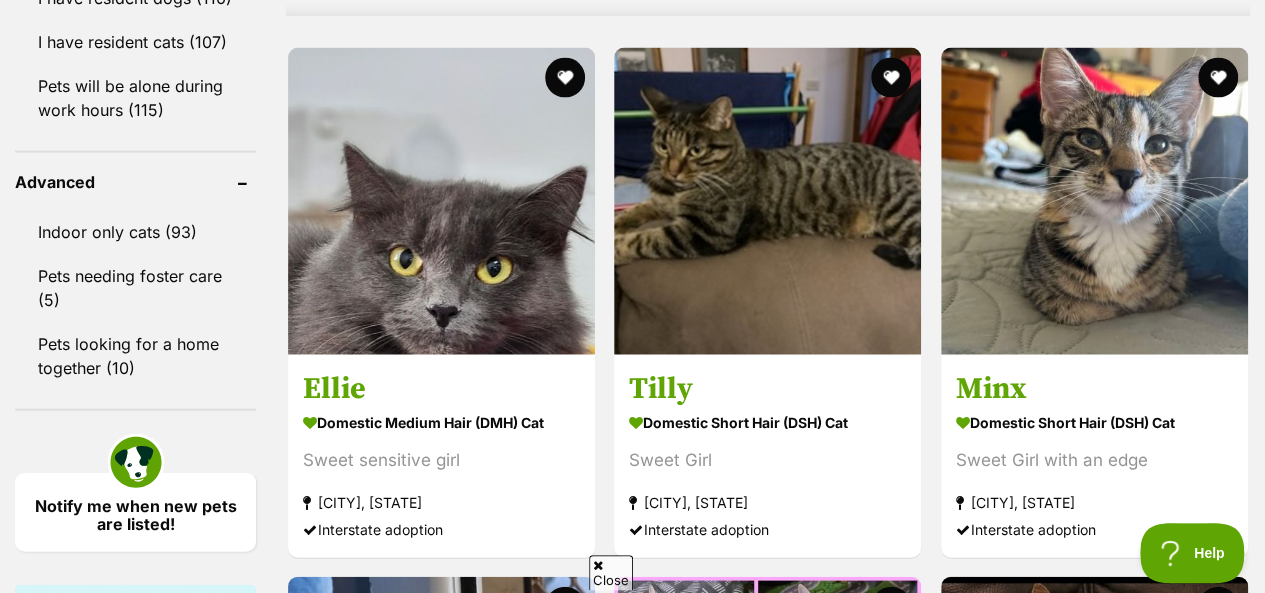 scroll, scrollTop: 2077, scrollLeft: 0, axis: vertical 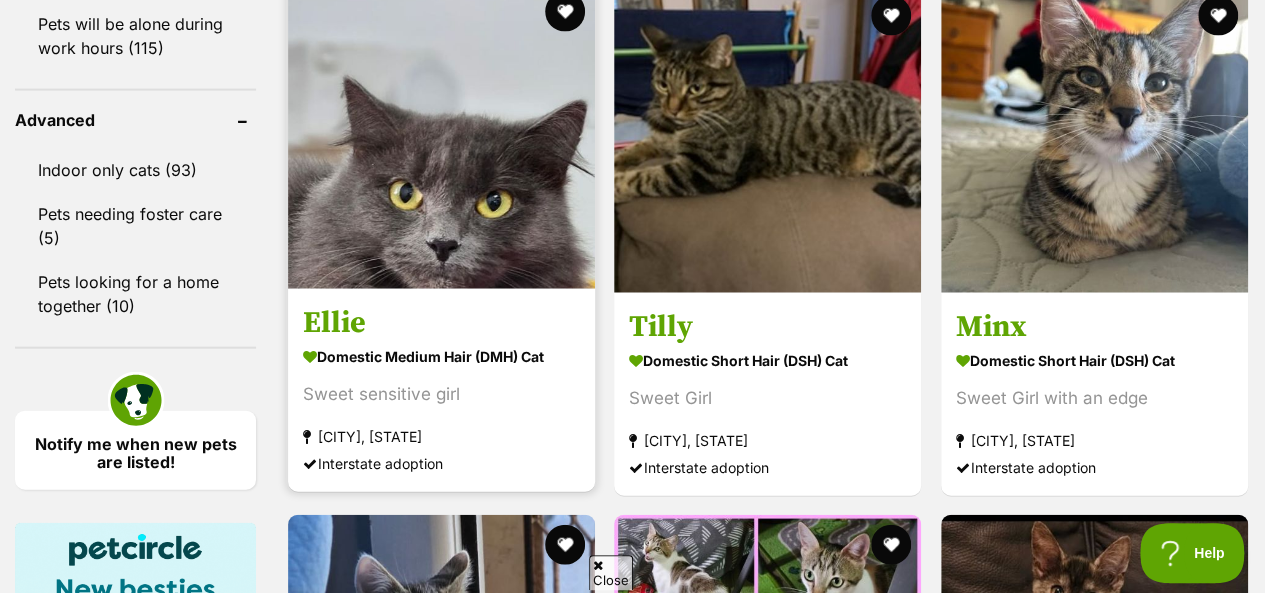 click at bounding box center (441, 135) 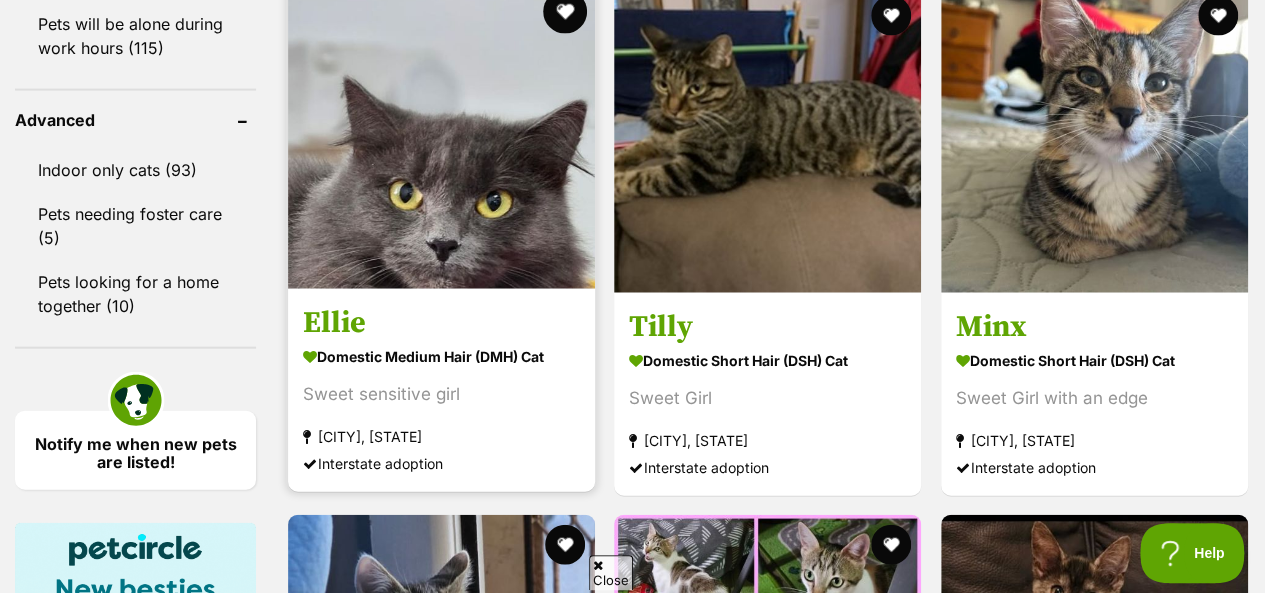 click at bounding box center [565, 12] 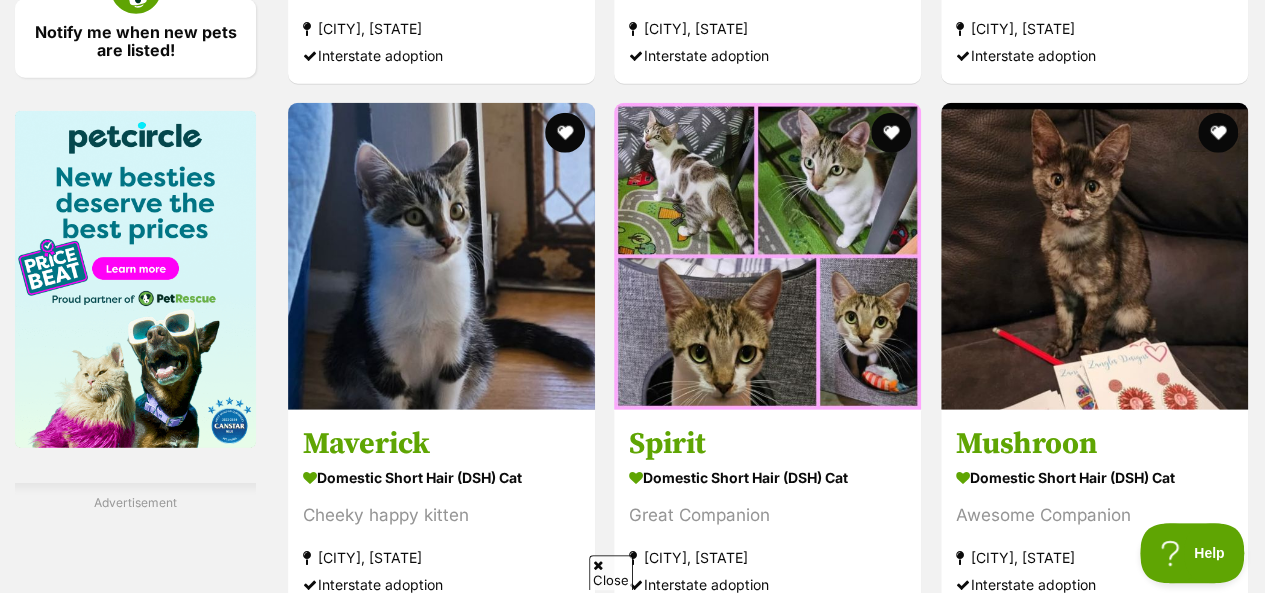 scroll, scrollTop: 2552, scrollLeft: 0, axis: vertical 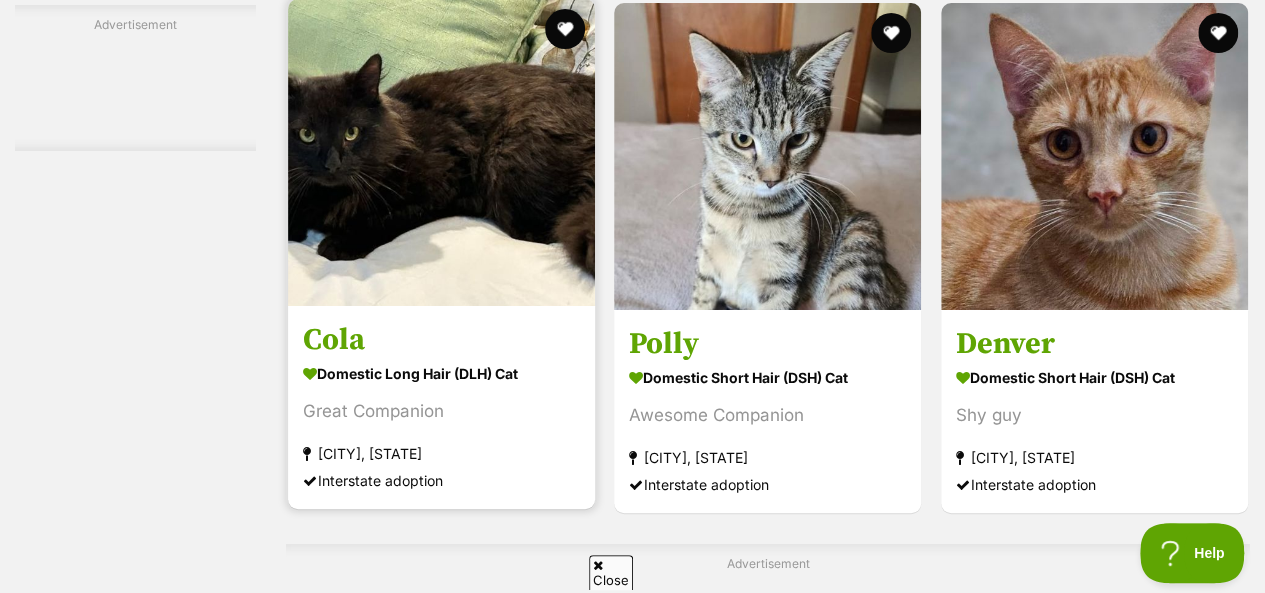 click at bounding box center (441, 152) 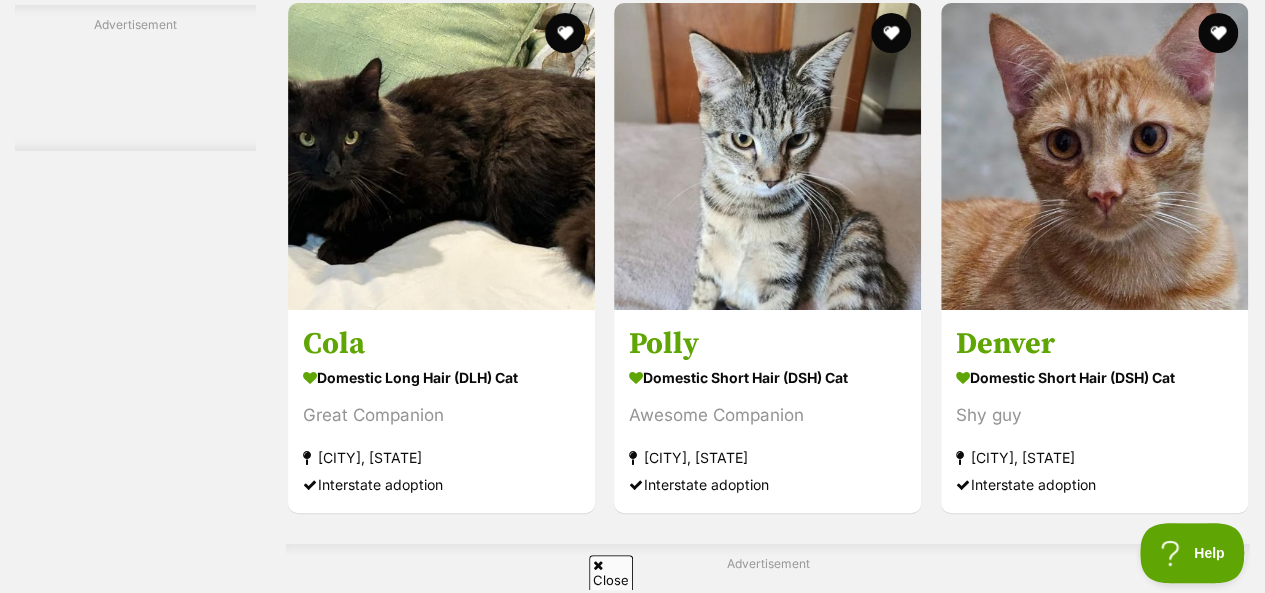 scroll, scrollTop: 4384, scrollLeft: 0, axis: vertical 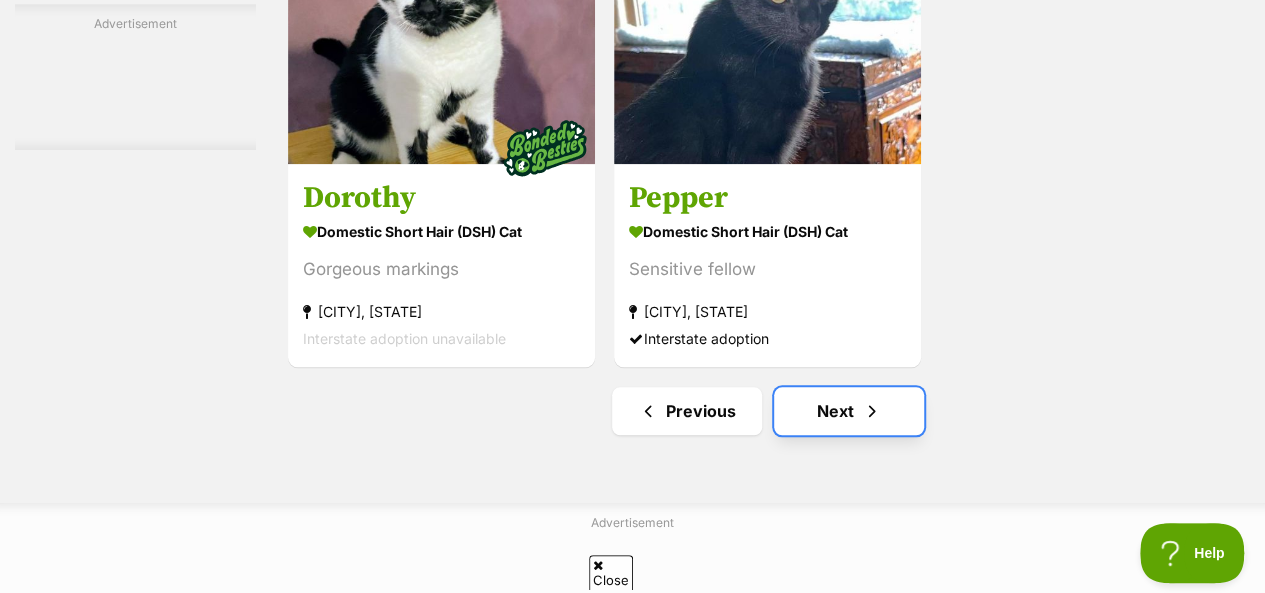 click at bounding box center [872, 411] 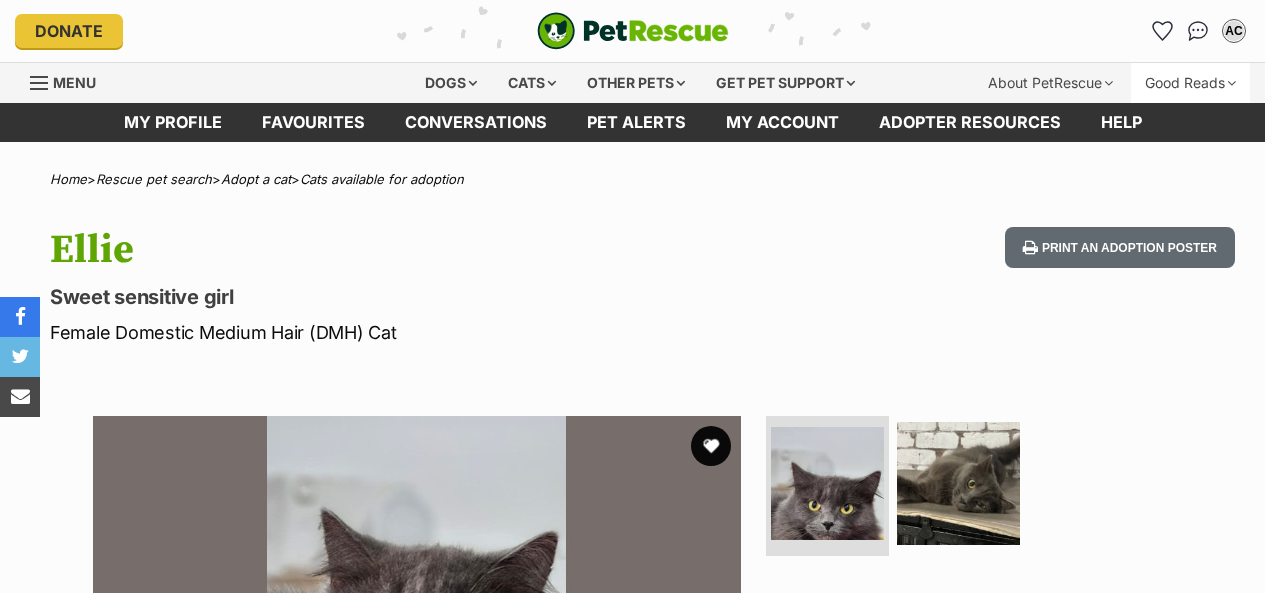 scroll, scrollTop: 0, scrollLeft: 0, axis: both 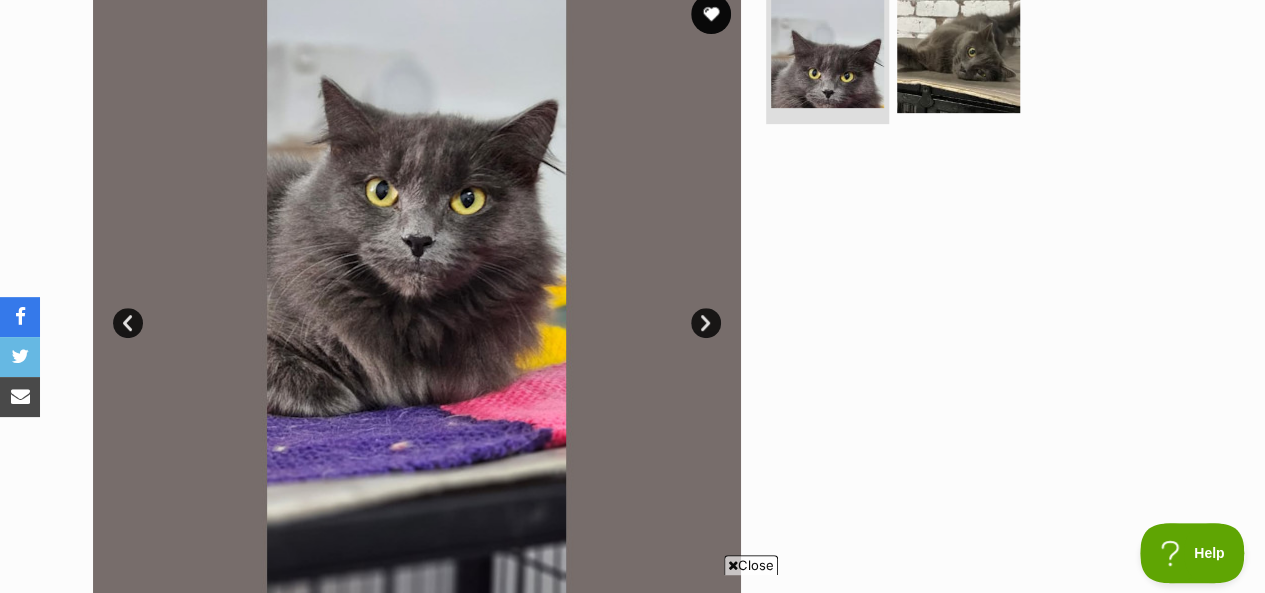click on "Next" at bounding box center (706, 323) 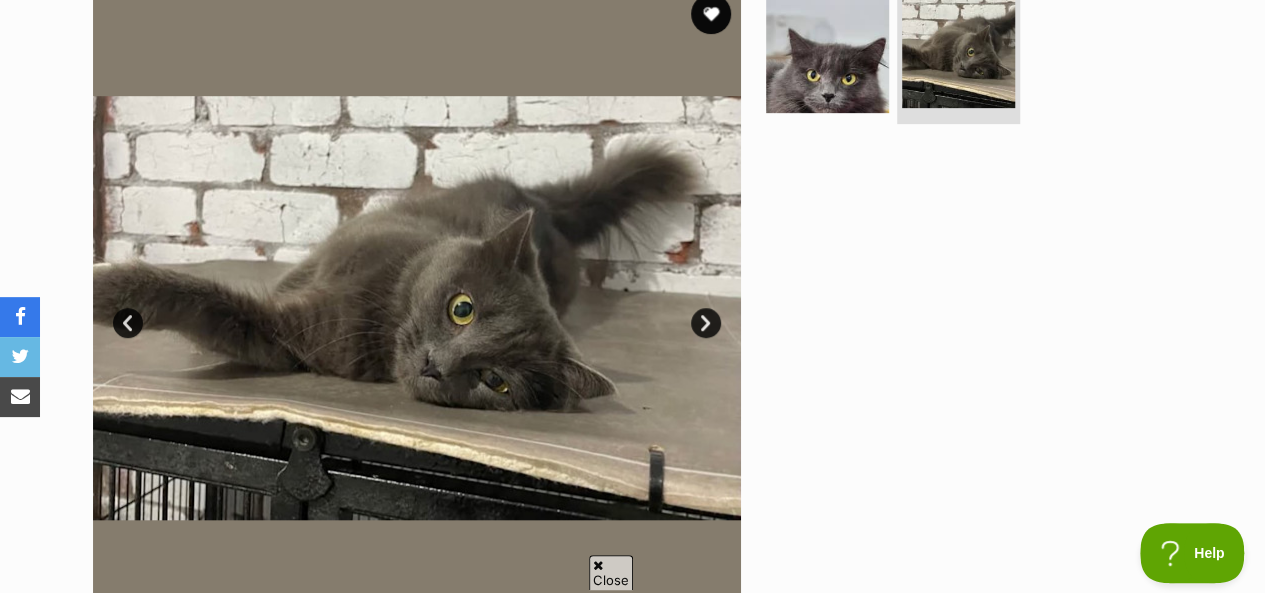 click on "Next" at bounding box center (706, 323) 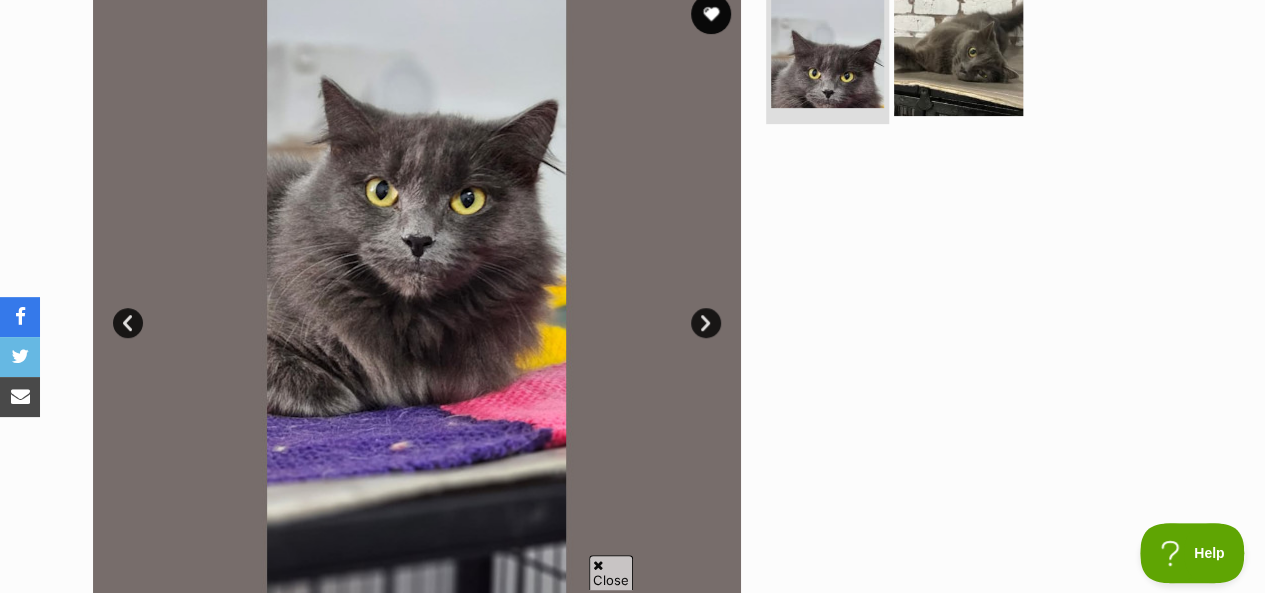 click at bounding box center [958, 51] 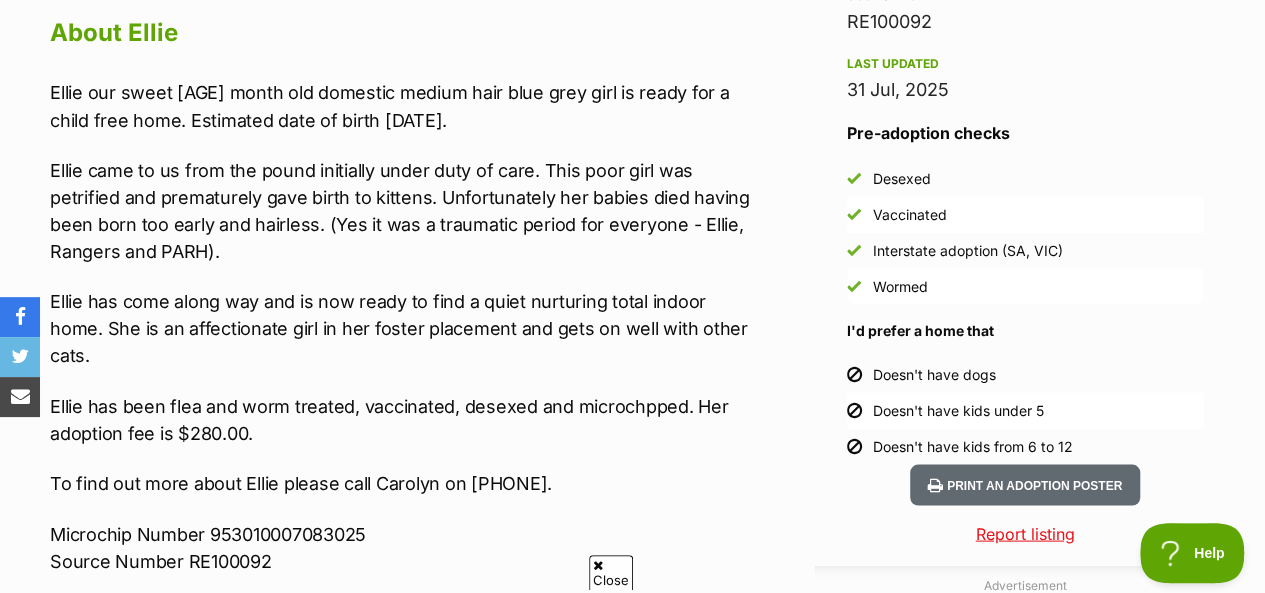 scroll, scrollTop: 1794, scrollLeft: 0, axis: vertical 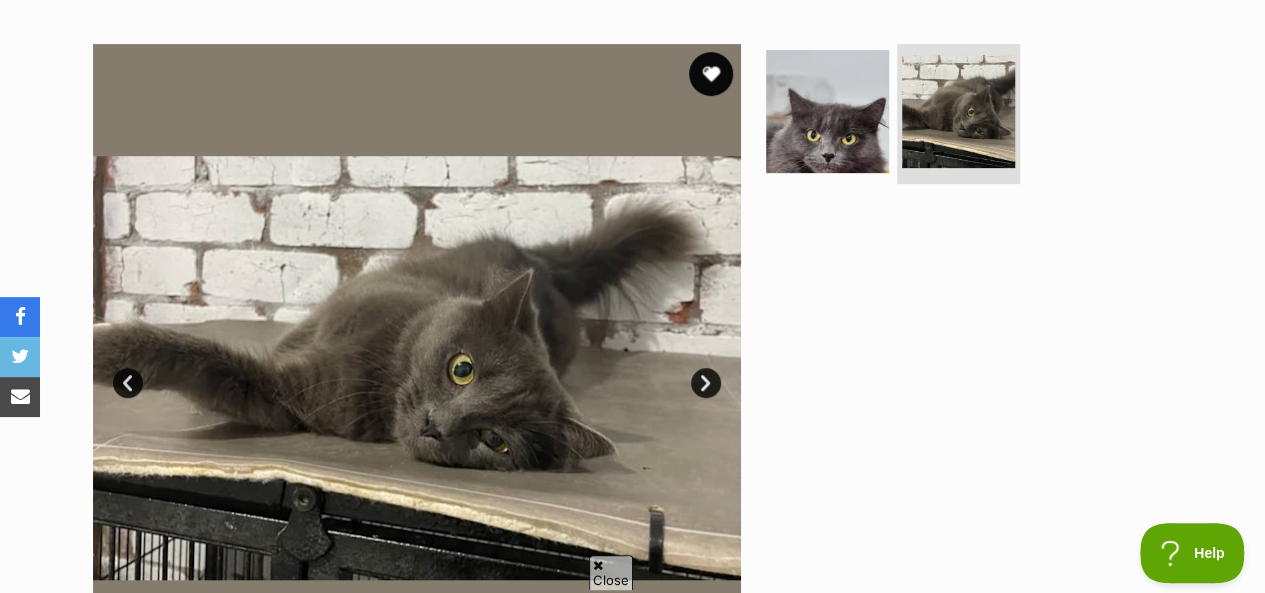 click at bounding box center [711, 74] 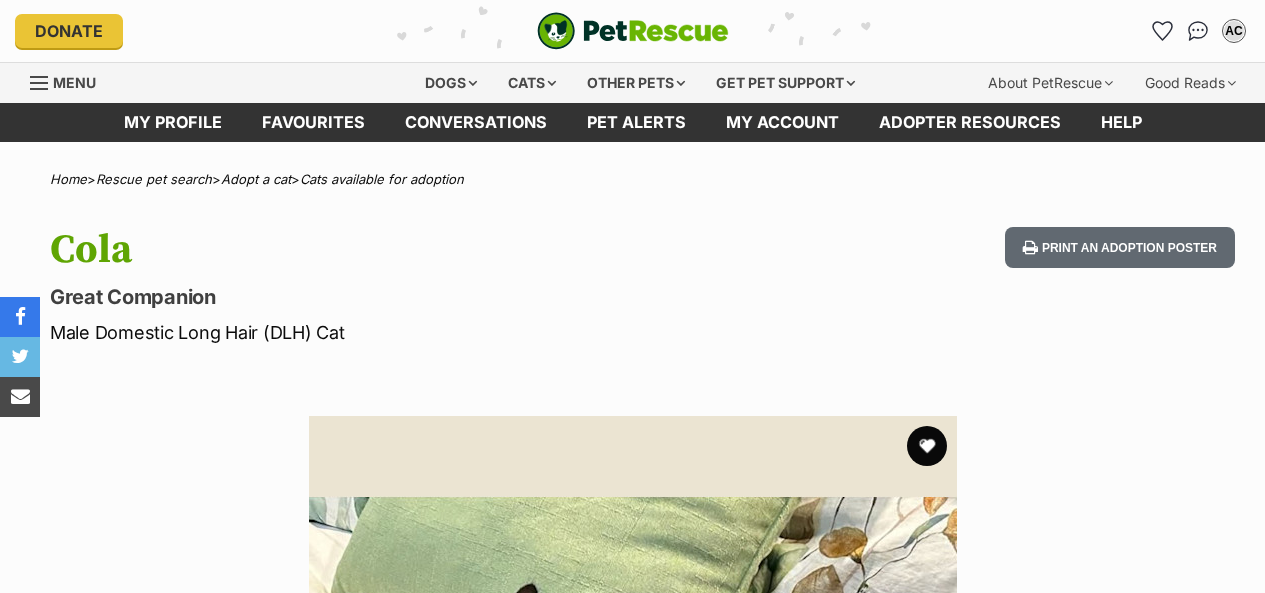 scroll, scrollTop: 0, scrollLeft: 0, axis: both 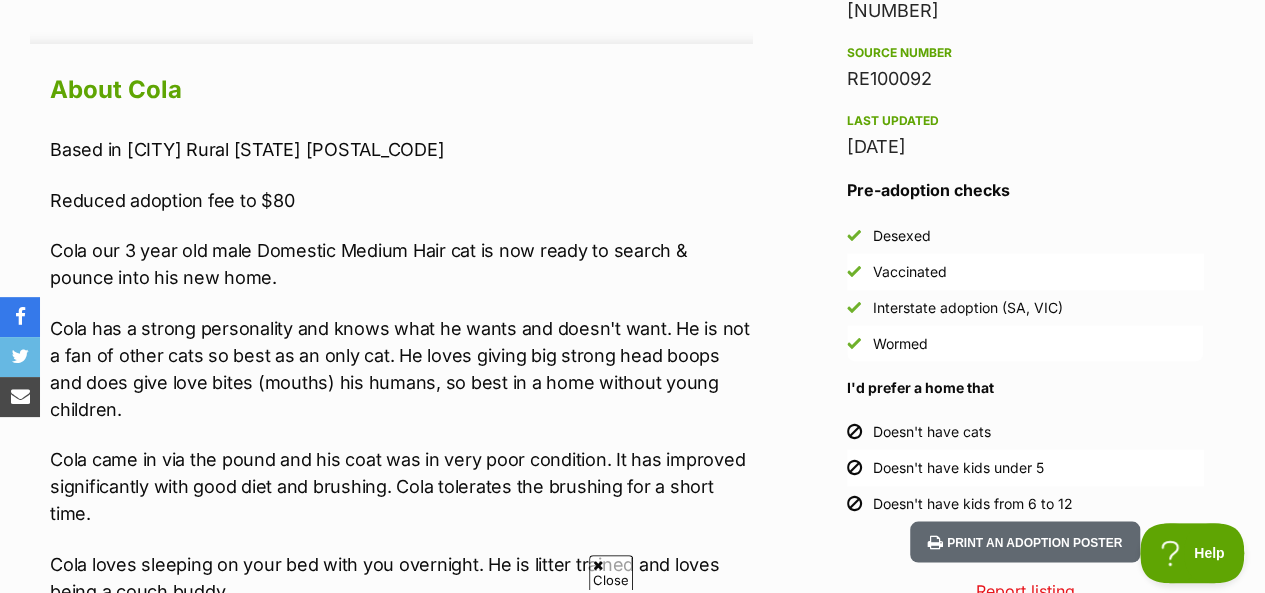 drag, startPoint x: 1279, startPoint y: 32, endPoint x: 1271, endPoint y: 250, distance: 218.14674 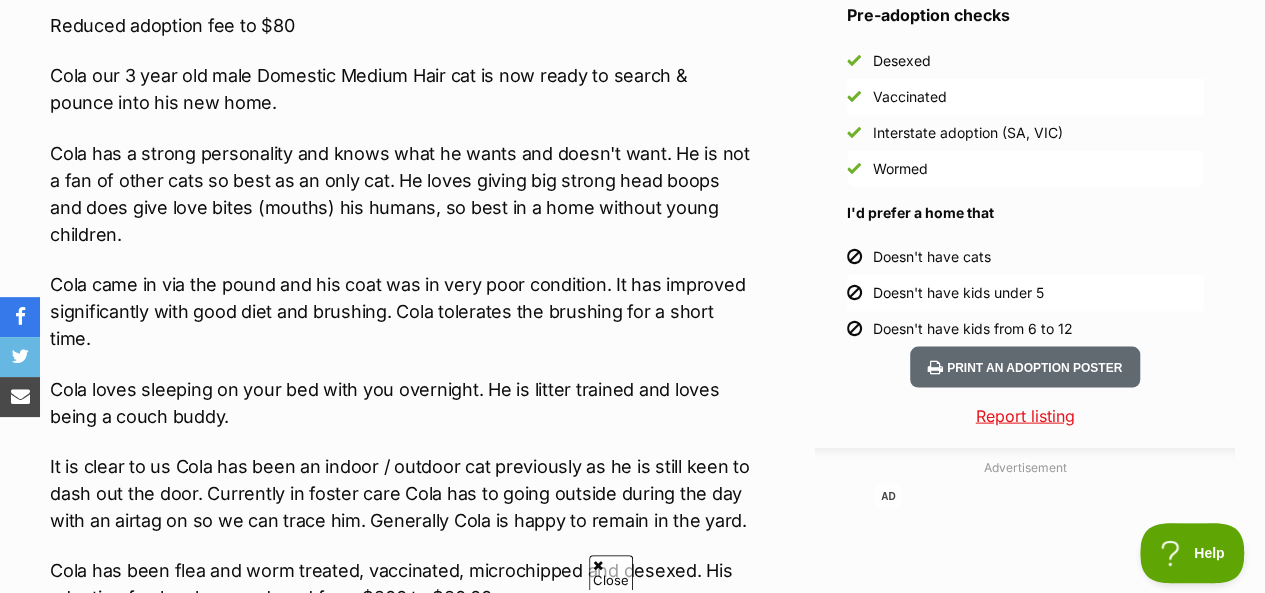 scroll, scrollTop: 1897, scrollLeft: 0, axis: vertical 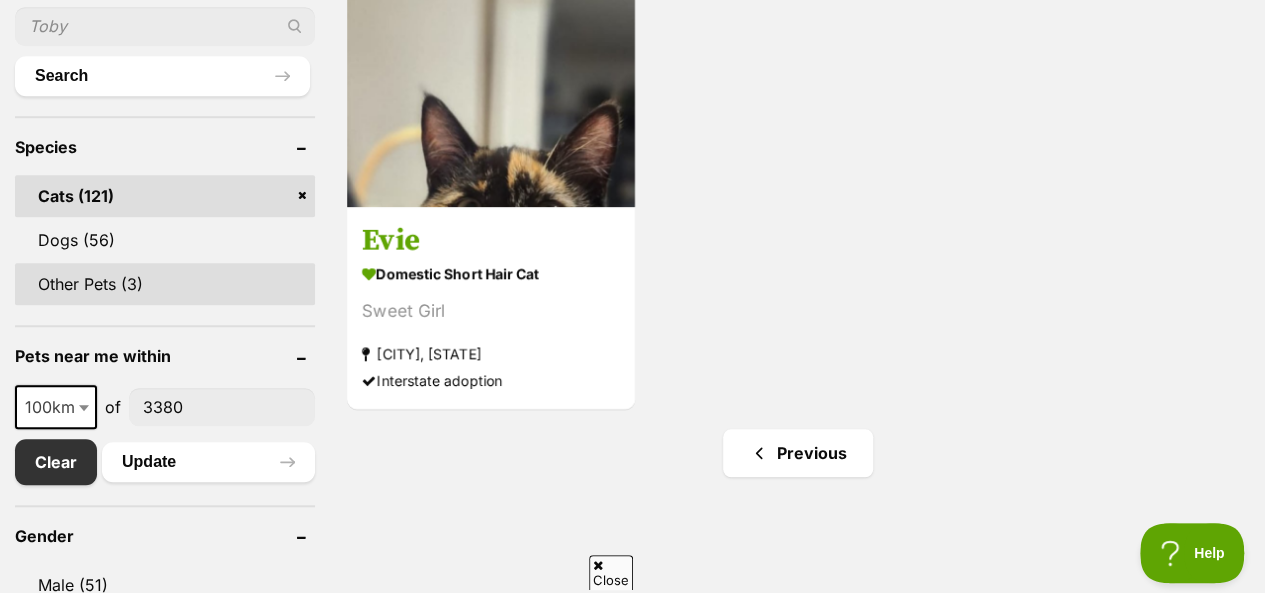 click on "Other Pets (3)" at bounding box center (165, 284) 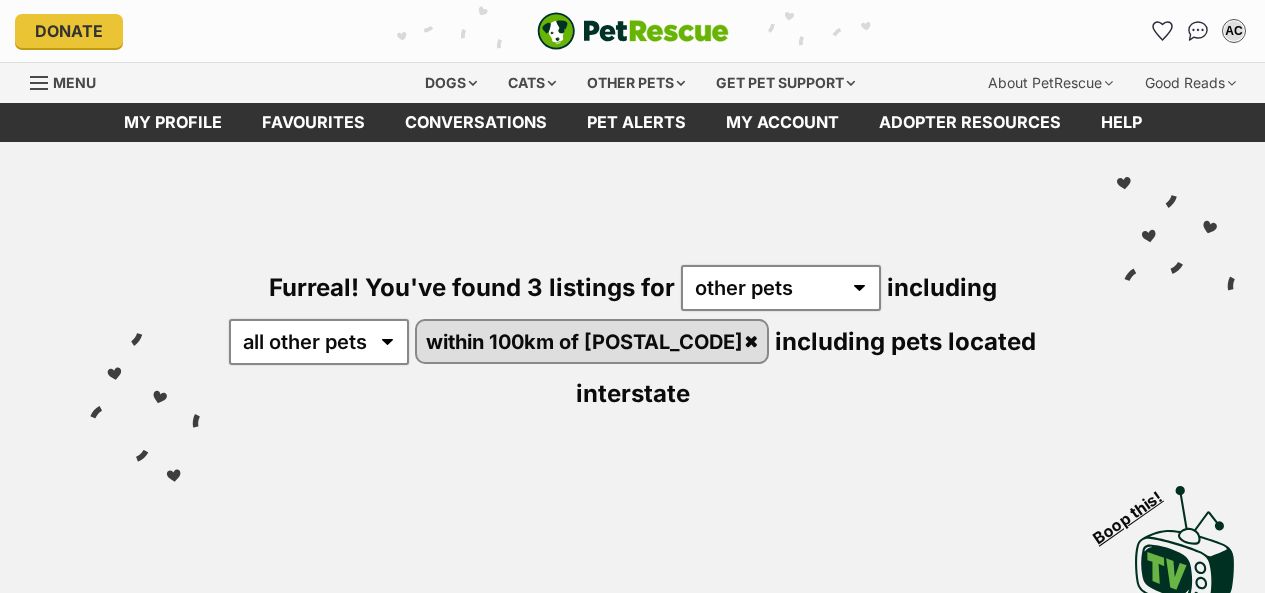 scroll, scrollTop: 0, scrollLeft: 0, axis: both 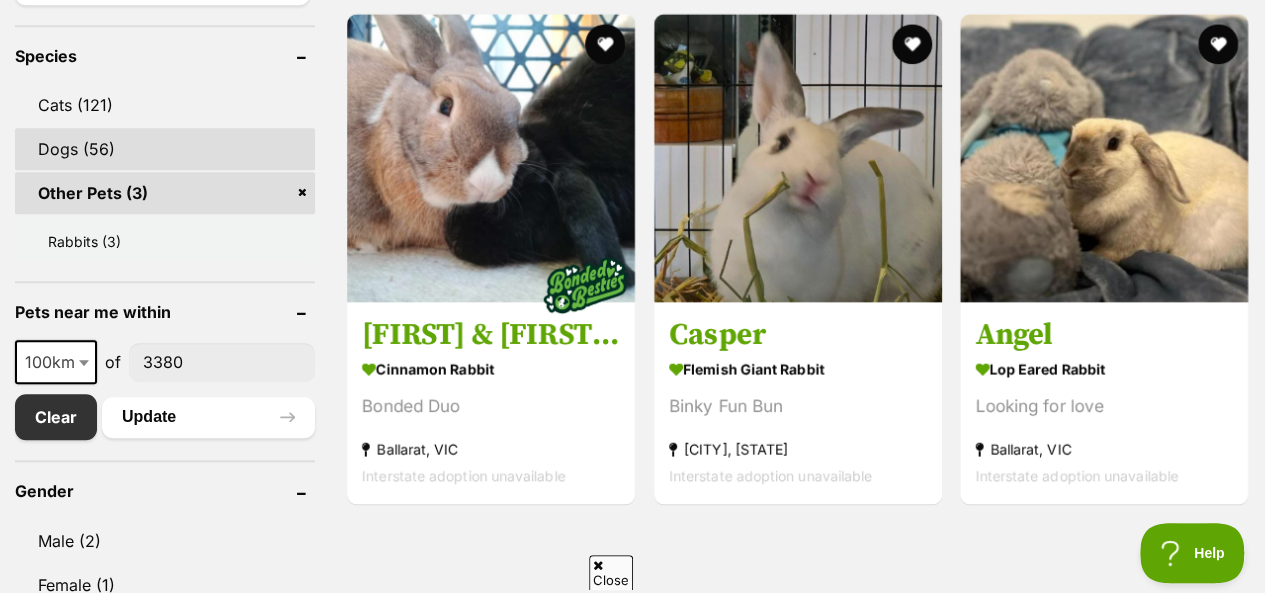 click on "Dogs (56)" at bounding box center (165, 149) 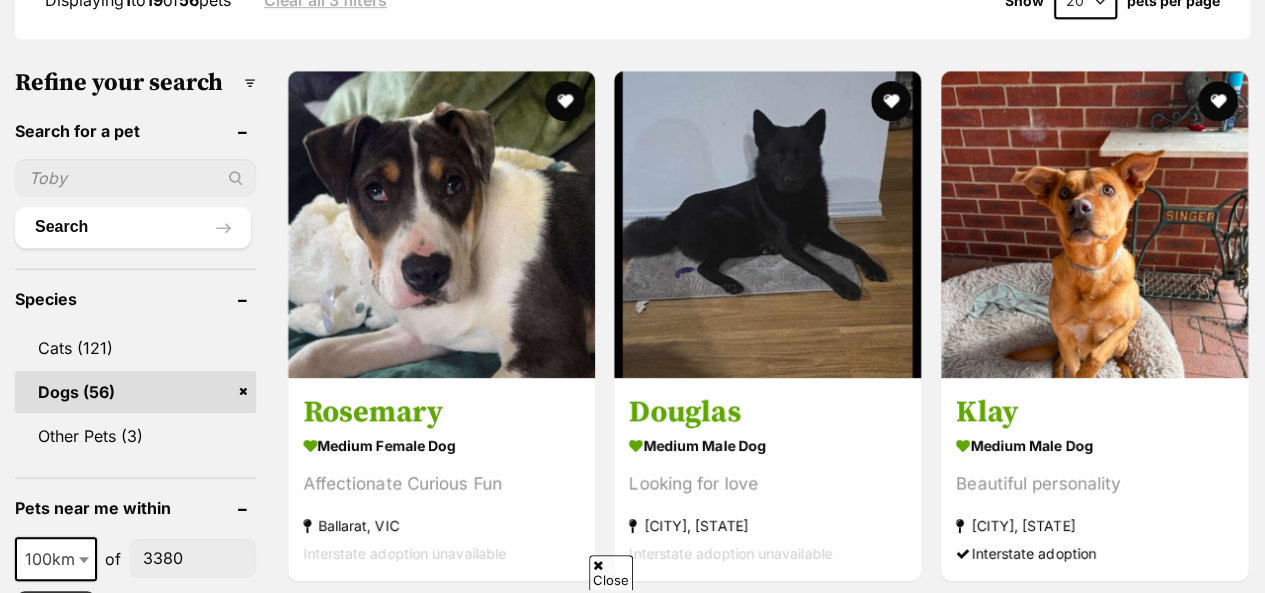 scroll, scrollTop: 614, scrollLeft: 0, axis: vertical 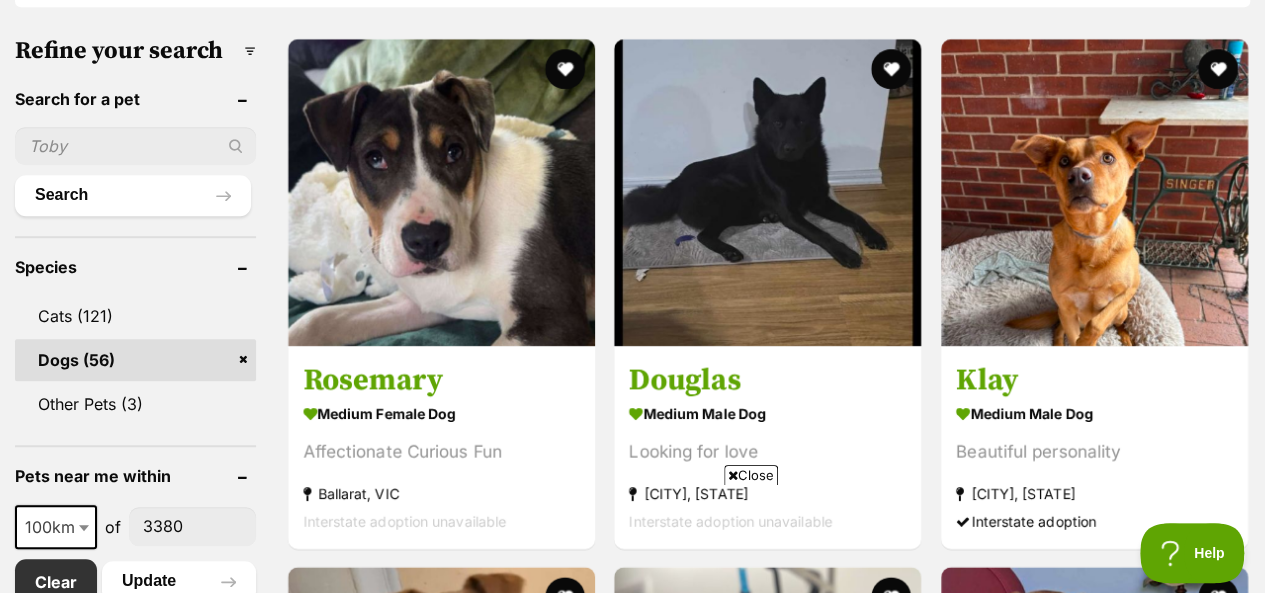 click on "Skip to main content
Log in to favourite this pet
Log in
Or sign up
Search PetRescue
Search for a pet, rescue group or article
Please select PetRescue ID
Pet name
Group
Article
Go
E.g. enter a pet's id into the search.
E.g. enter a pet's name into the search.
E.g. enter a rescue groups's name.
E.g. enter in a keyword to find an article.
Log in to set up alerts
Log in
Or sign up
Close Sidebar
Welcome, [FIRST] [LAST]!
Log out
Find pets to foster or adopt
Browse for dogs and puppies
Browse for cats and kittens
Browse for other pets
Search the website
Pets needing foster care
All pets
Keyword search
Rescue directory
My account
Favourites
Alerts
Pet alert matches
Account settings
Adopter profile
Change password" at bounding box center (632, 2552) 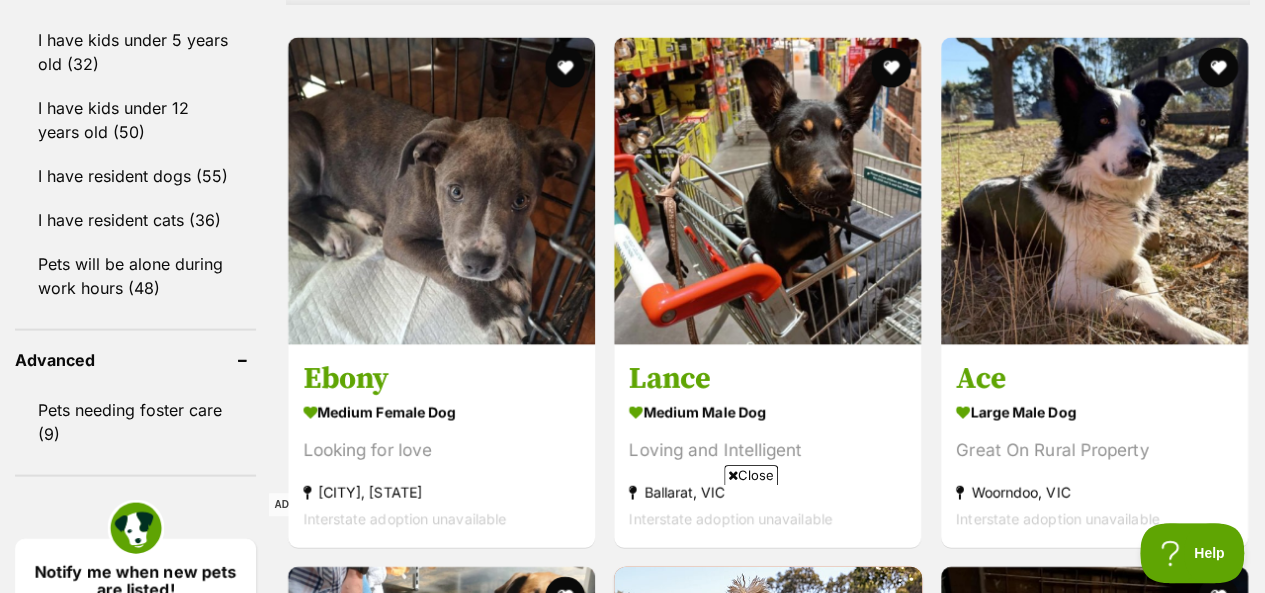scroll, scrollTop: 1894, scrollLeft: 0, axis: vertical 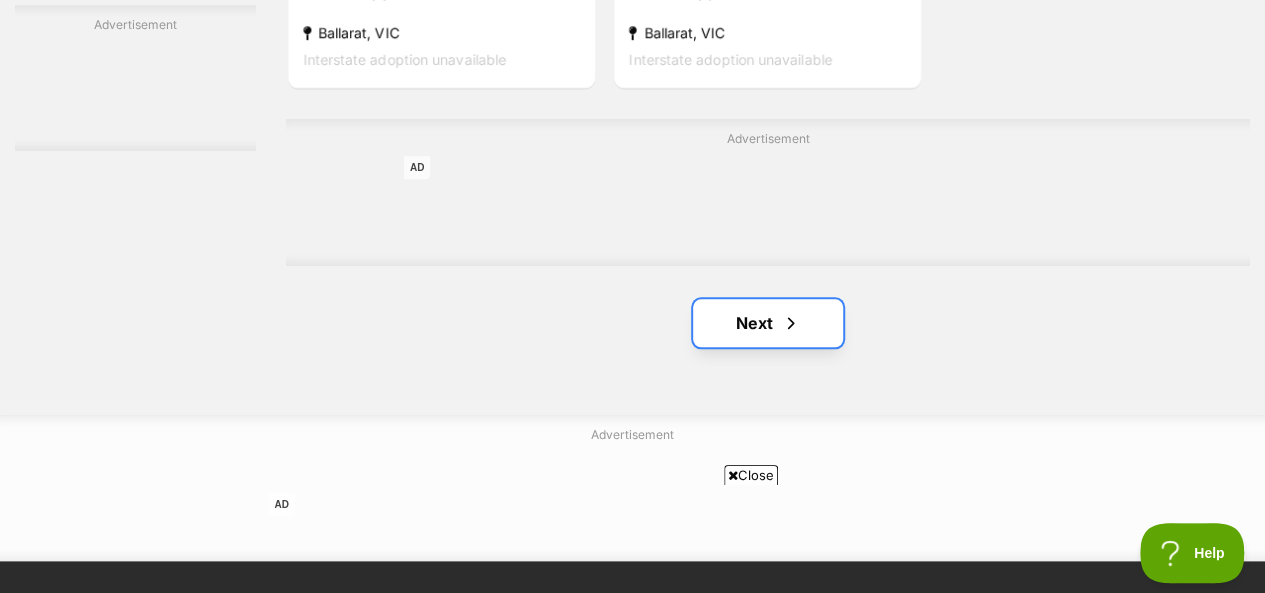 click on "Next" at bounding box center (768, 323) 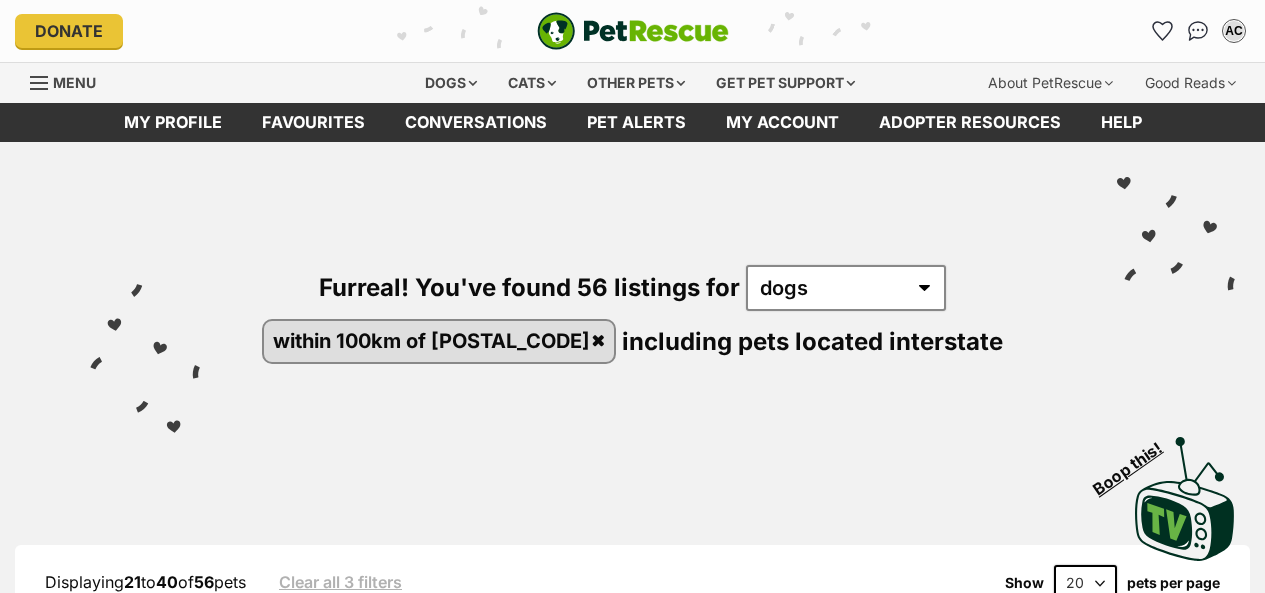 scroll, scrollTop: 0, scrollLeft: 0, axis: both 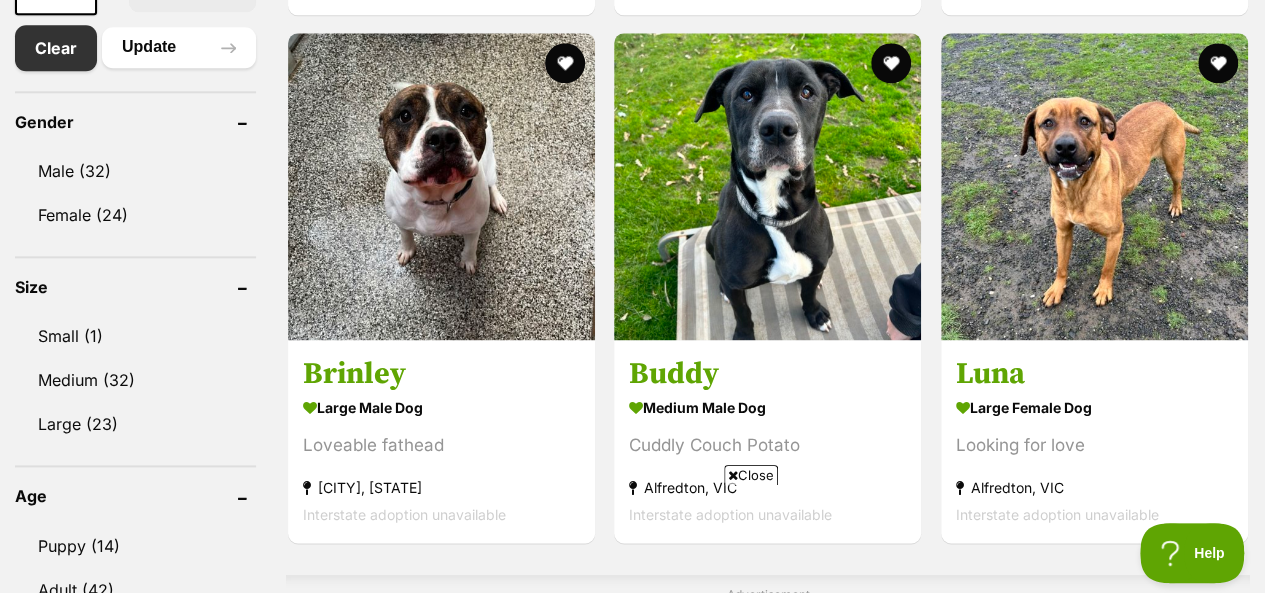 drag, startPoint x: 1274, startPoint y: 54, endPoint x: 1279, endPoint y: 173, distance: 119.104996 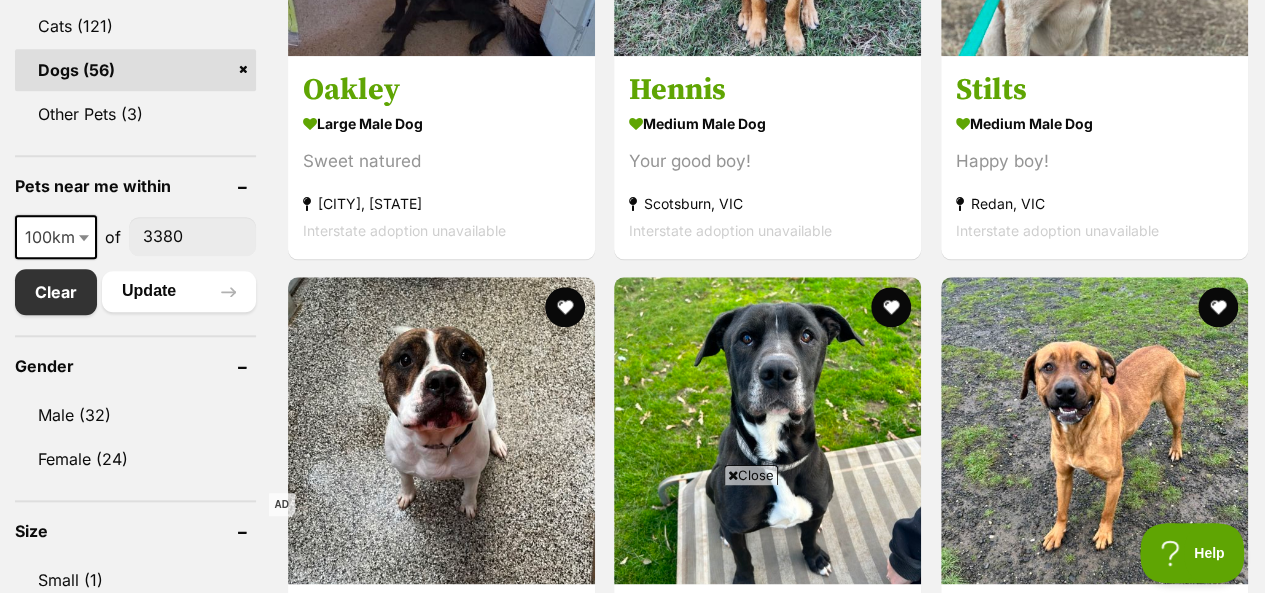 scroll, scrollTop: 877, scrollLeft: 0, axis: vertical 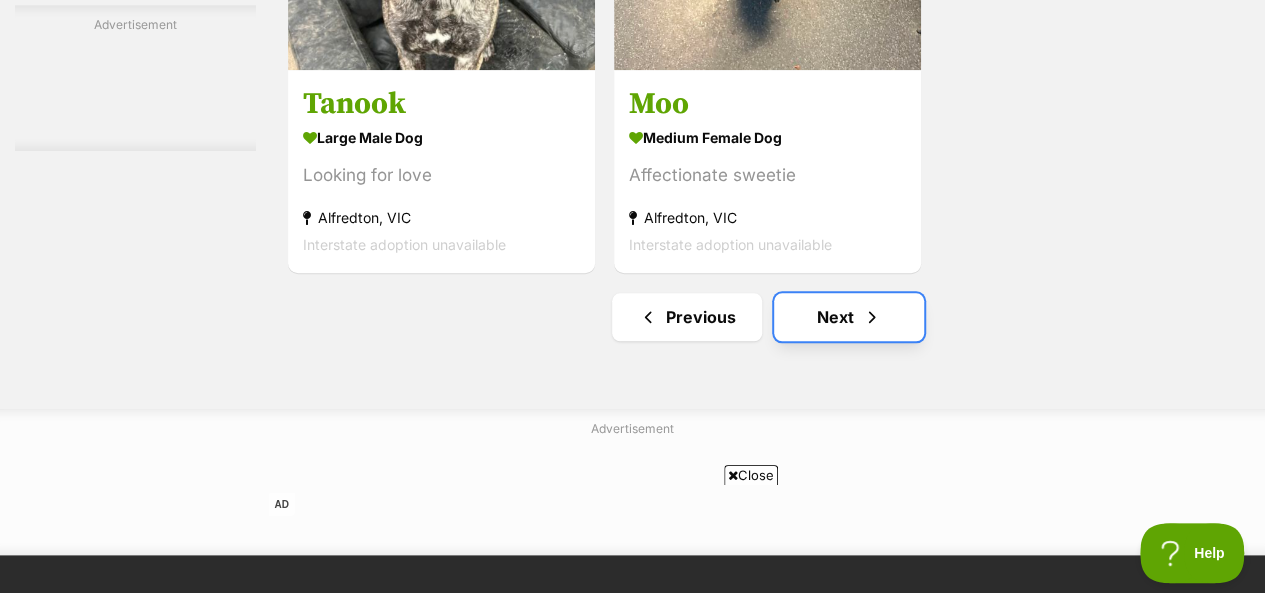 click at bounding box center [872, 317] 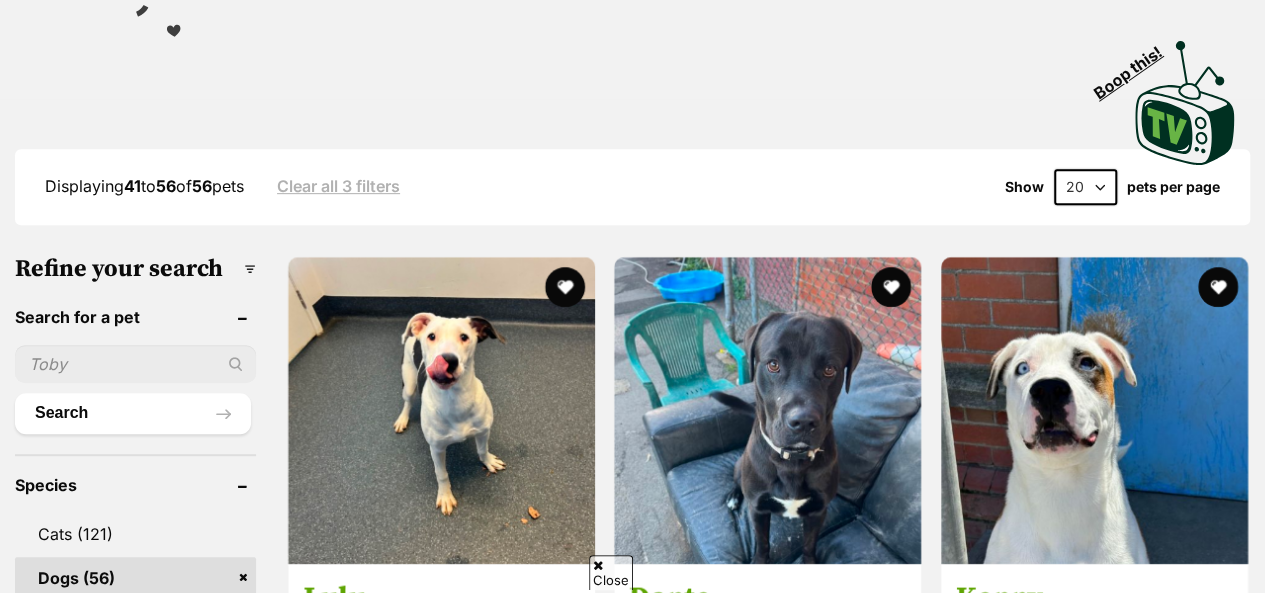 scroll, scrollTop: 498, scrollLeft: 0, axis: vertical 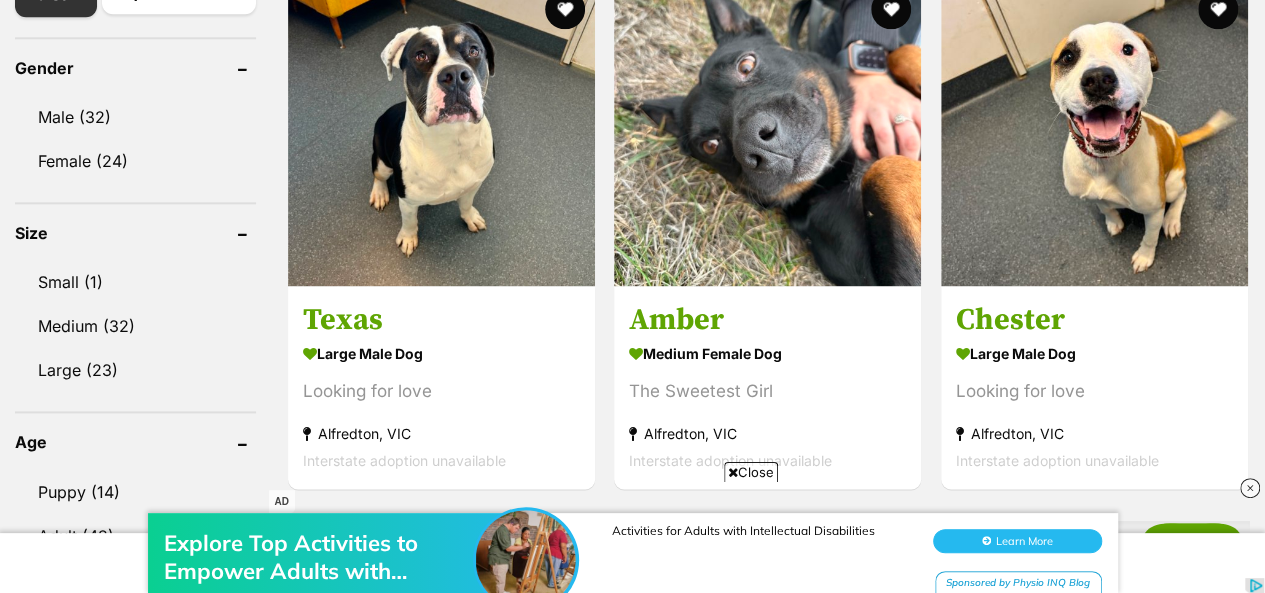 drag, startPoint x: 0, startPoint y: 0, endPoint x: 1274, endPoint y: 180, distance: 1286.6531 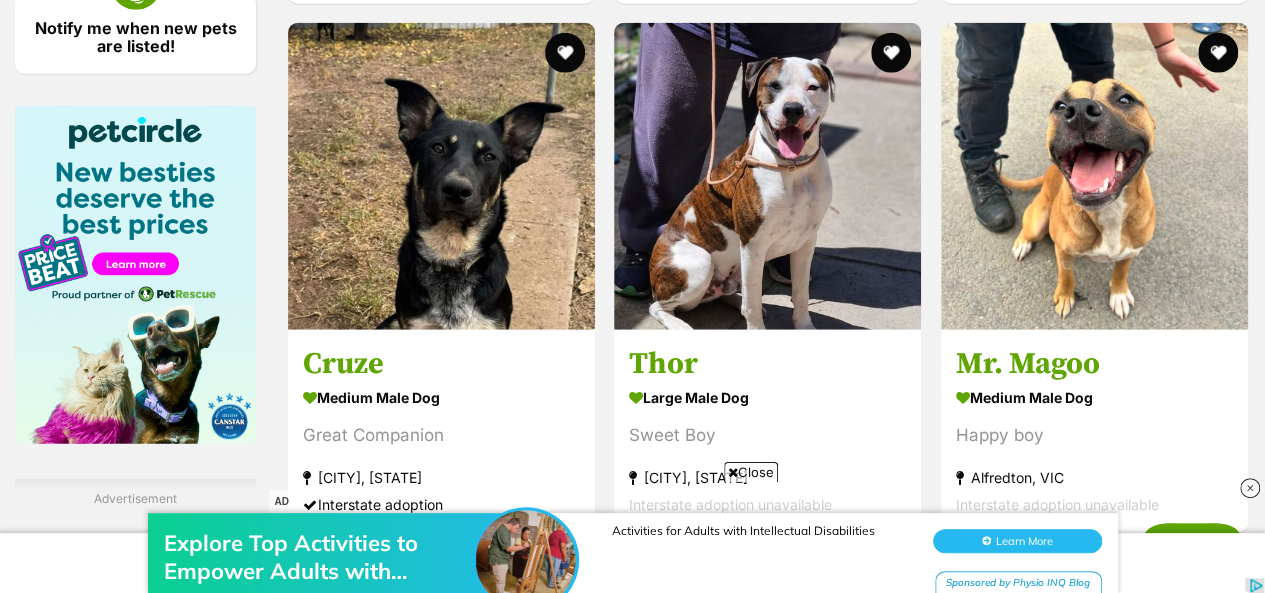 scroll, scrollTop: 2427, scrollLeft: 0, axis: vertical 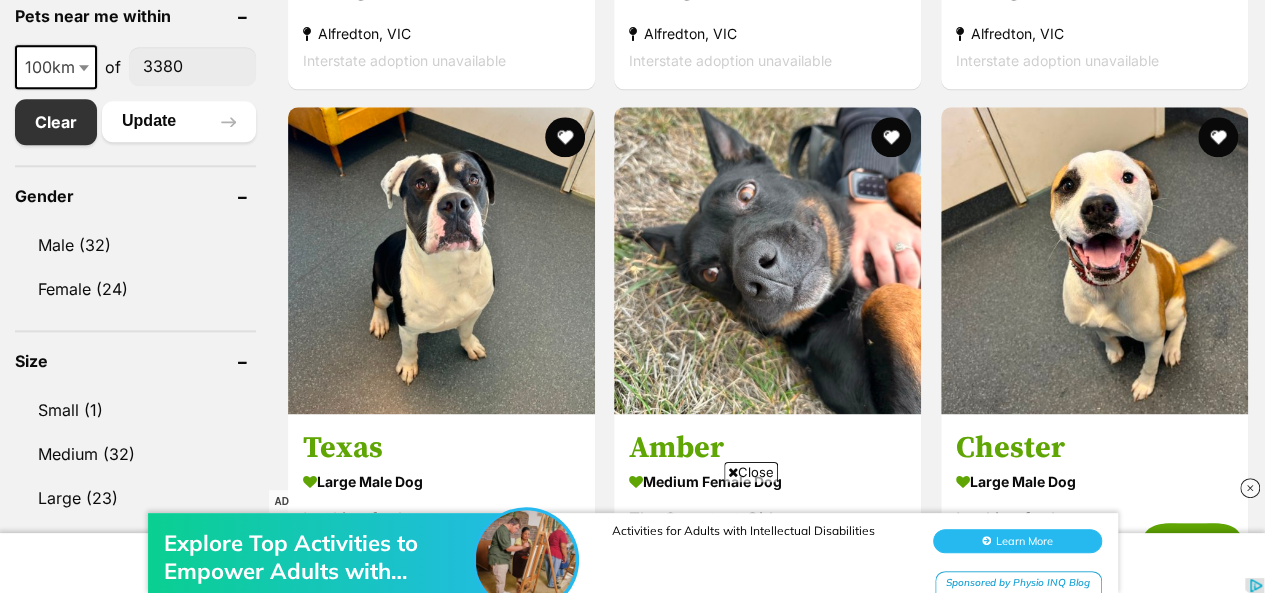 click on "100km" at bounding box center (56, 67) 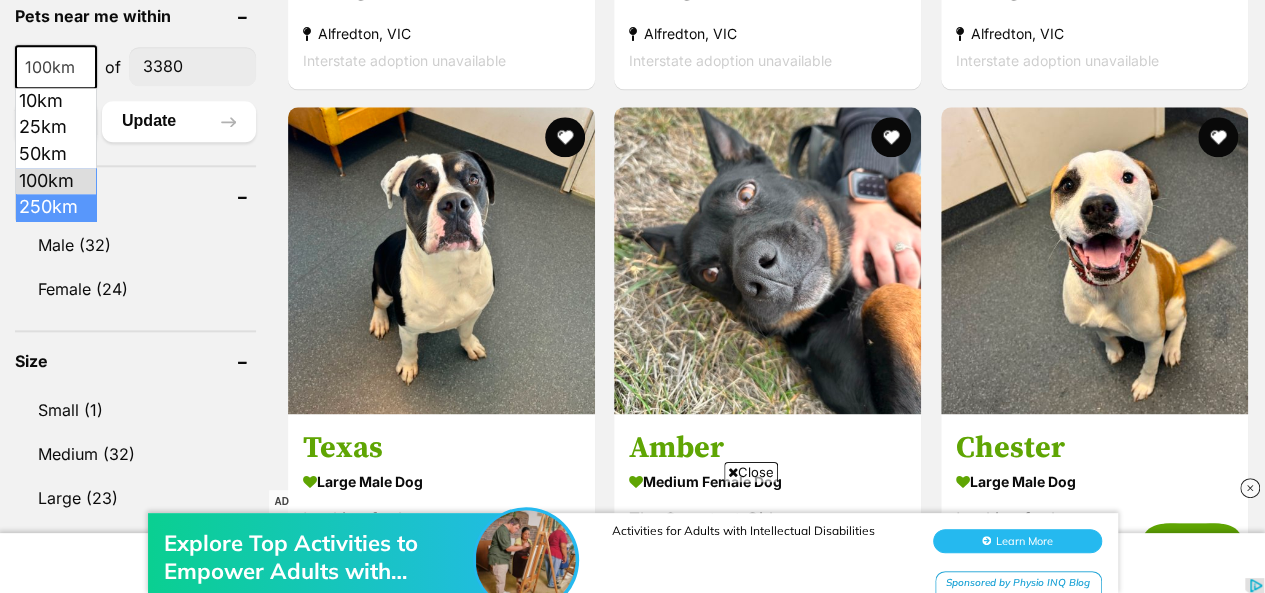 select on "250" 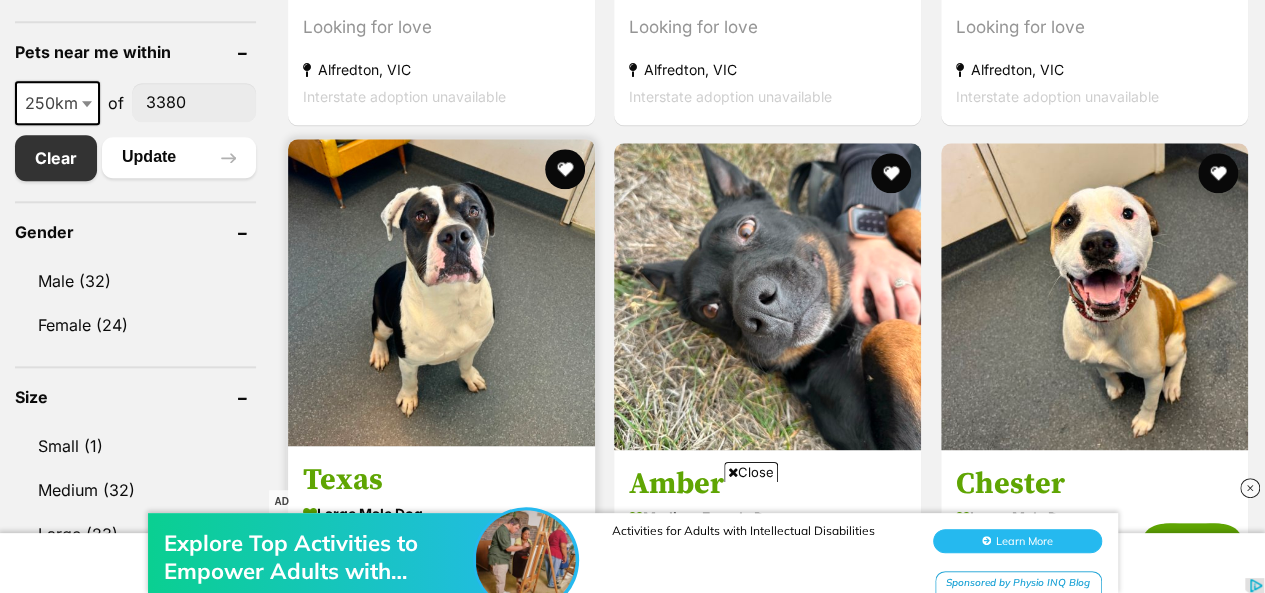 scroll, scrollTop: 1024, scrollLeft: 0, axis: vertical 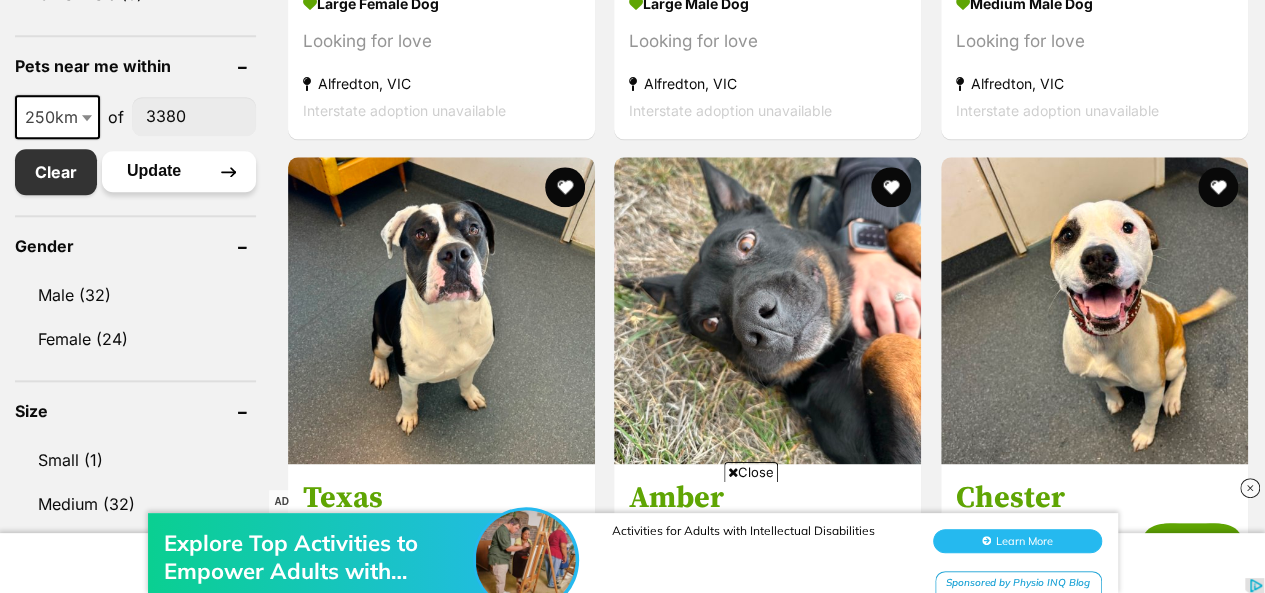 click on "Update" at bounding box center (179, 171) 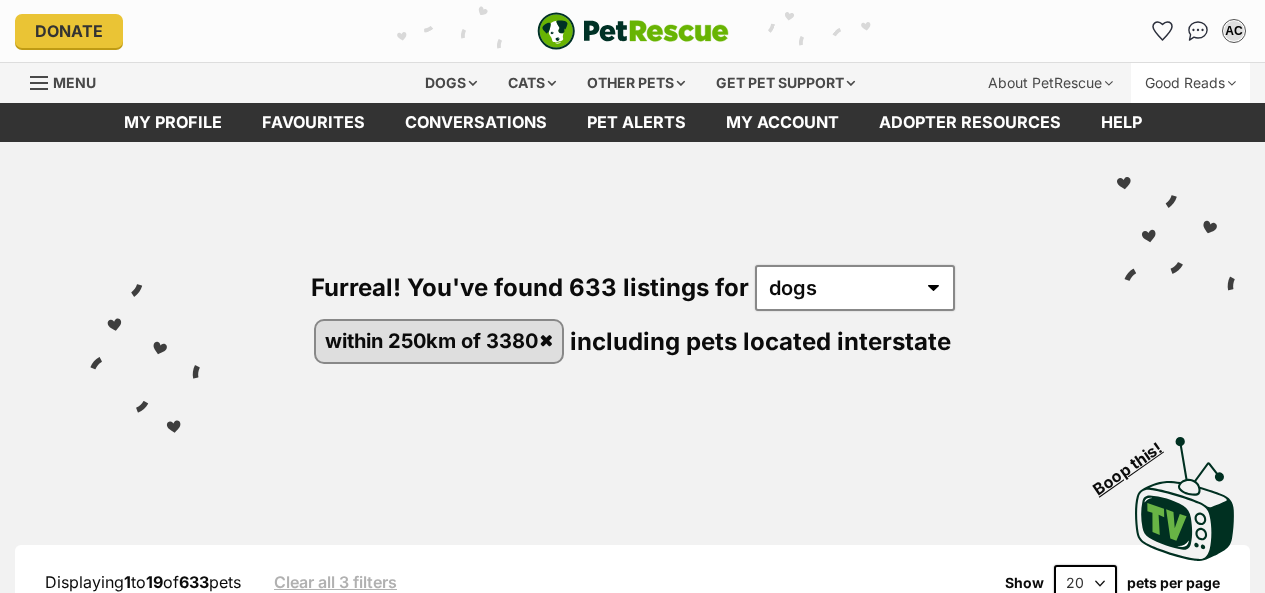 scroll, scrollTop: 0, scrollLeft: 0, axis: both 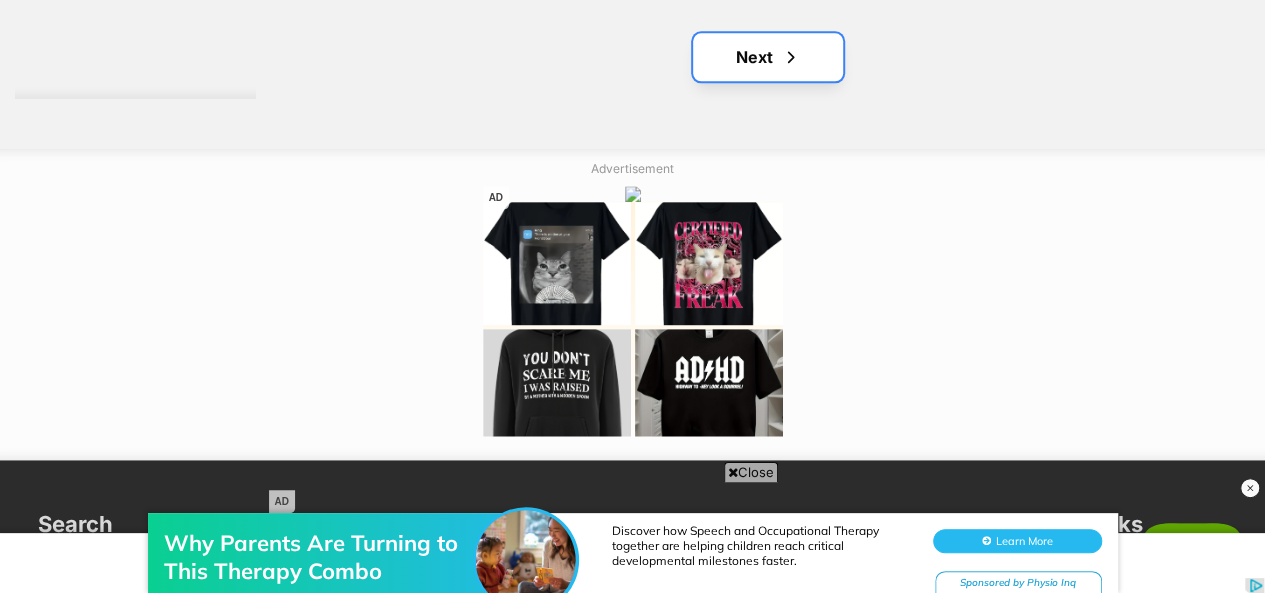 click on "Next" at bounding box center [768, 57] 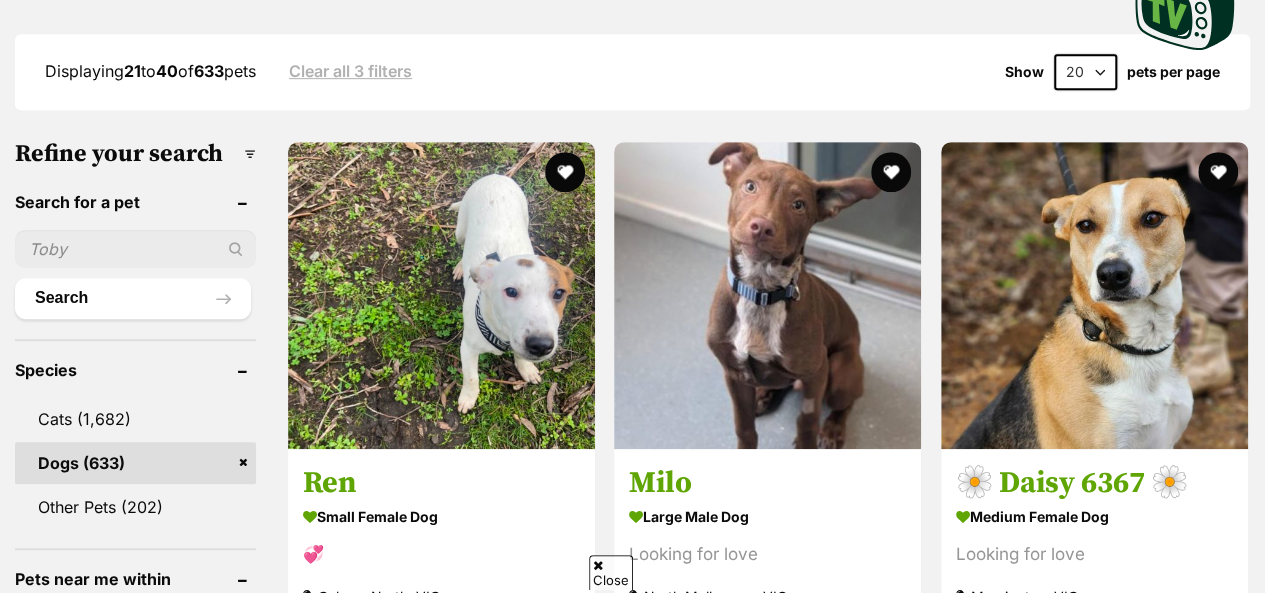 scroll, scrollTop: 545, scrollLeft: 0, axis: vertical 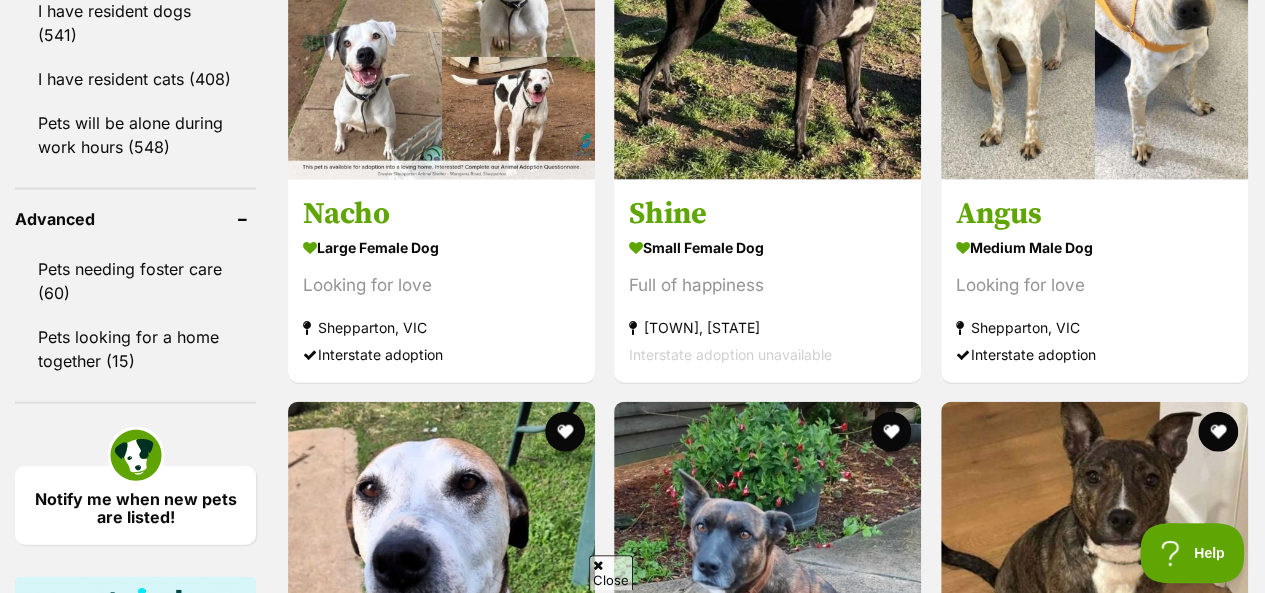 drag, startPoint x: 1279, startPoint y: 51, endPoint x: 1279, endPoint y: 249, distance: 198 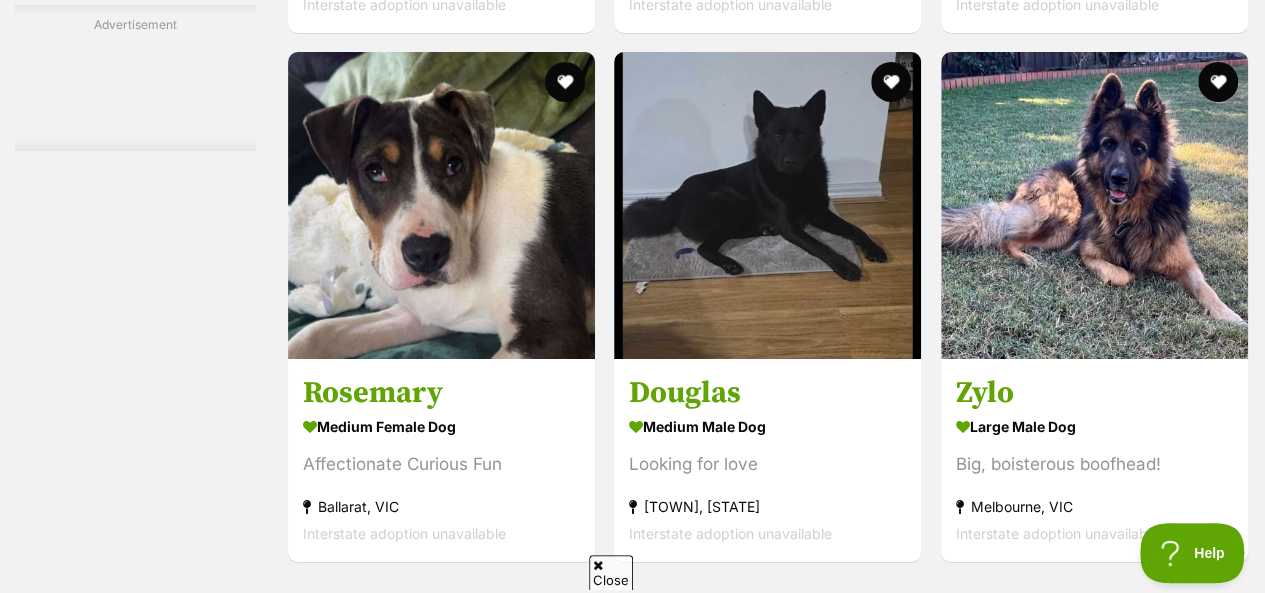 scroll, scrollTop: 3764, scrollLeft: 0, axis: vertical 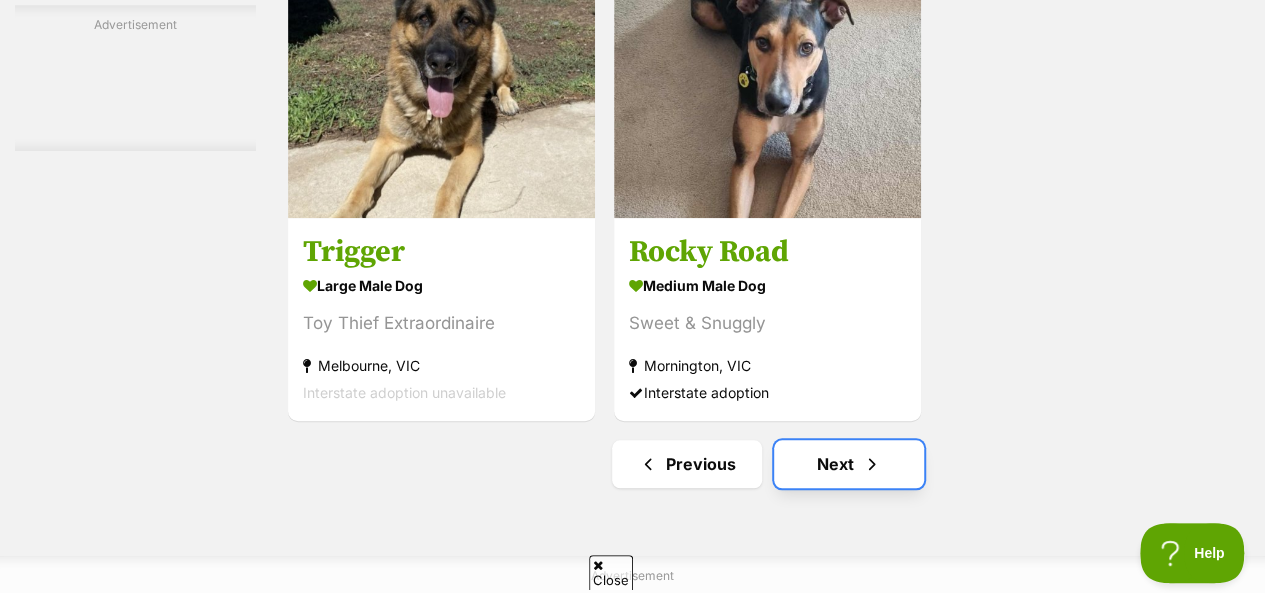 click on "Next" at bounding box center [849, 464] 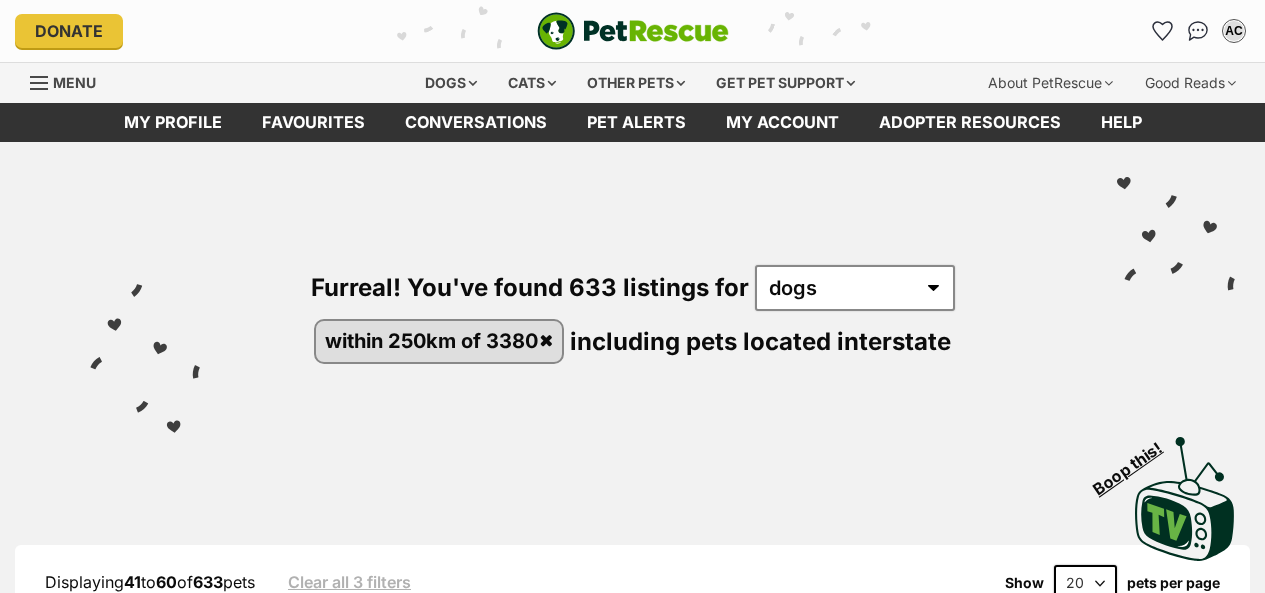 scroll, scrollTop: 0, scrollLeft: 0, axis: both 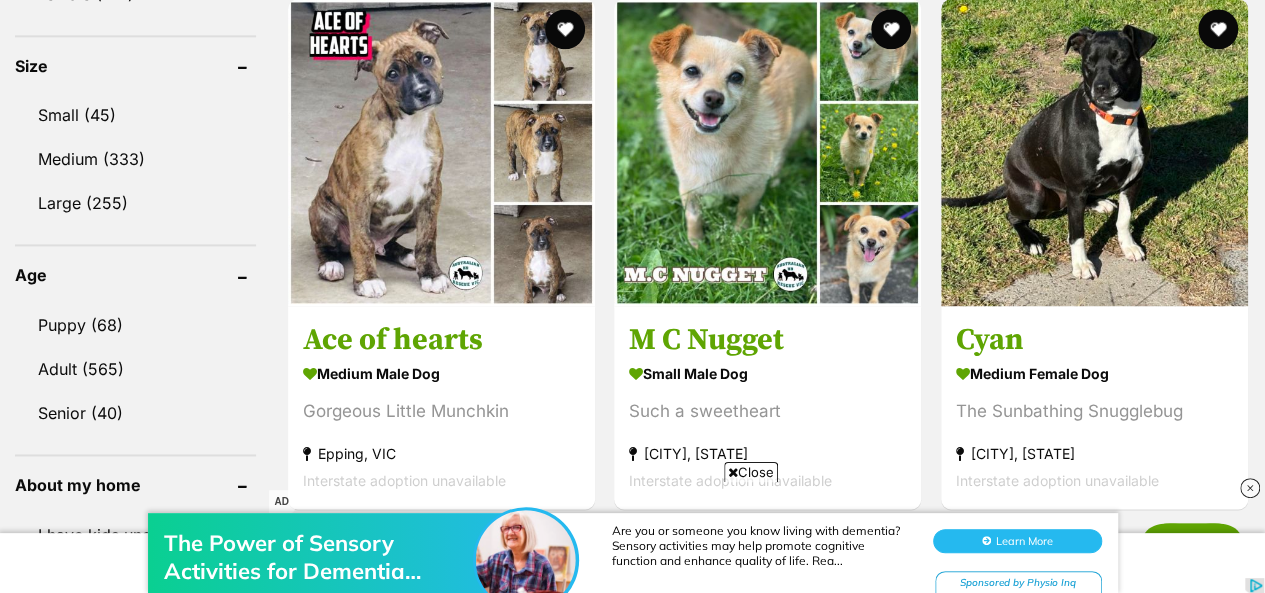 drag, startPoint x: 1279, startPoint y: 37, endPoint x: 1275, endPoint y: 174, distance: 137.05838 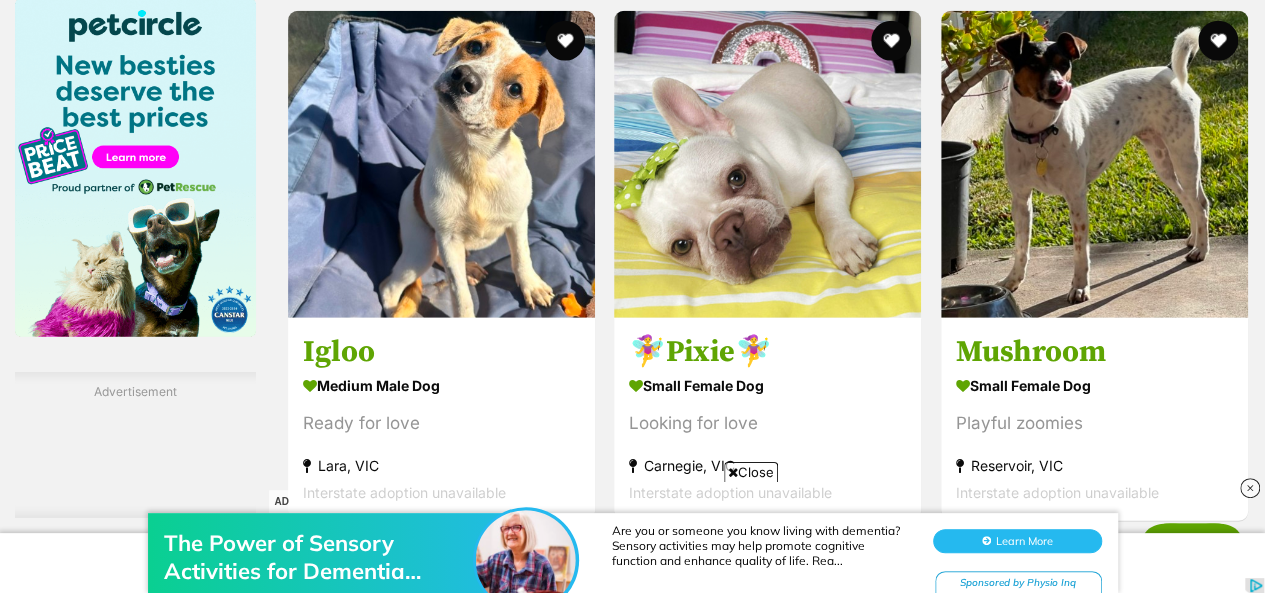 scroll, scrollTop: 2703, scrollLeft: 0, axis: vertical 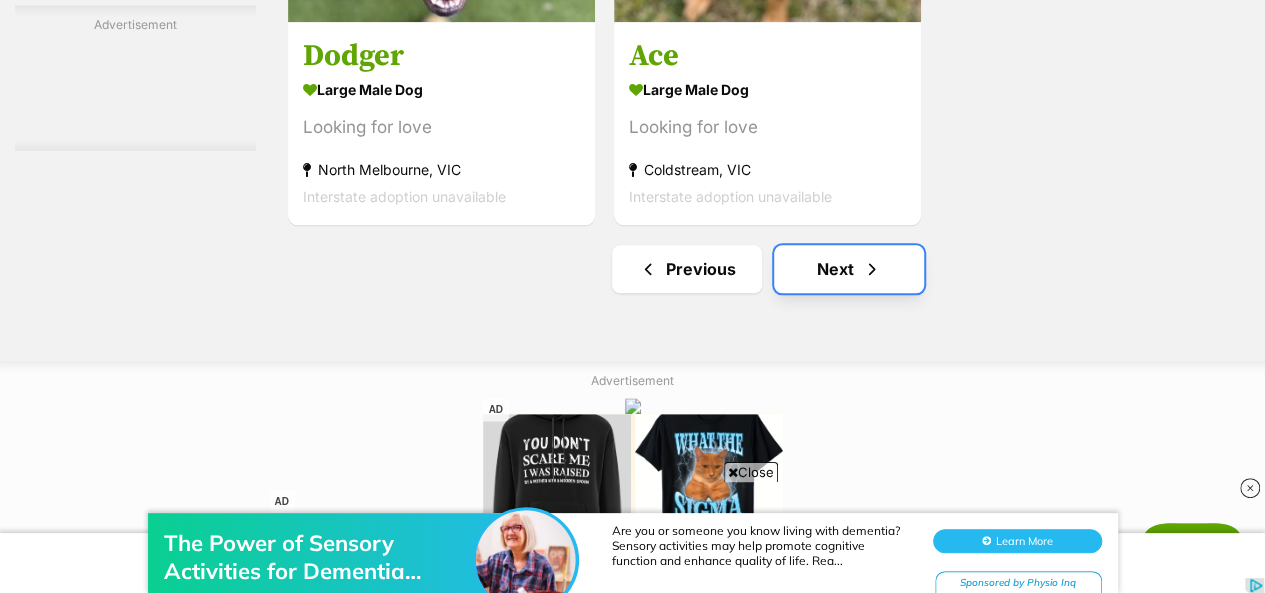 click on "Next" at bounding box center [849, 269] 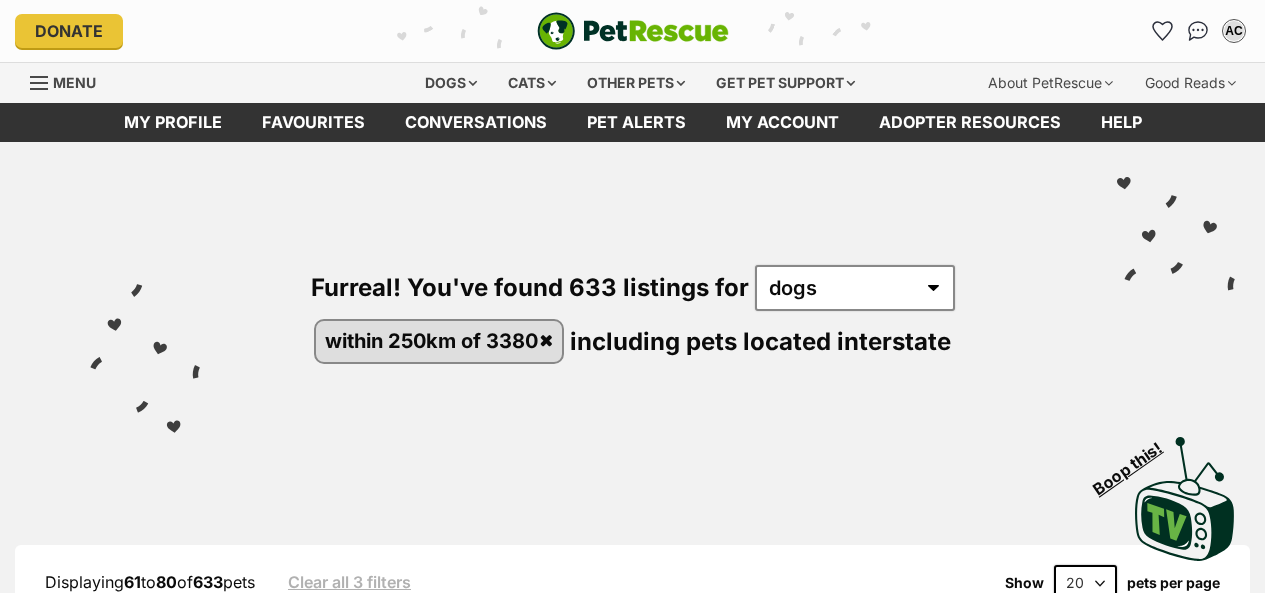 scroll, scrollTop: 0, scrollLeft: 0, axis: both 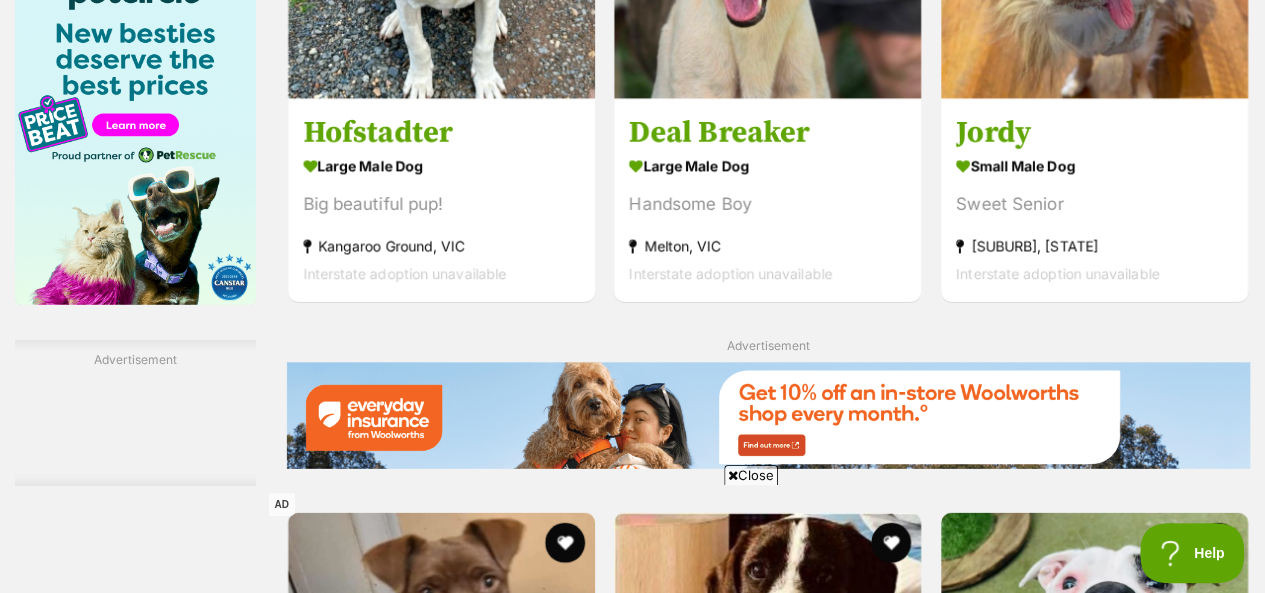 drag, startPoint x: 1275, startPoint y: 65, endPoint x: 1279, endPoint y: 314, distance: 249.03212 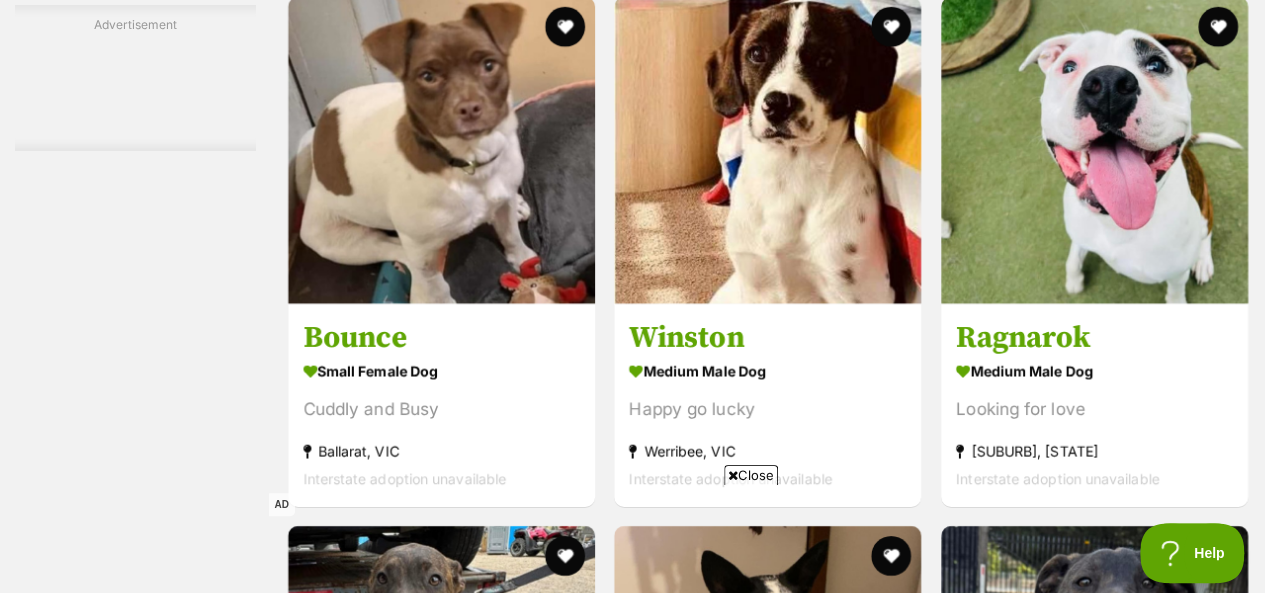 scroll, scrollTop: 3224, scrollLeft: 0, axis: vertical 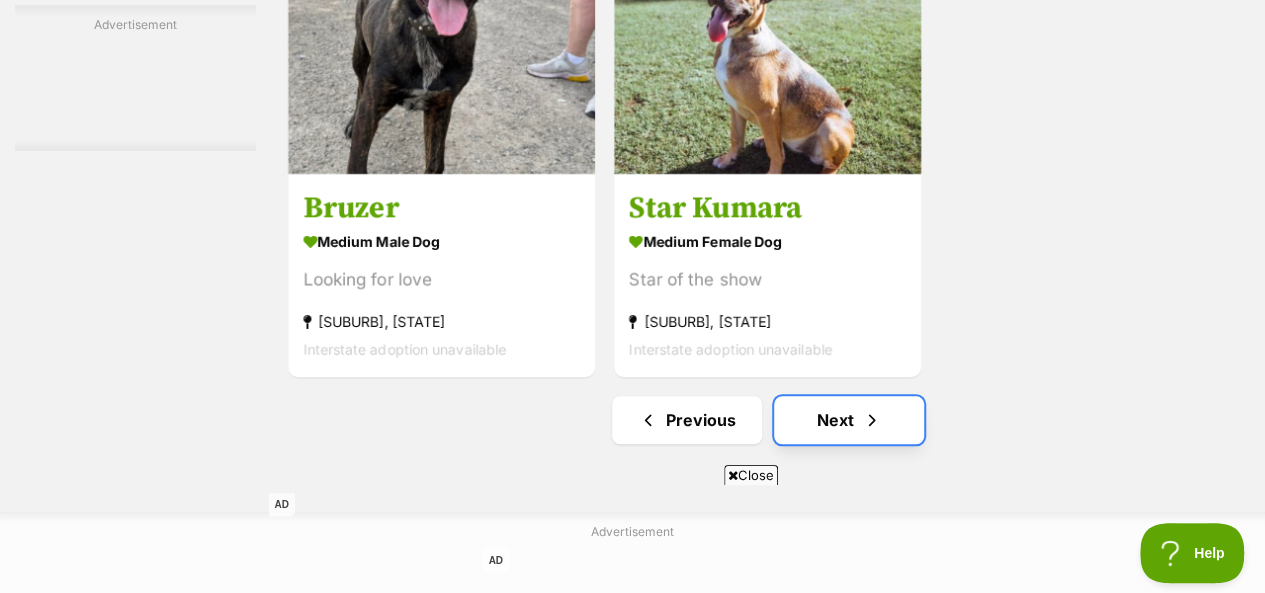 click on "Next" at bounding box center (849, 420) 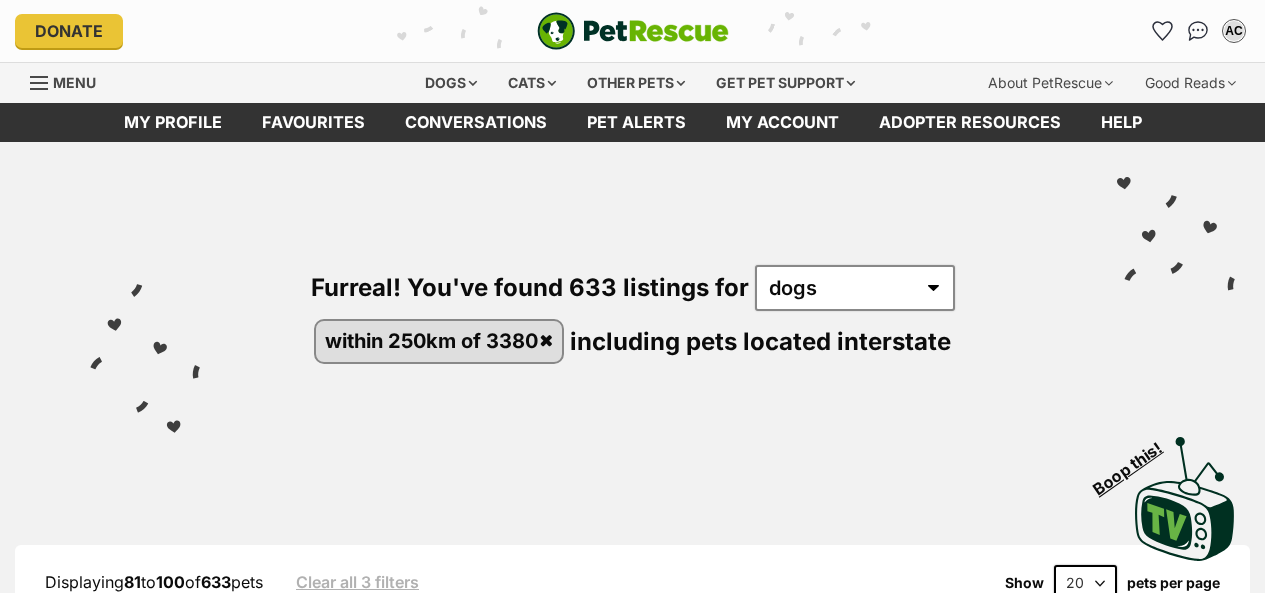 scroll, scrollTop: 0, scrollLeft: 0, axis: both 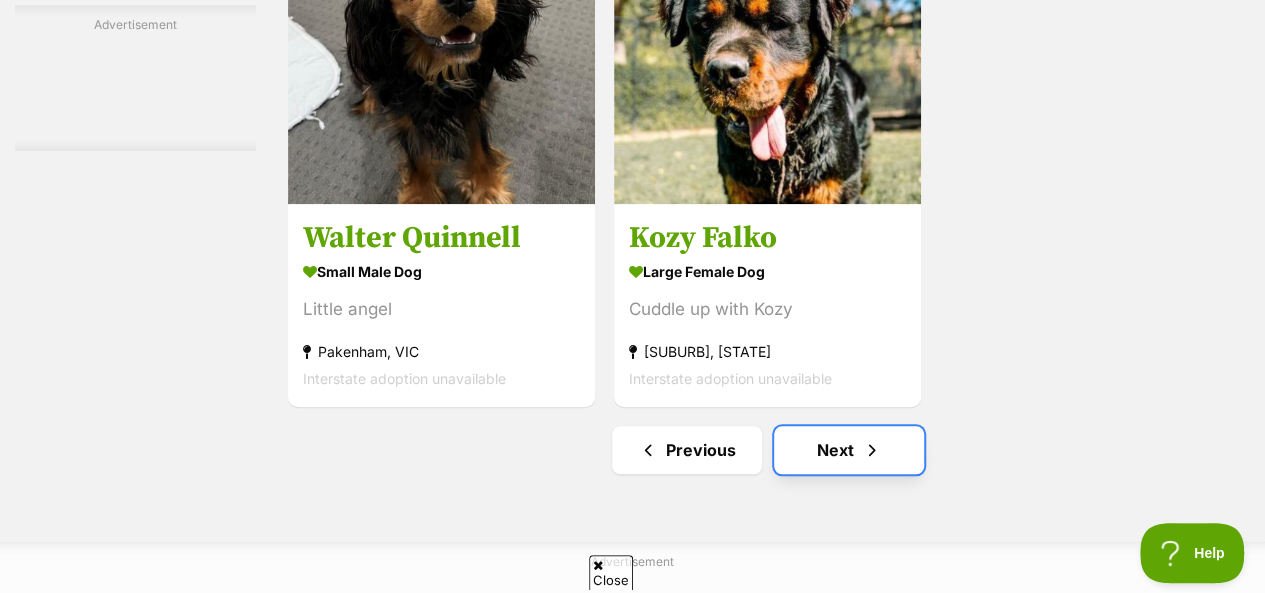 click at bounding box center (872, 450) 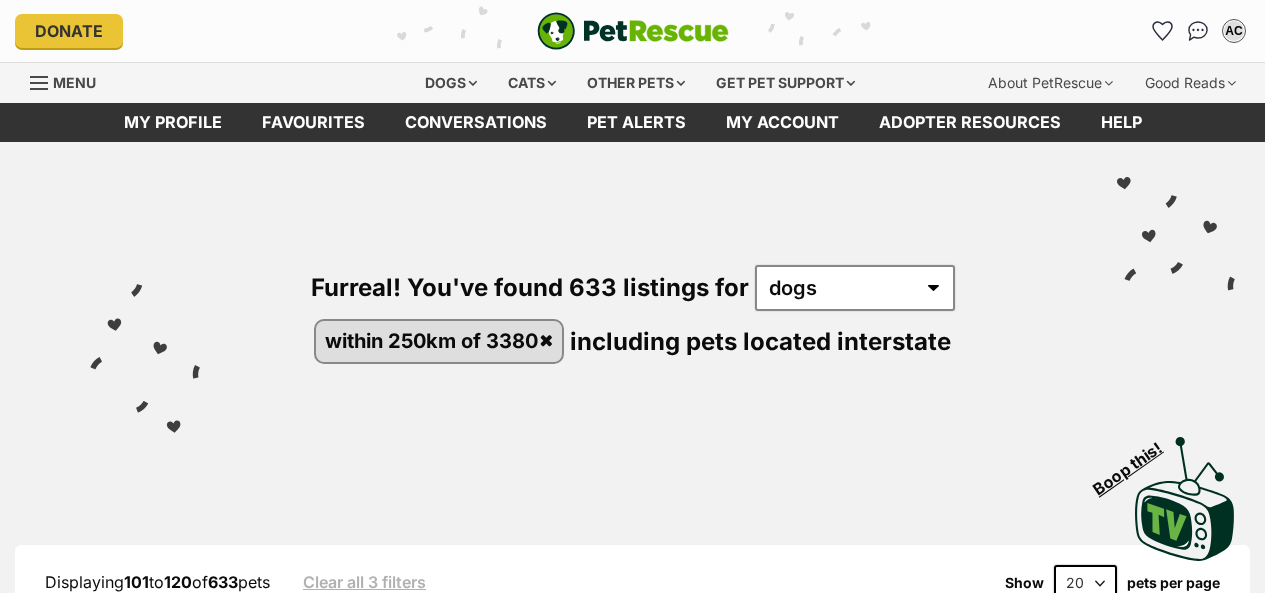 scroll, scrollTop: 0, scrollLeft: 0, axis: both 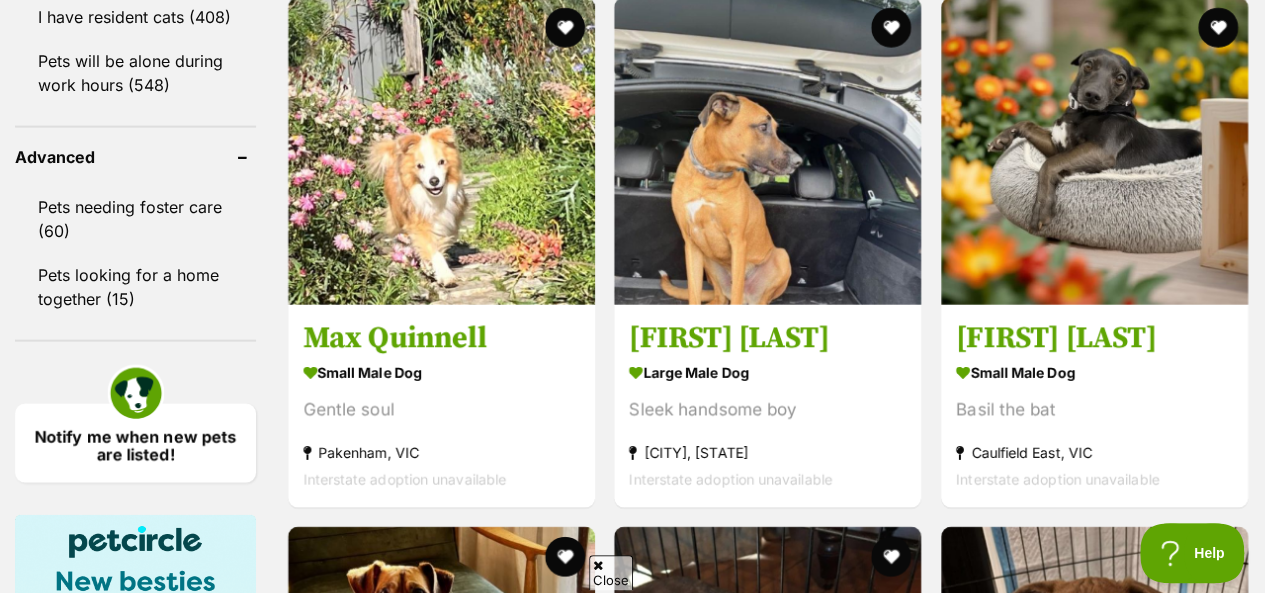 drag, startPoint x: 1279, startPoint y: 53, endPoint x: 1279, endPoint y: 259, distance: 206 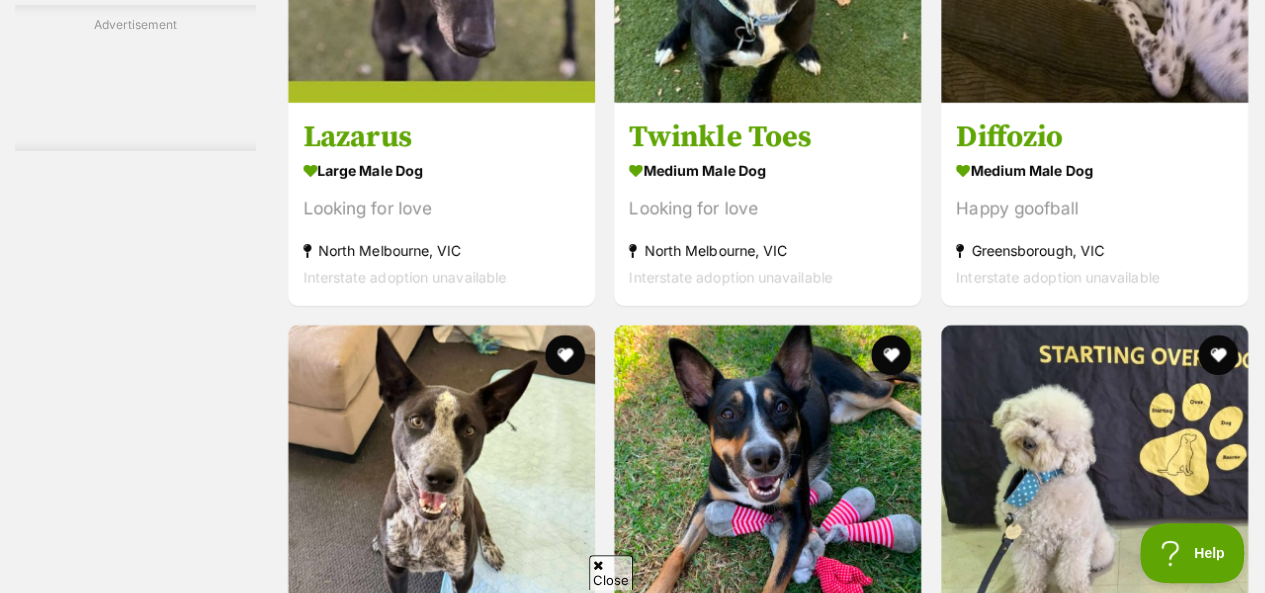 scroll, scrollTop: 3837, scrollLeft: 0, axis: vertical 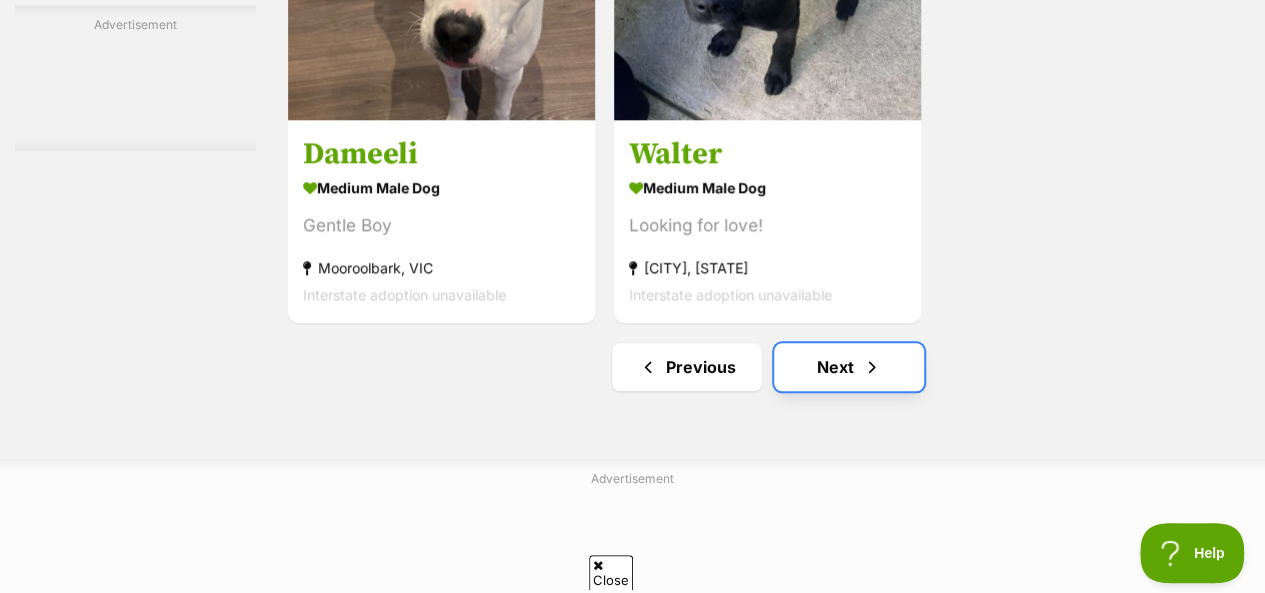 click on "Next" at bounding box center [849, 367] 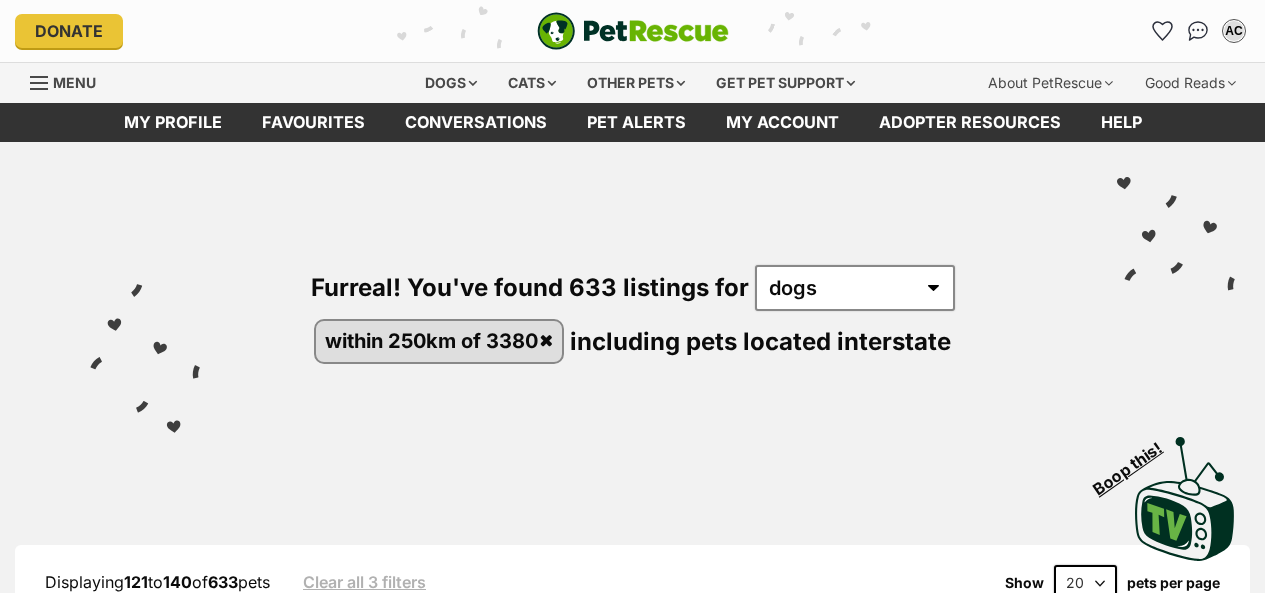 scroll, scrollTop: 0, scrollLeft: 0, axis: both 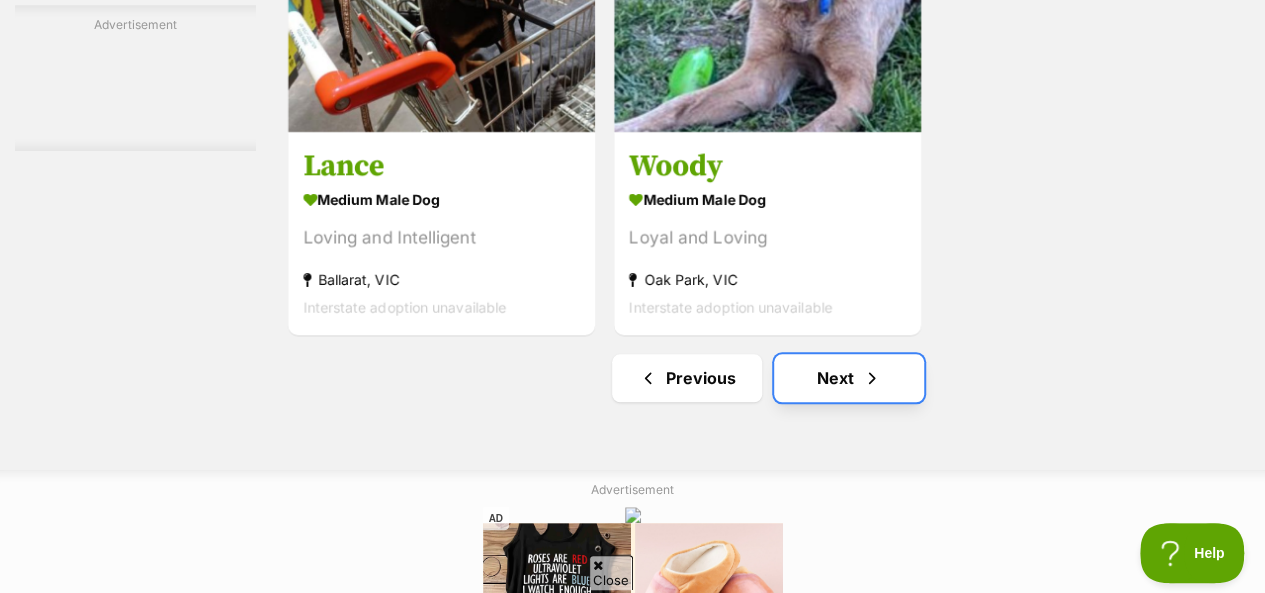 click at bounding box center [872, 378] 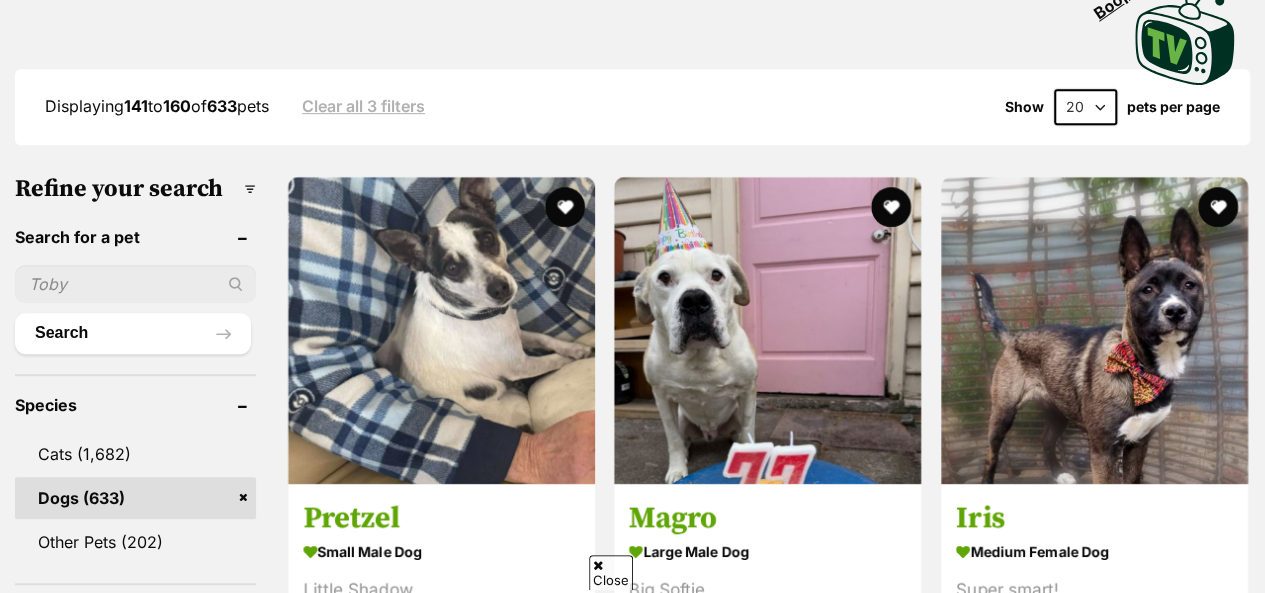 scroll, scrollTop: 0, scrollLeft: 0, axis: both 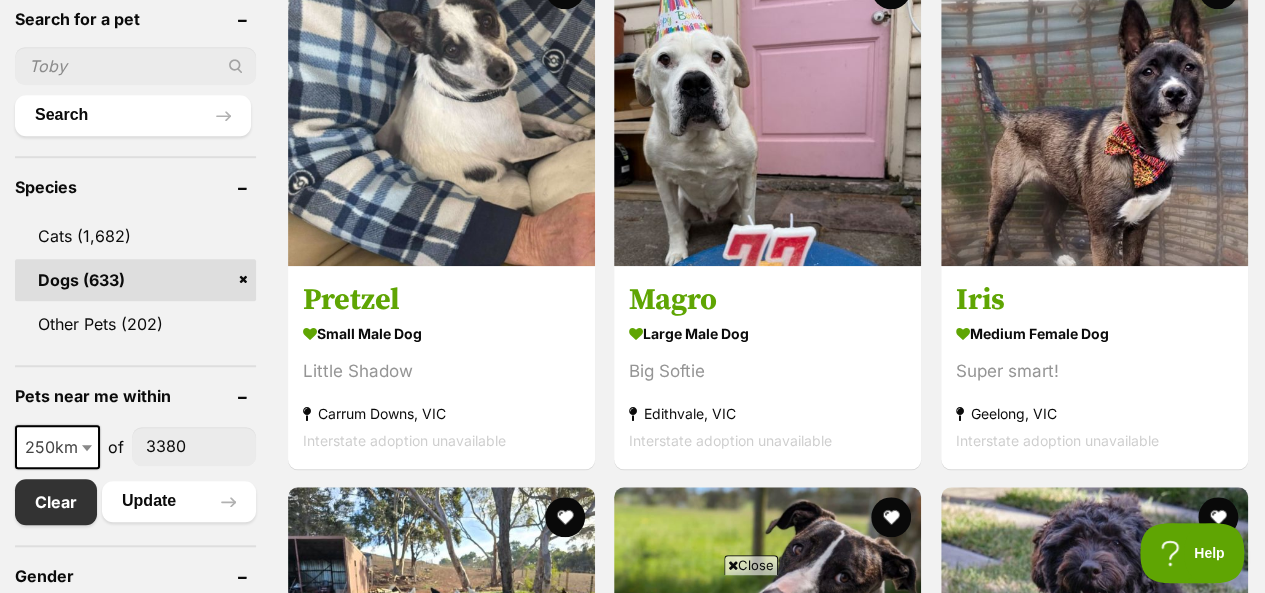 click on "Welcome, [FIRST] [LAST]" at bounding box center [632, 2472] 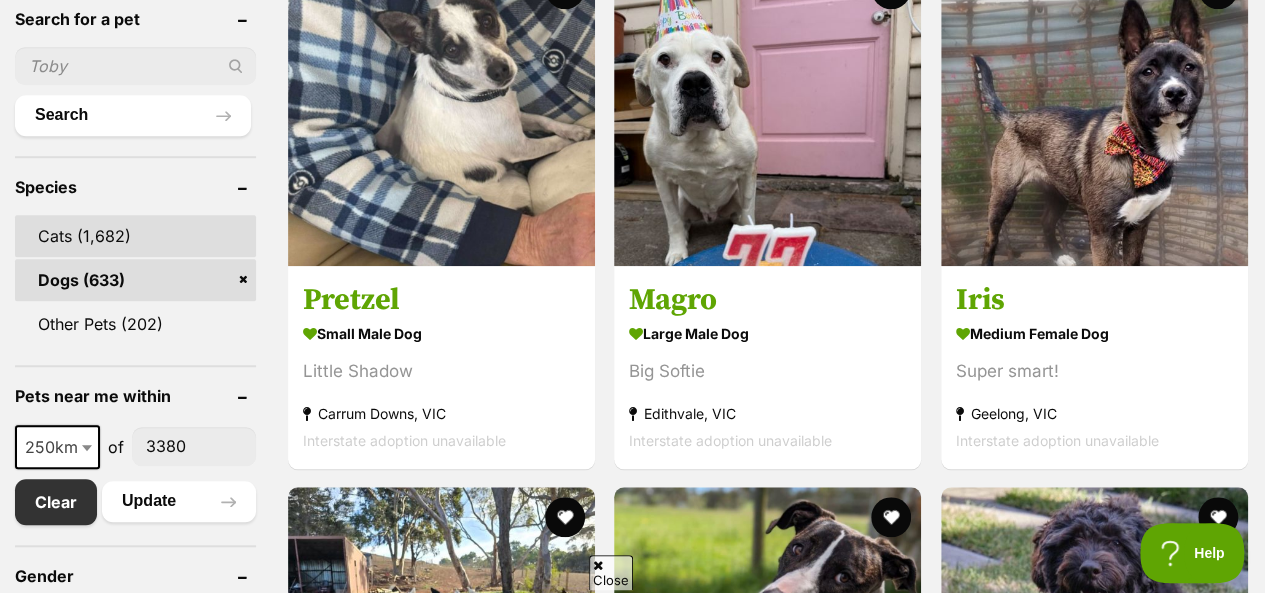 click on "Cats (1,682)" at bounding box center [135, 236] 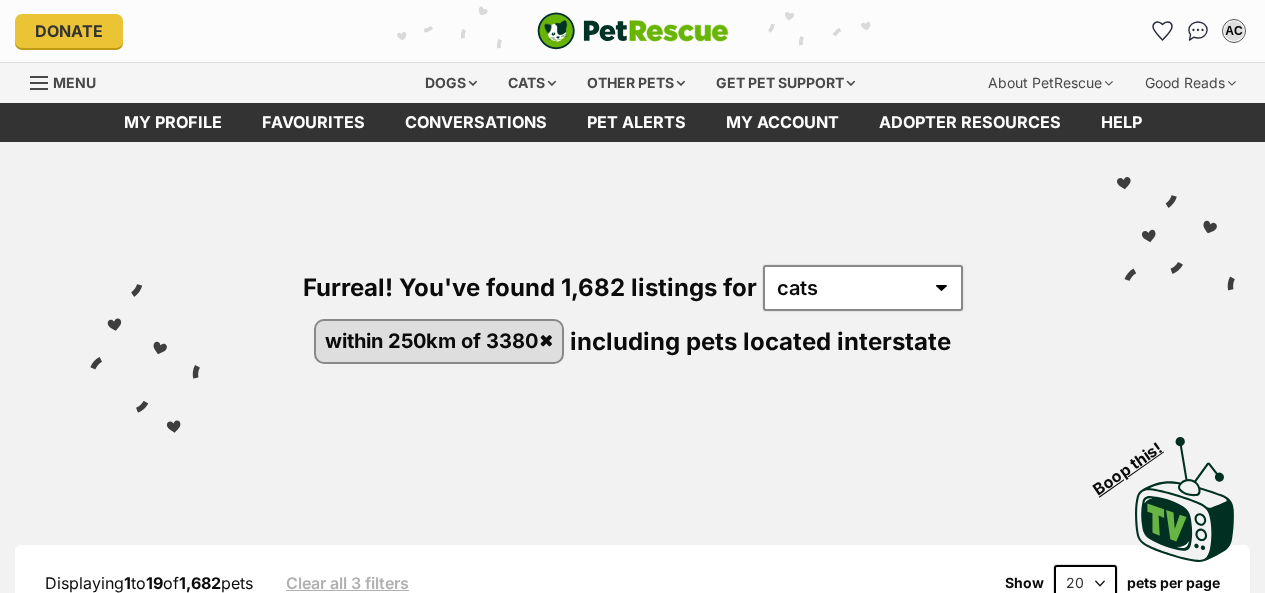 scroll, scrollTop: 0, scrollLeft: 0, axis: both 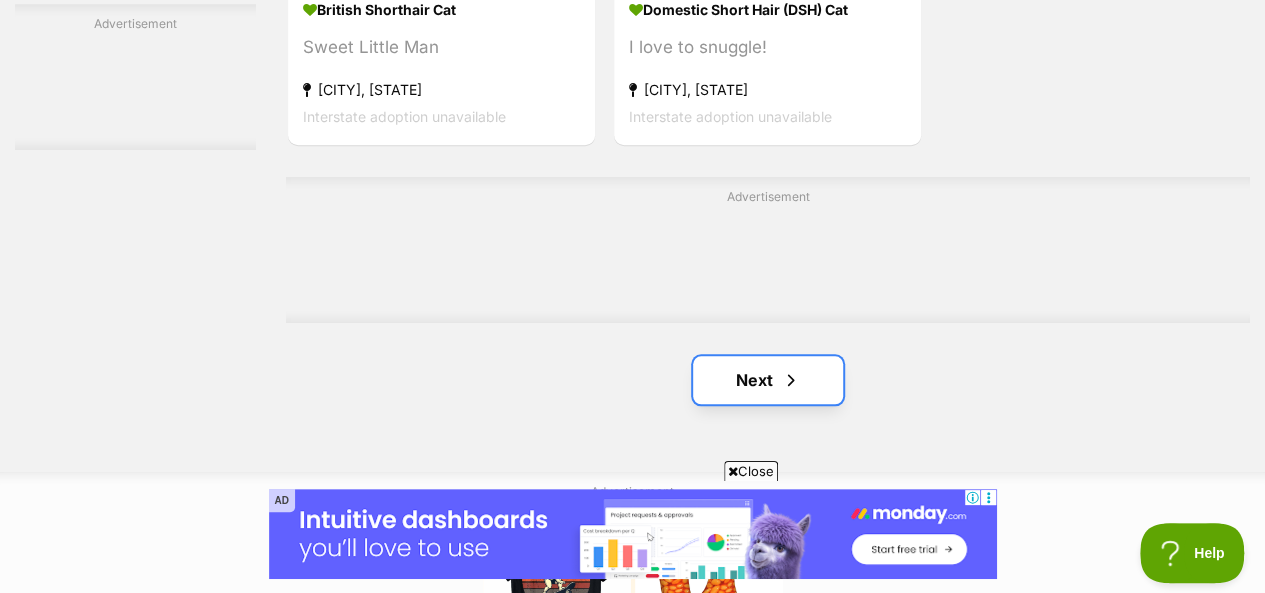 click at bounding box center [791, 380] 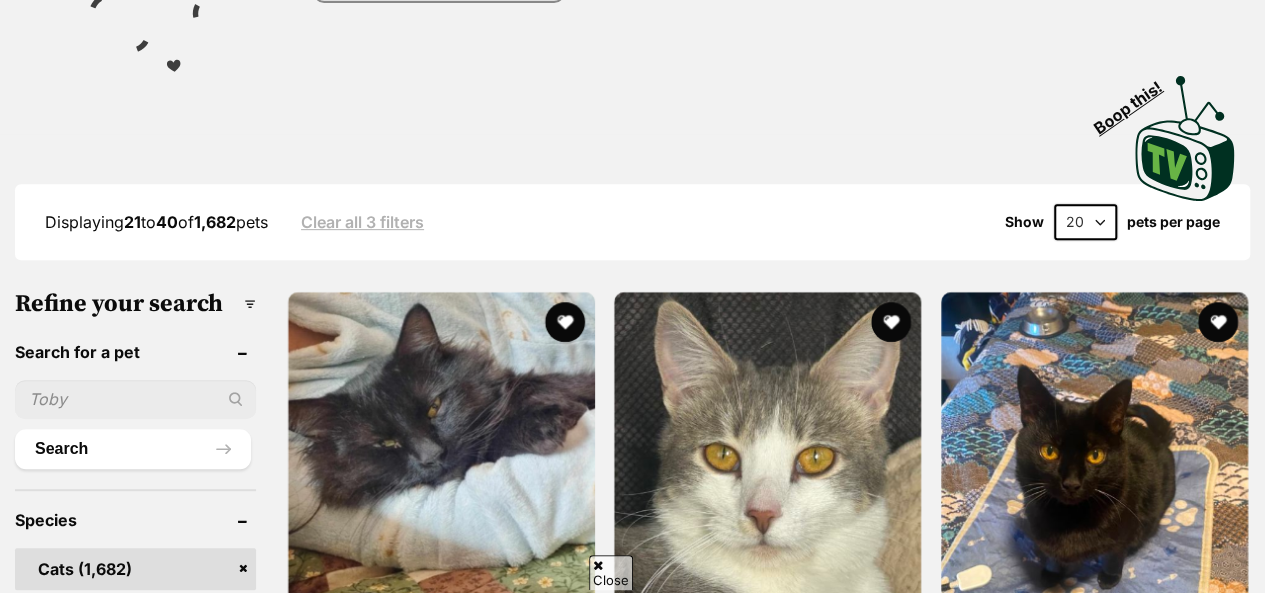 scroll, scrollTop: 543, scrollLeft: 0, axis: vertical 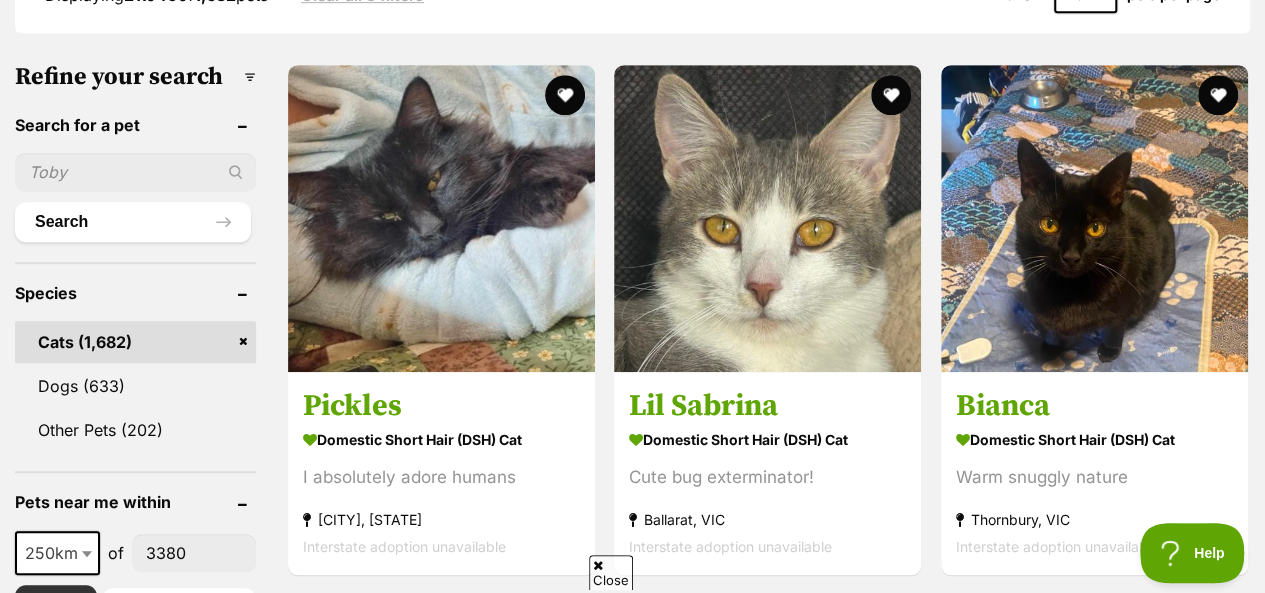 drag, startPoint x: 1274, startPoint y: 47, endPoint x: 1272, endPoint y: 108, distance: 61.03278 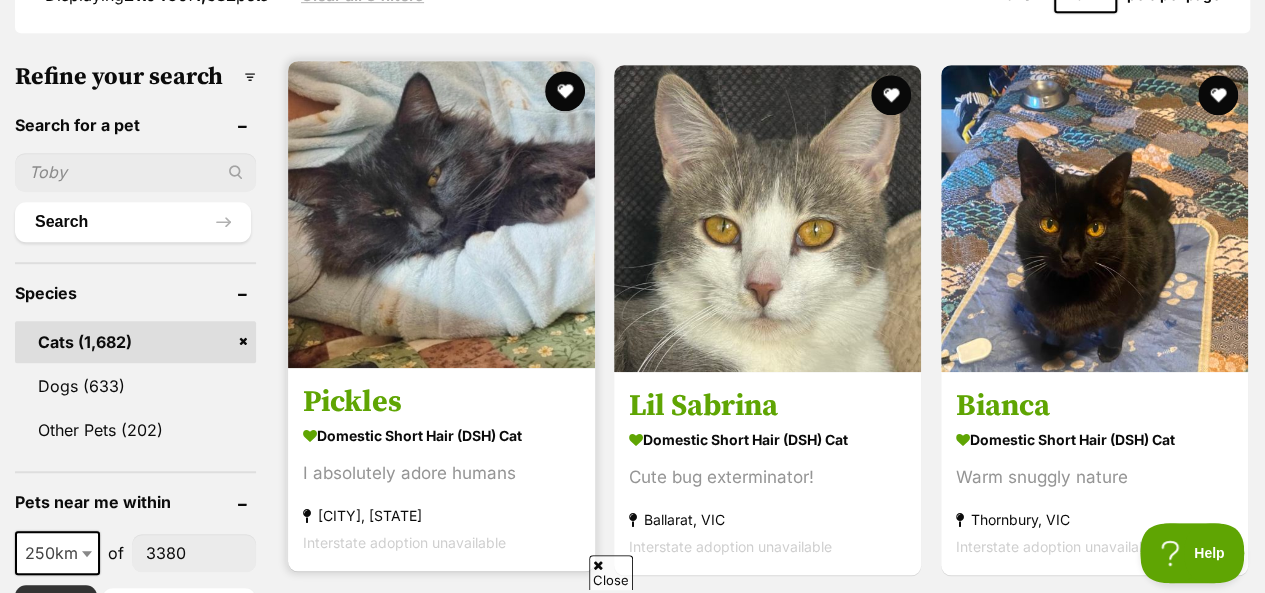 click at bounding box center [441, 214] 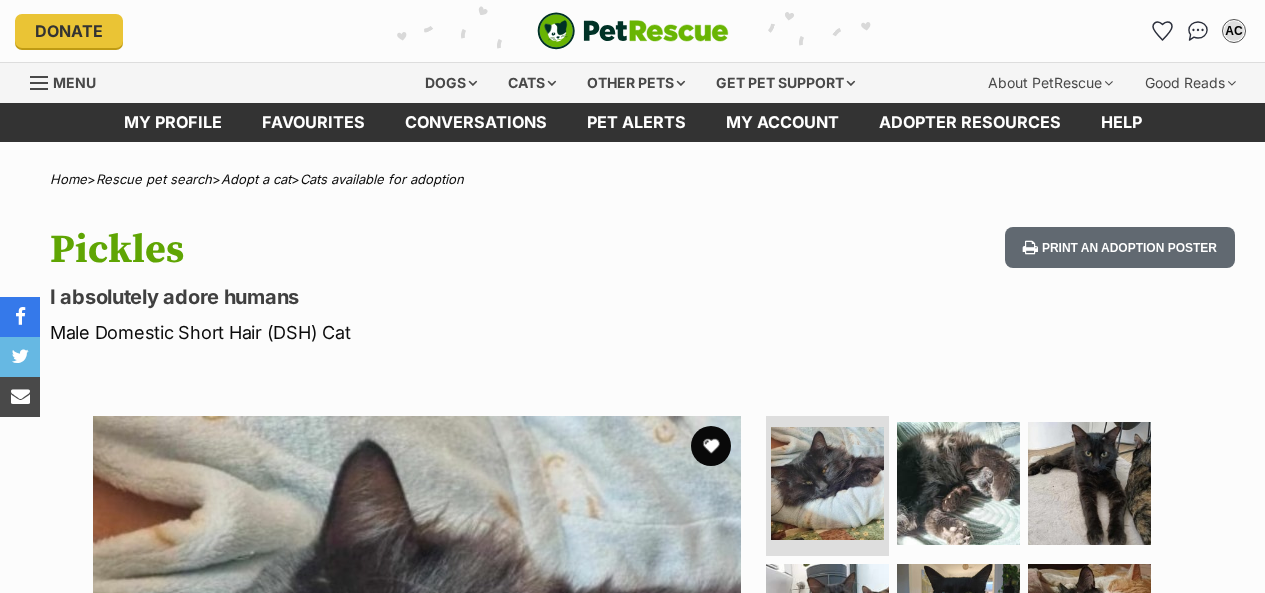 scroll, scrollTop: 0, scrollLeft: 0, axis: both 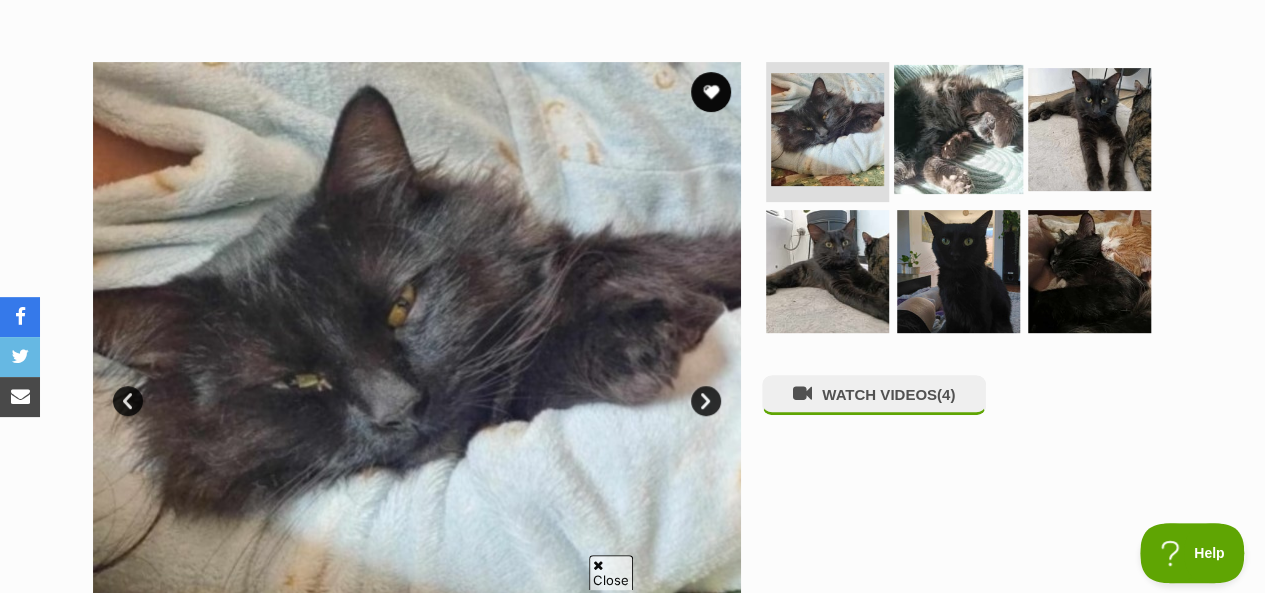 click at bounding box center (958, 129) 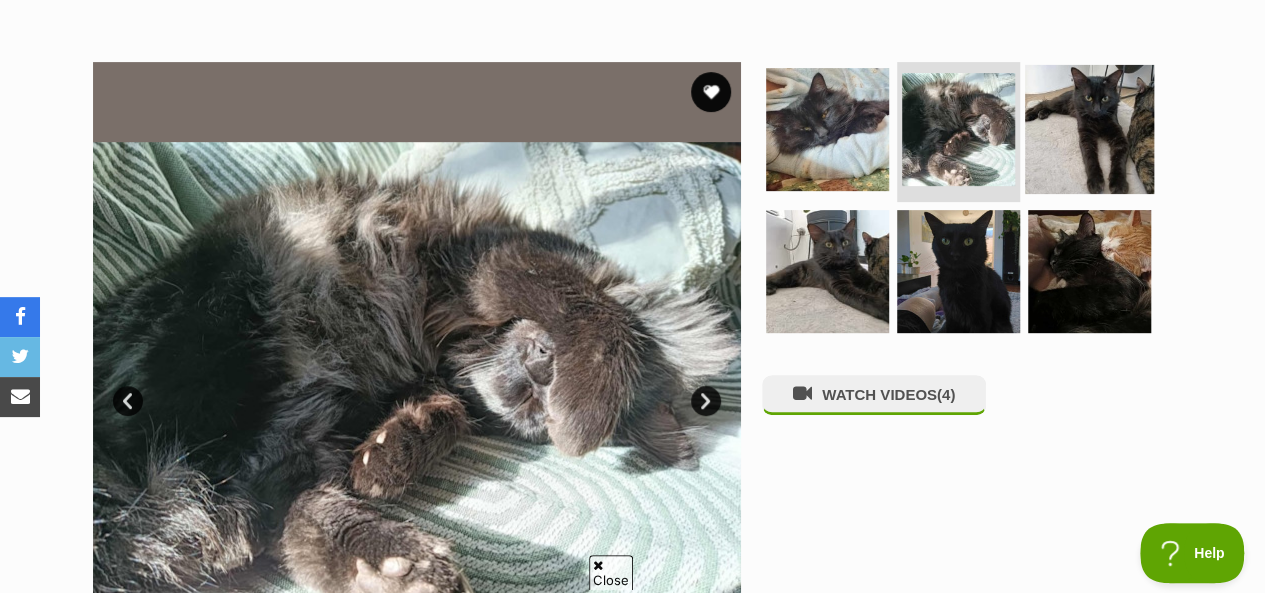 click at bounding box center (1089, 129) 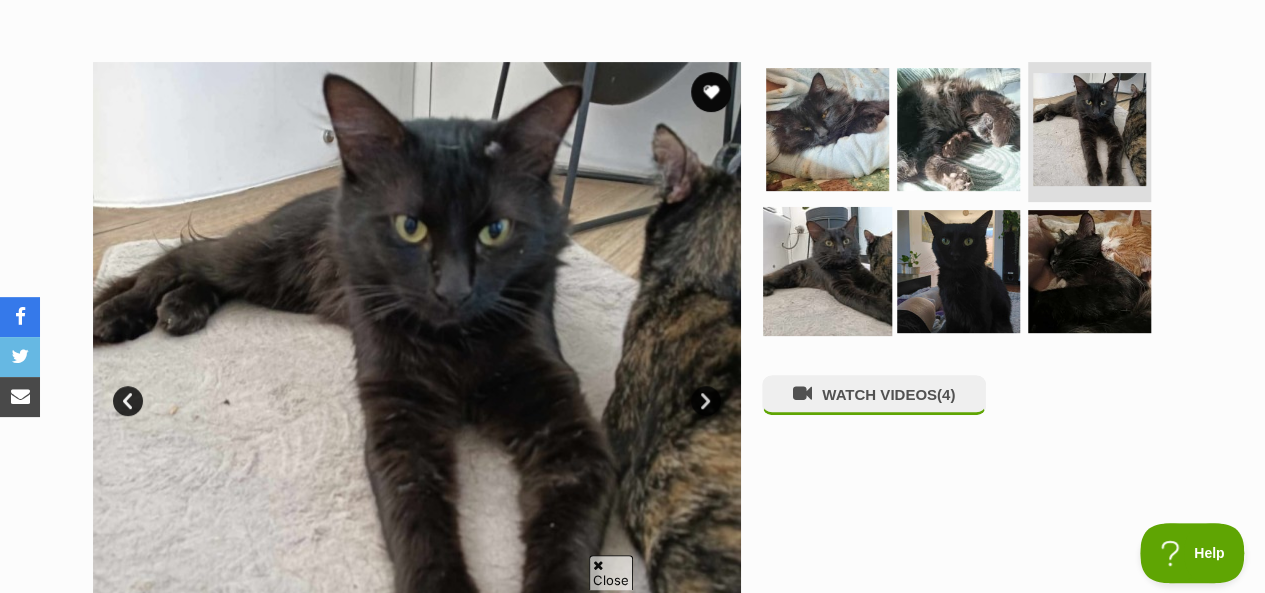 click at bounding box center [827, 270] 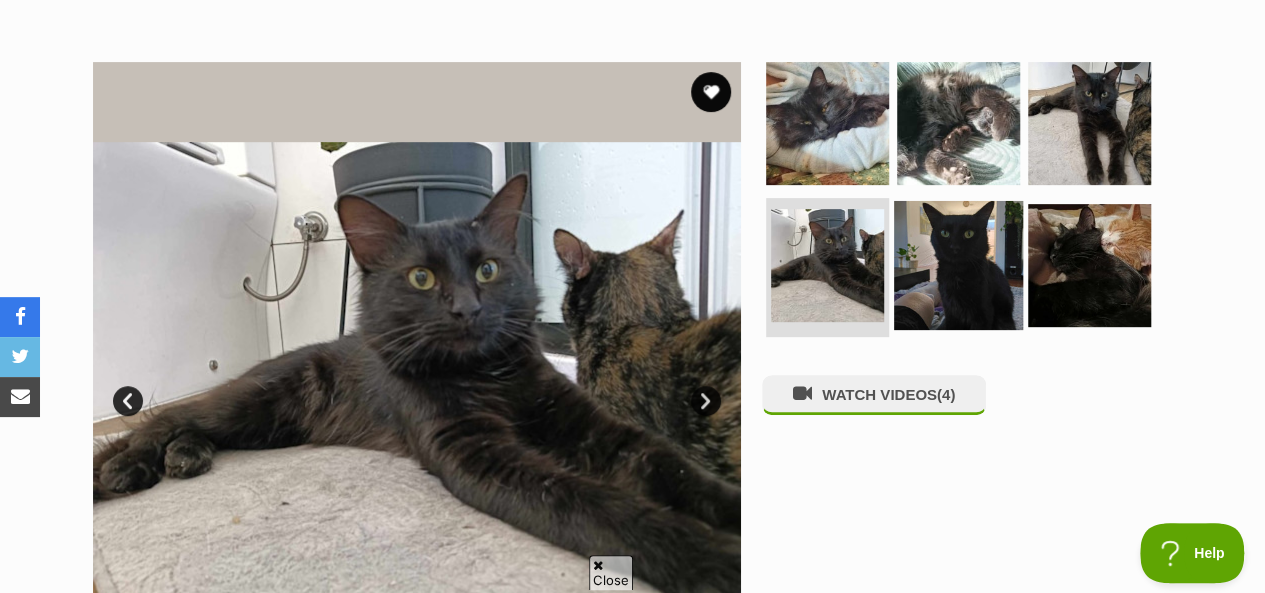 click at bounding box center [958, 264] 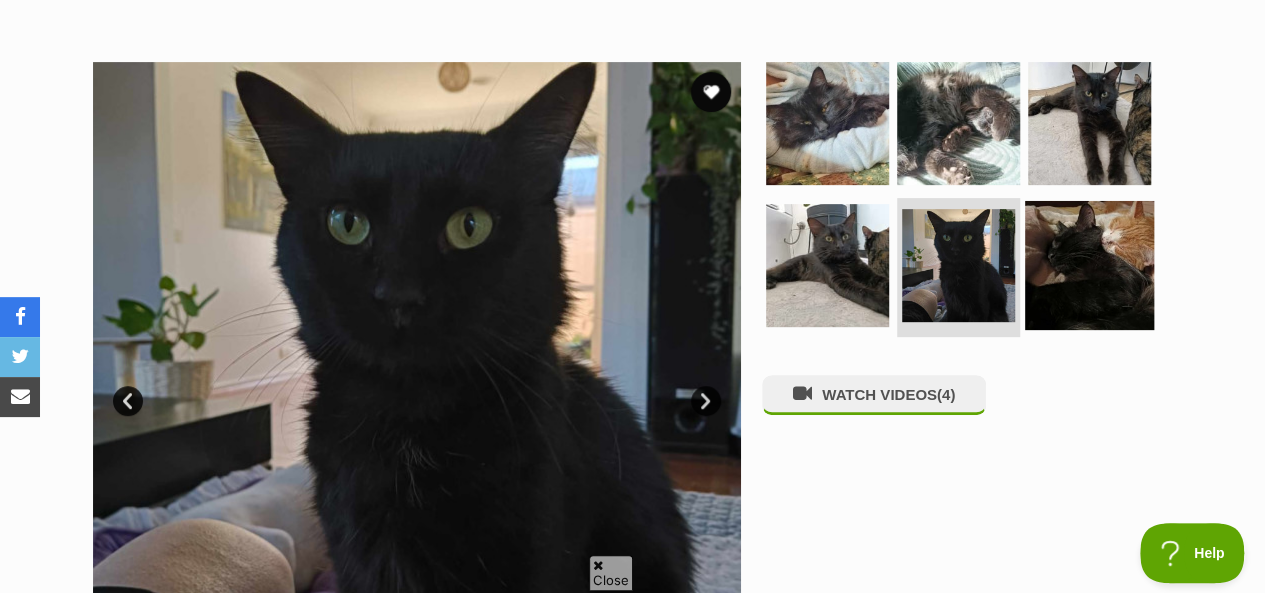 click at bounding box center (1089, 264) 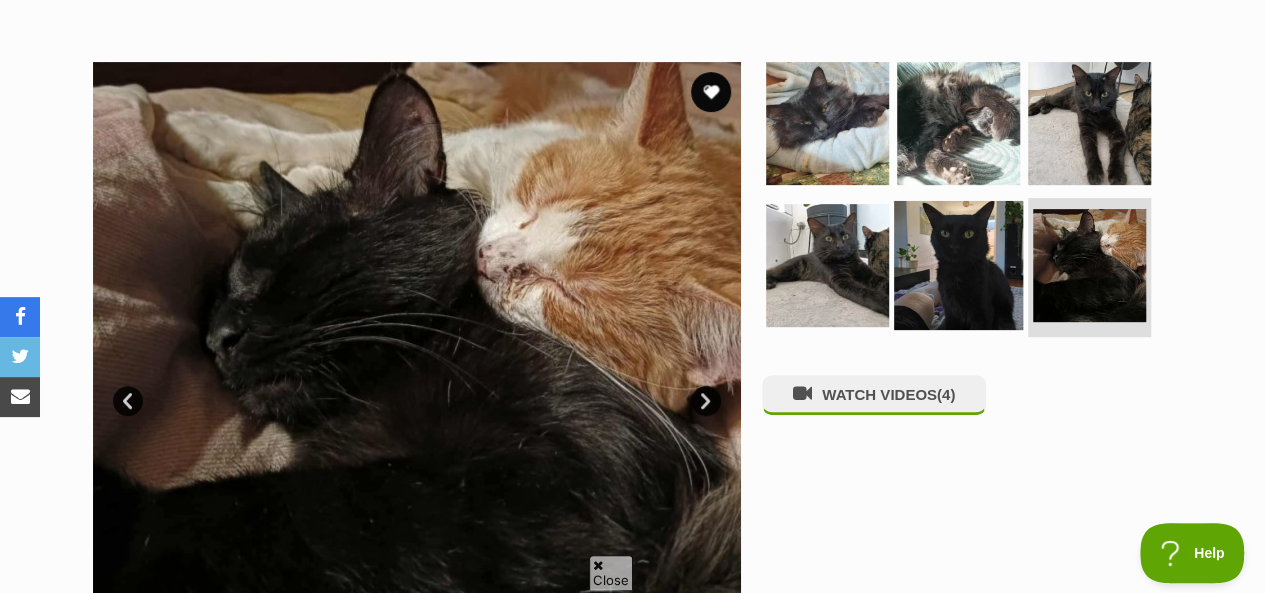 click at bounding box center [958, 264] 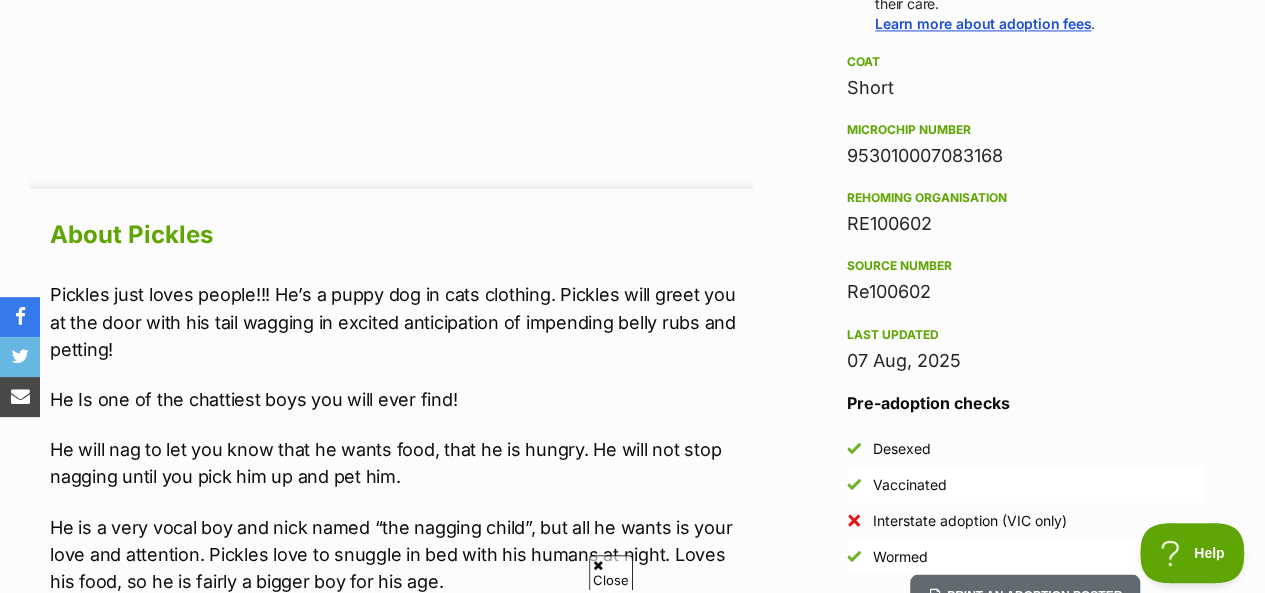 scroll, scrollTop: 1594, scrollLeft: 0, axis: vertical 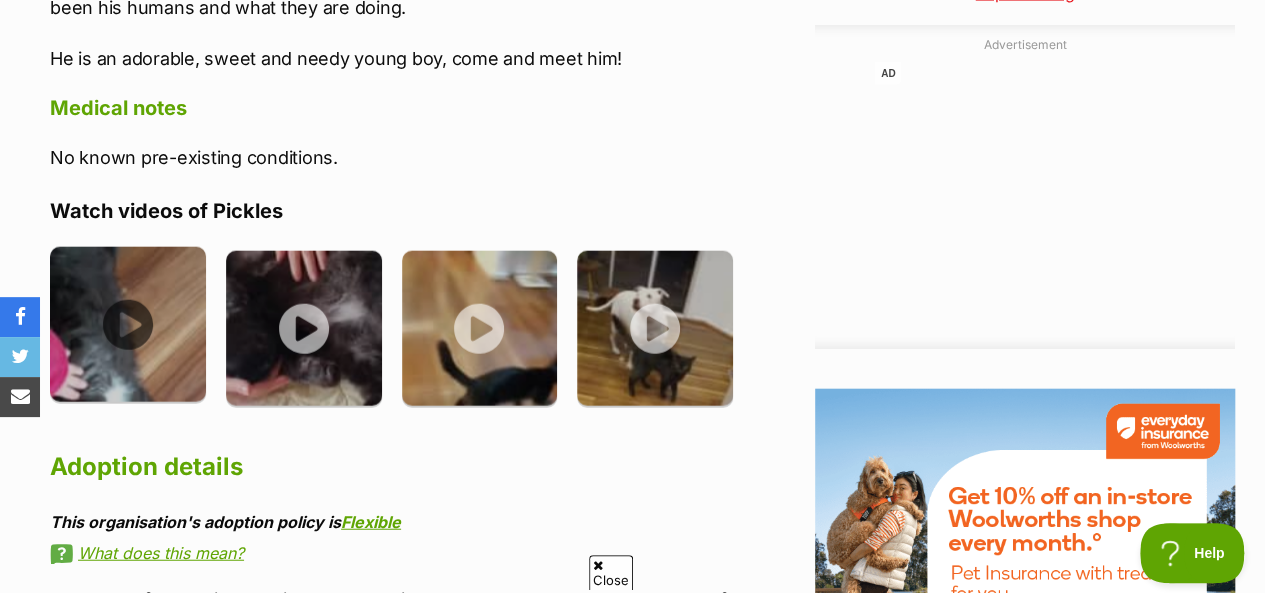 click at bounding box center [128, 325] 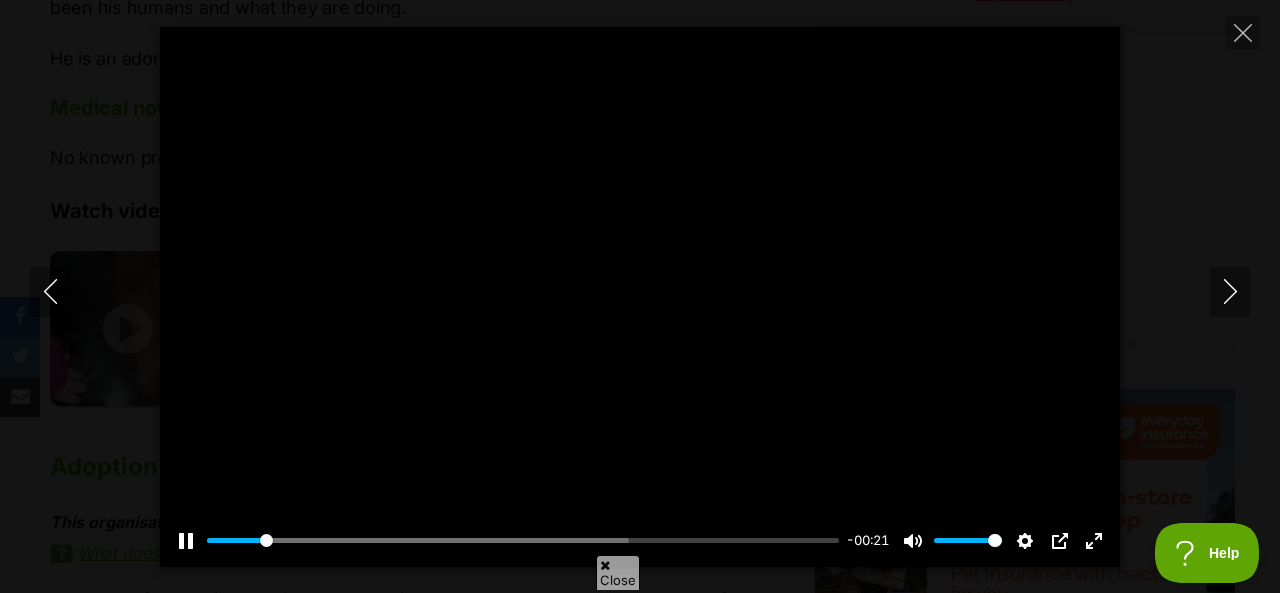 type on "9.8" 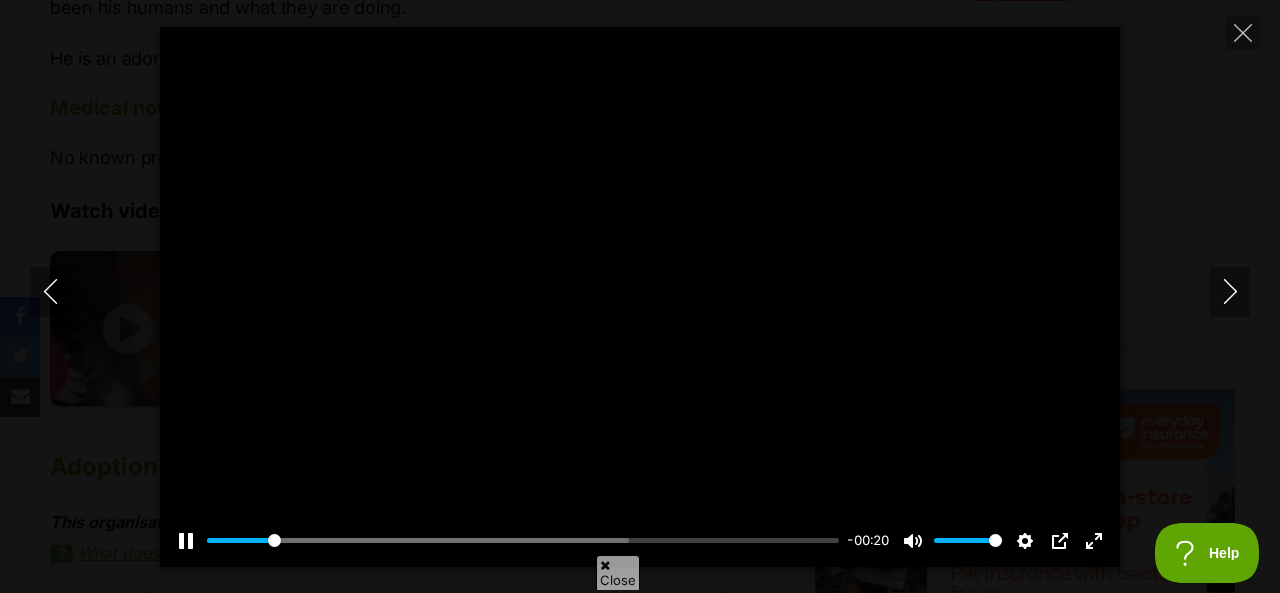 type on "0.45" 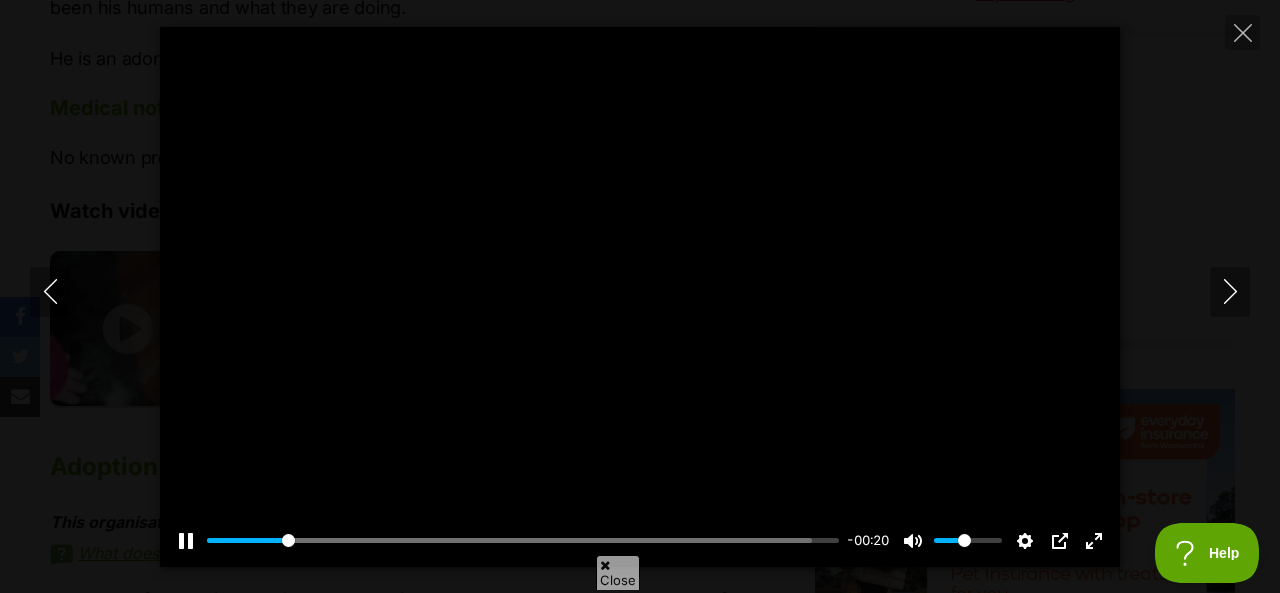 type on "13.25" 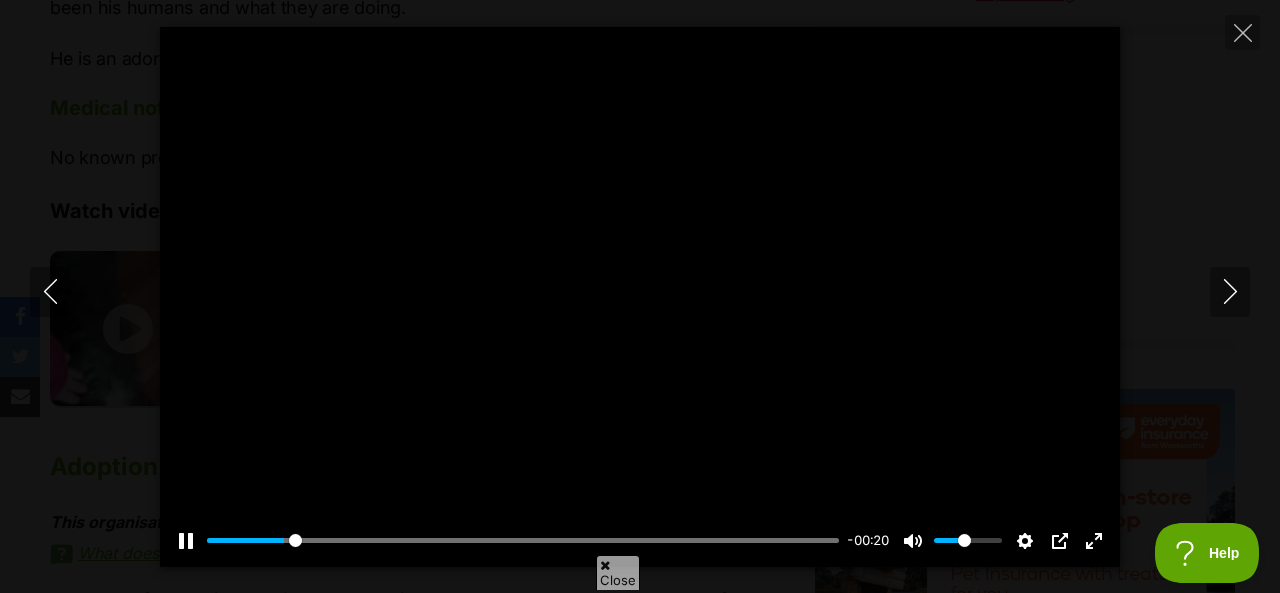 type on "0.45" 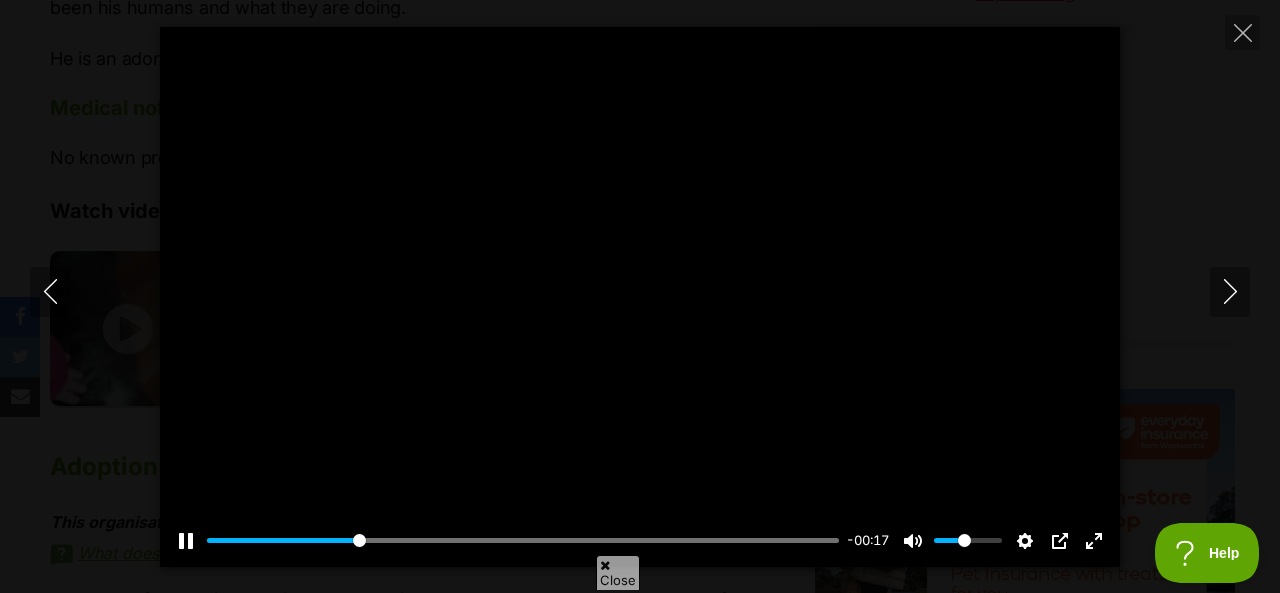 type on "24.81" 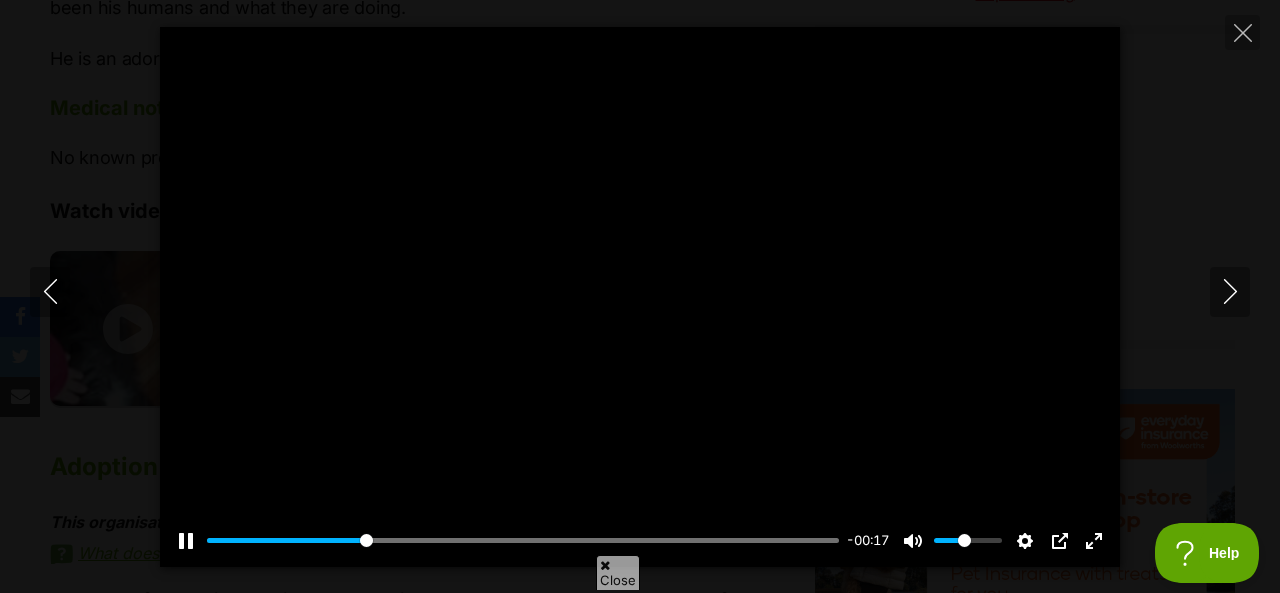 type on "0.25" 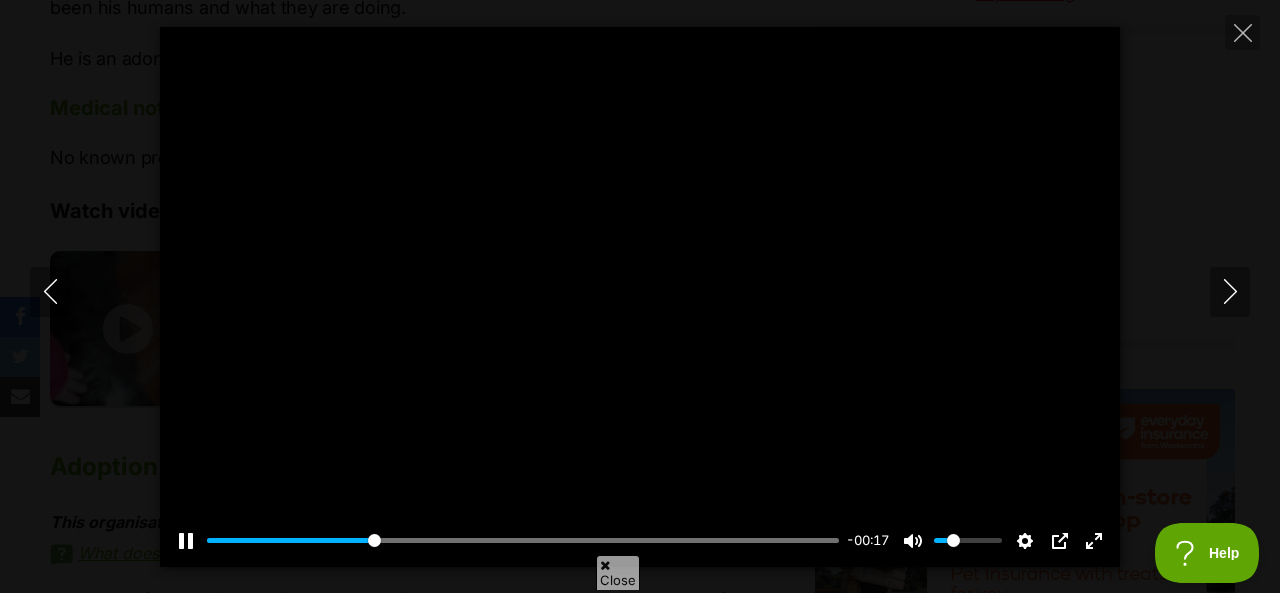 type on "27.13" 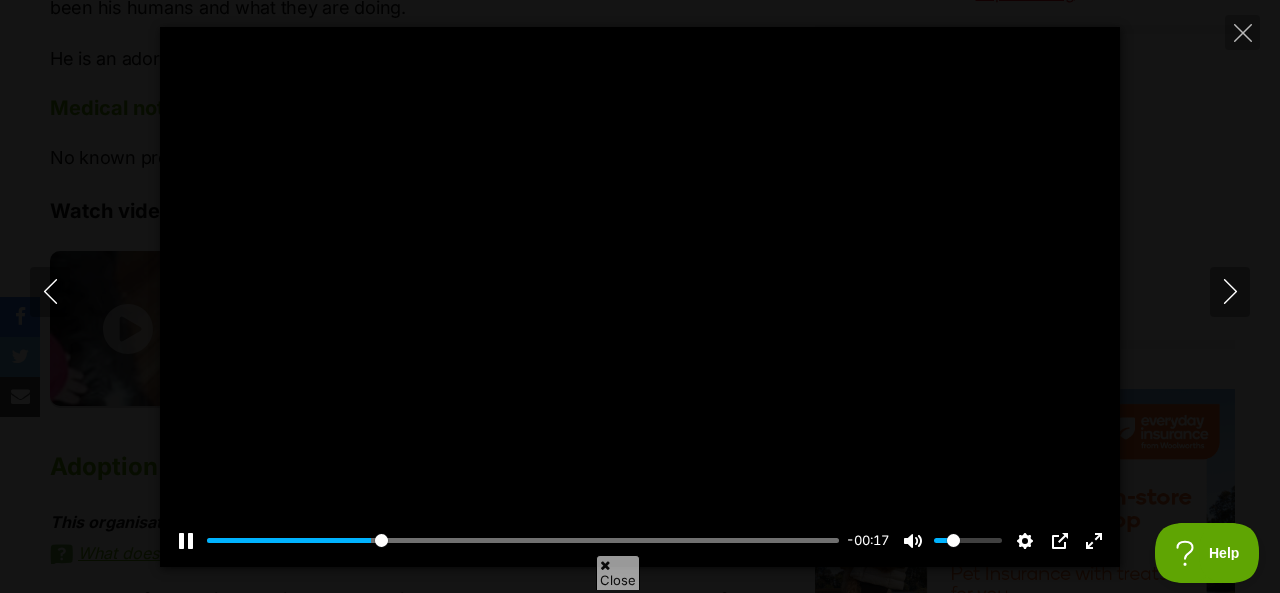 type on "0.25" 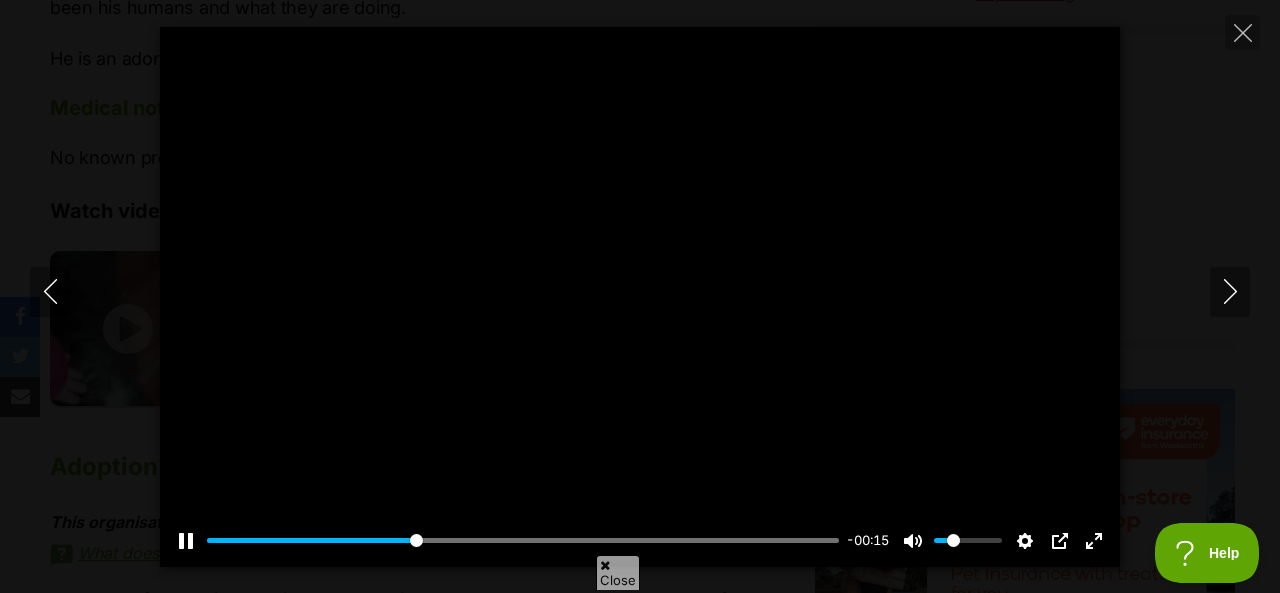 type on "34.06" 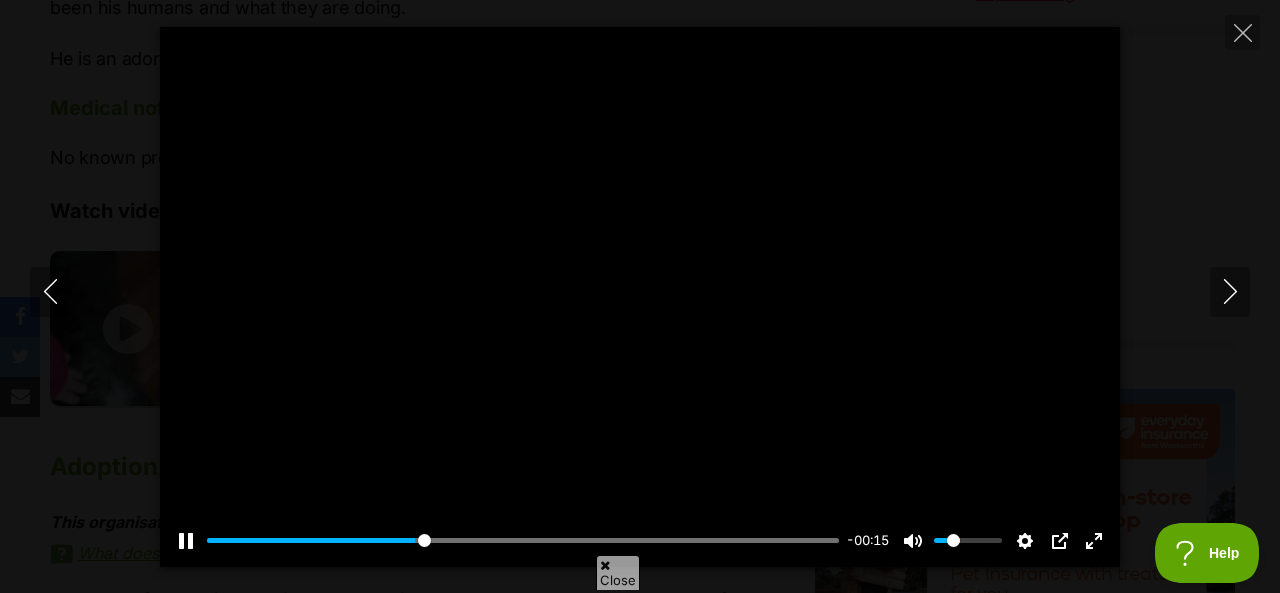 type on "0.15" 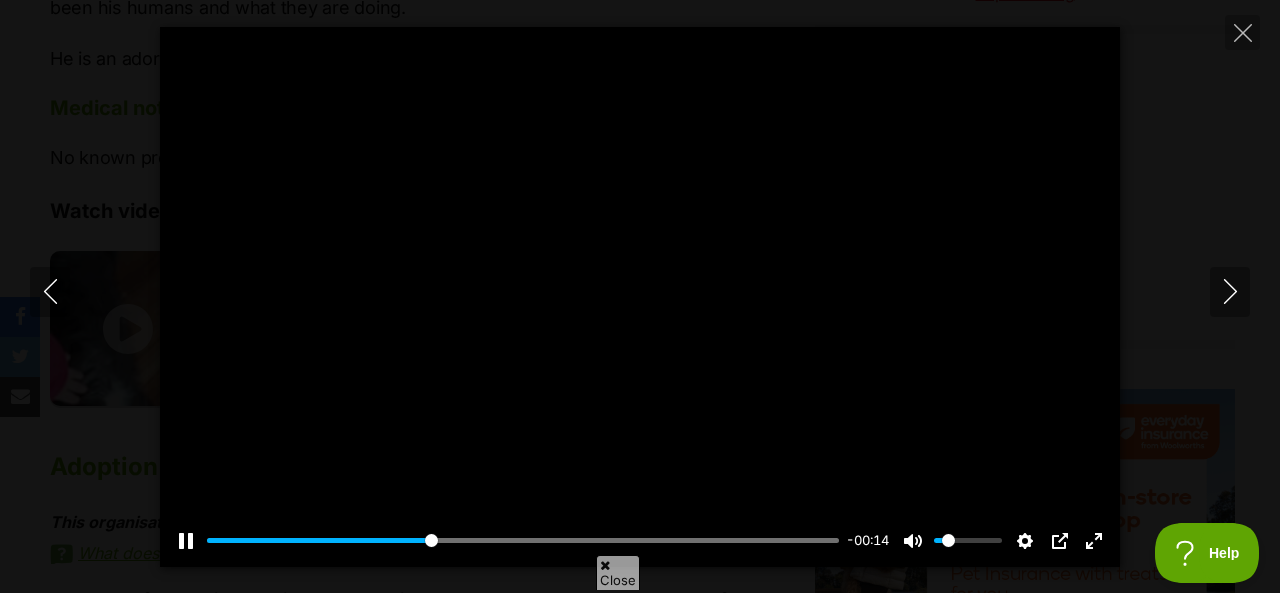 type on "36.37" 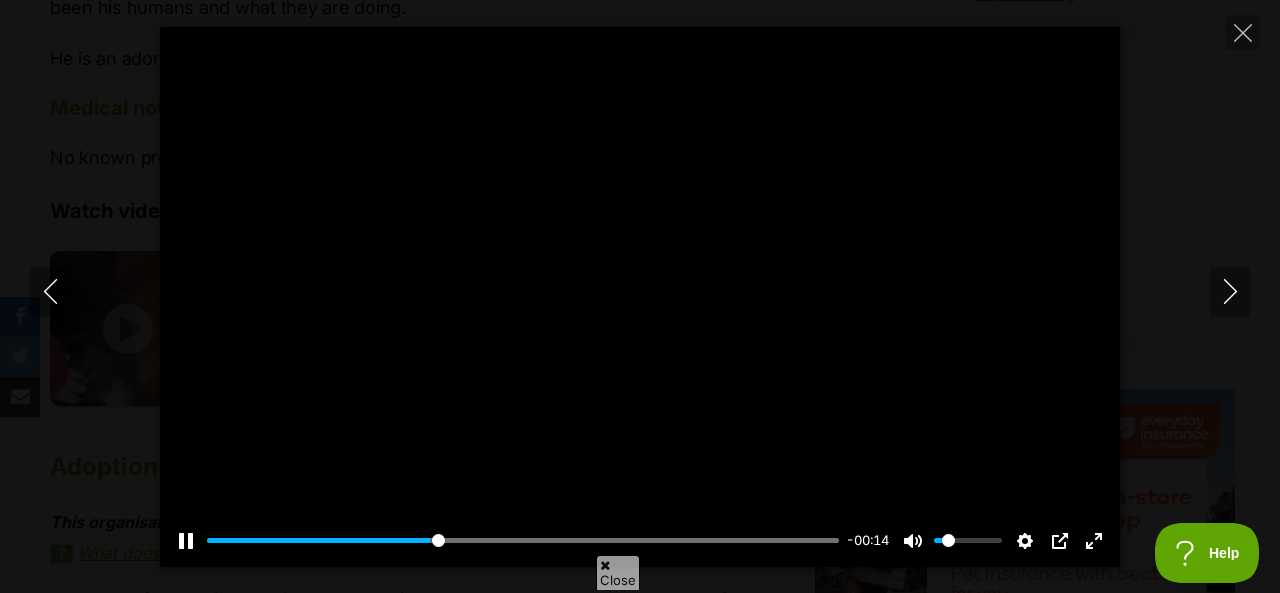 type on "0.15" 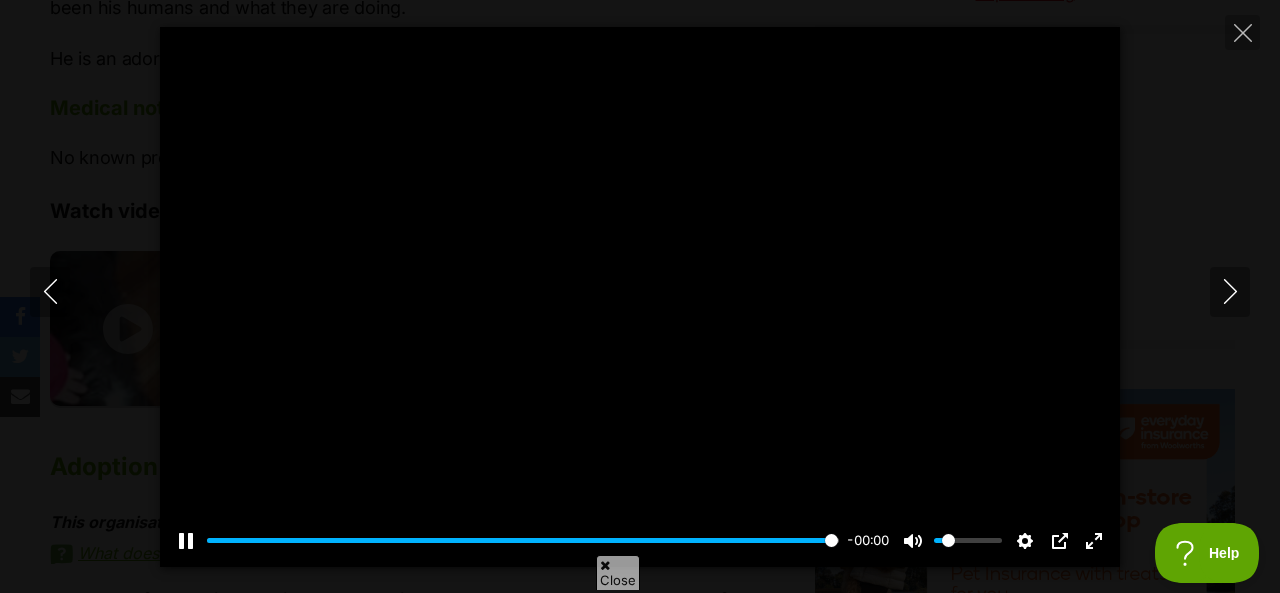 type on "100" 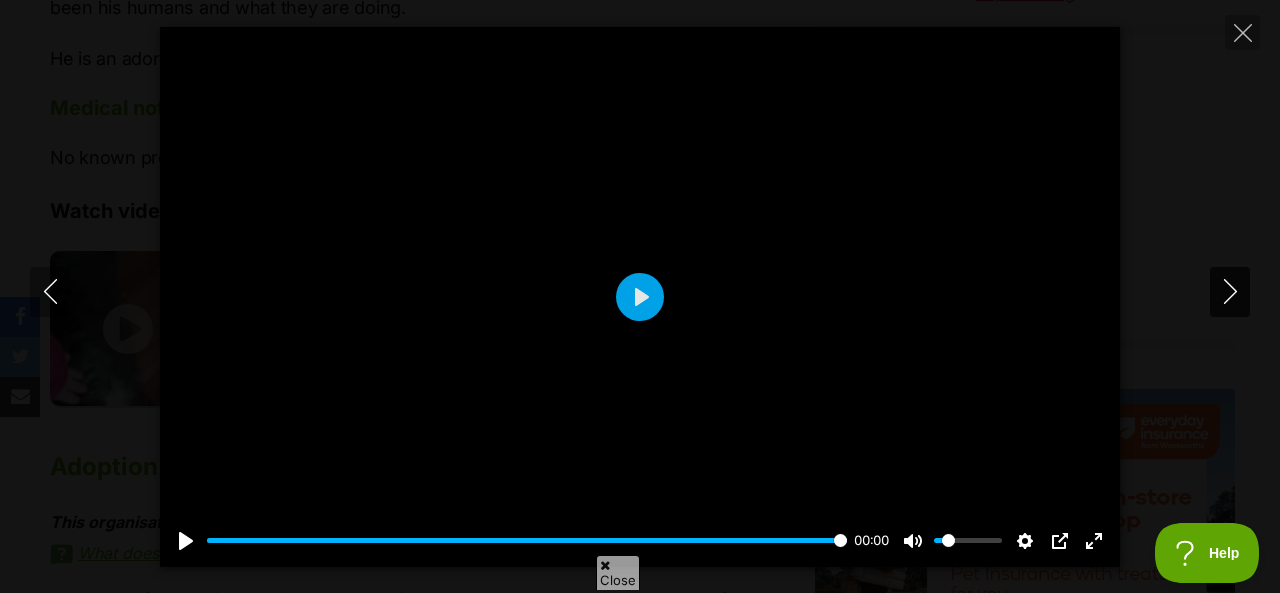 click 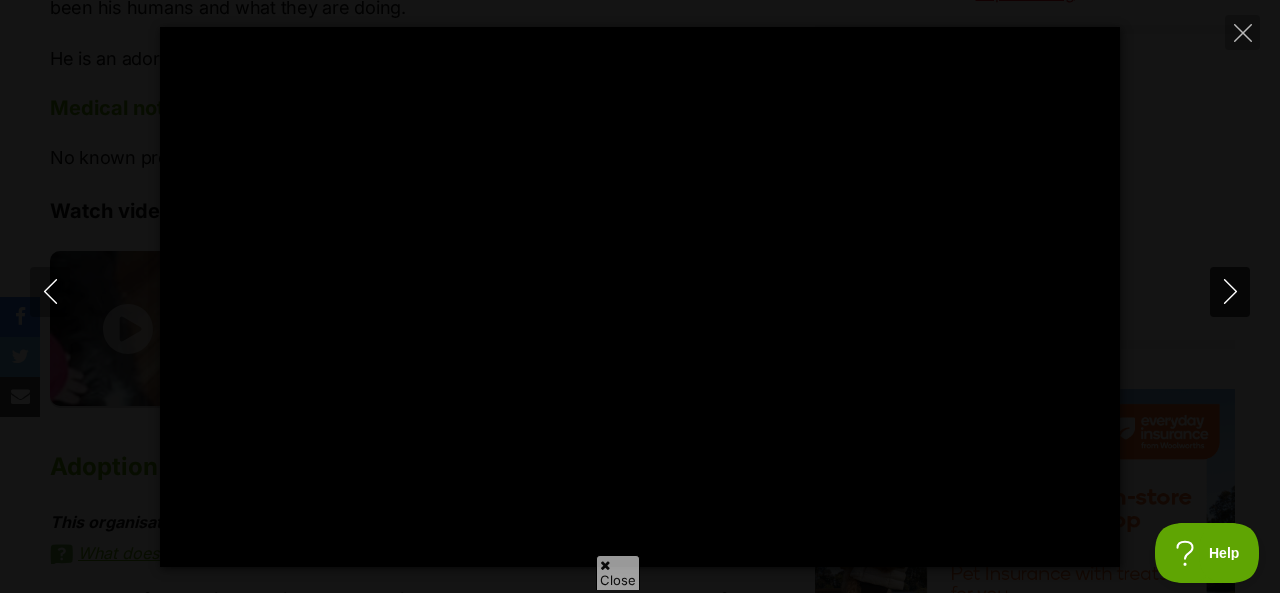 click 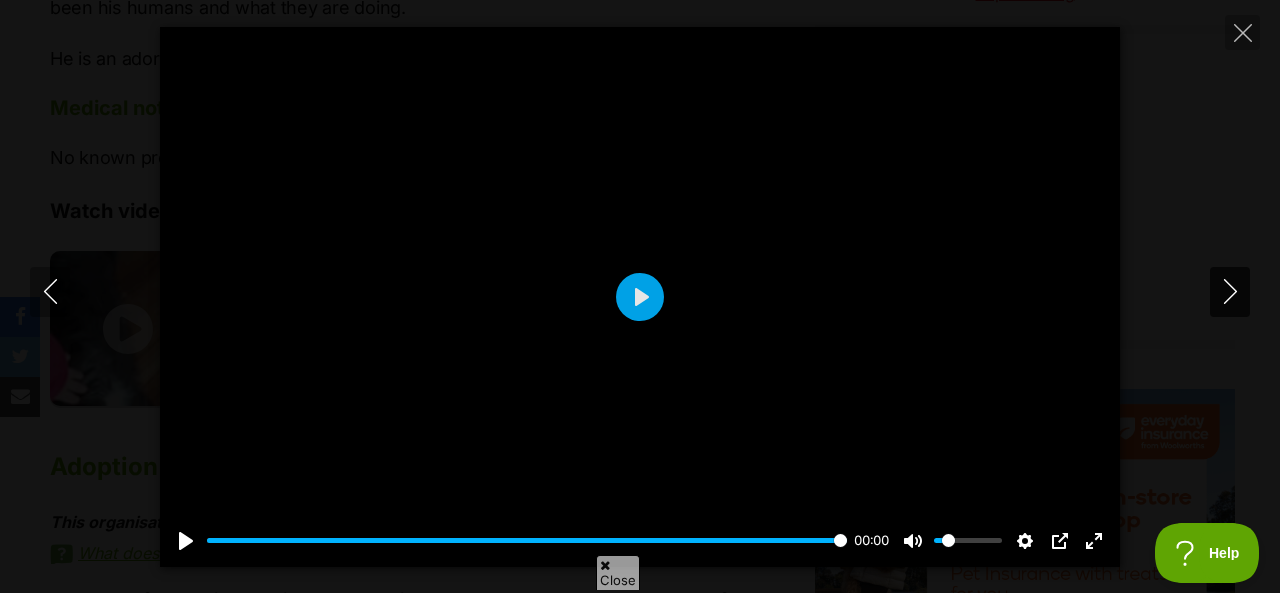 click 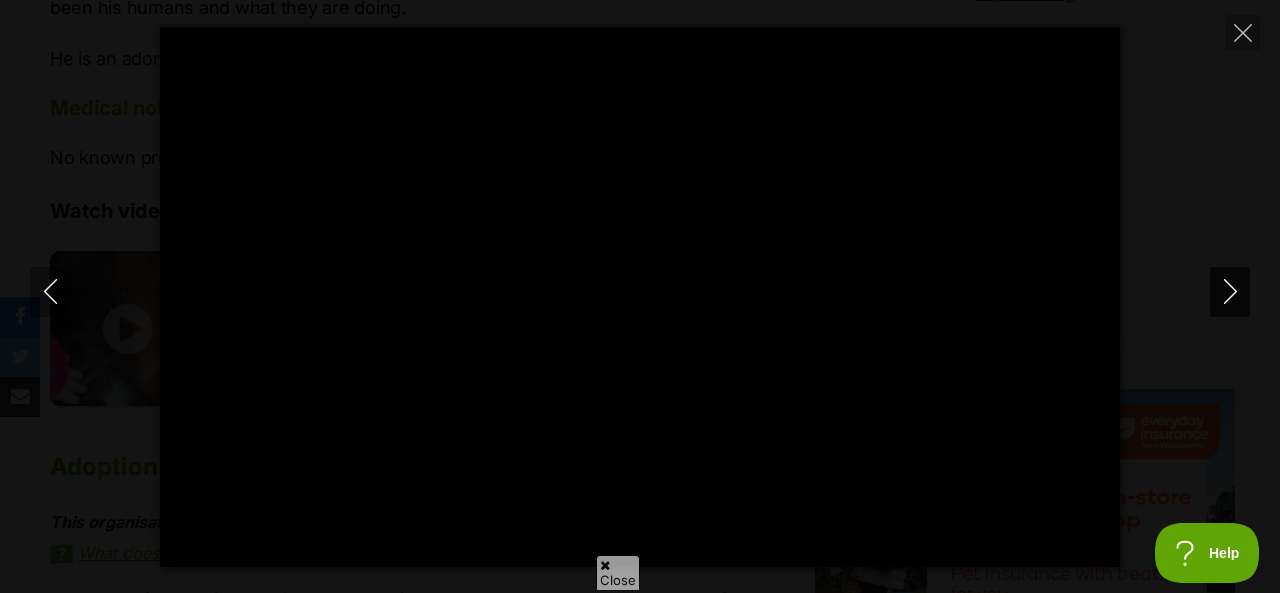 click 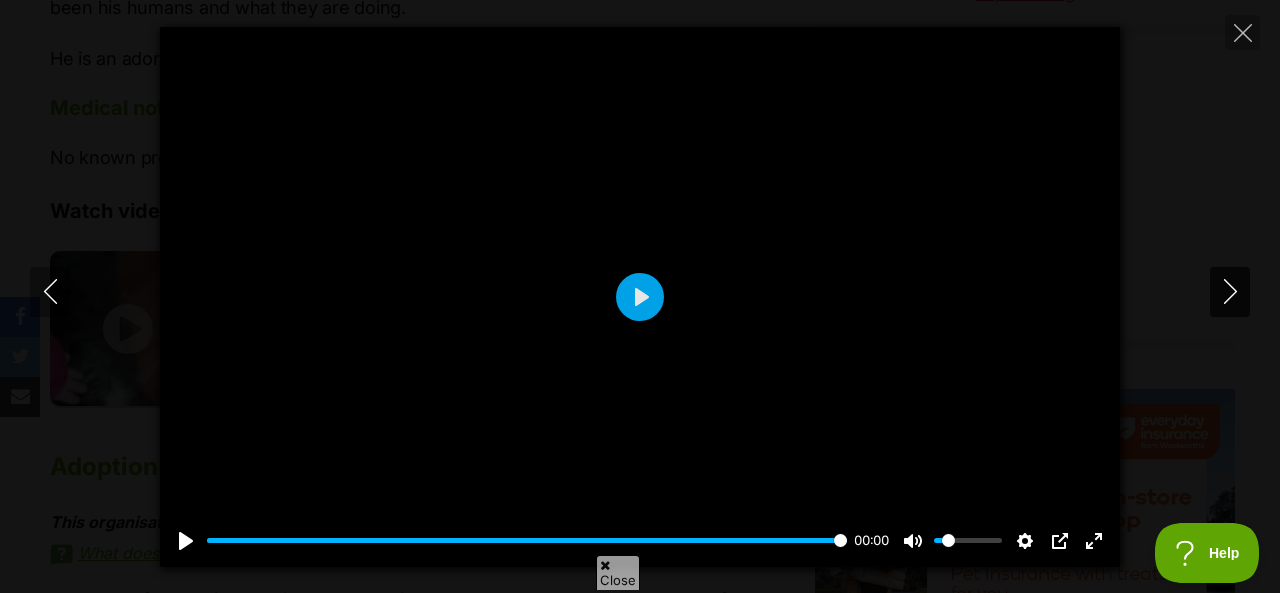 type on "3.17" 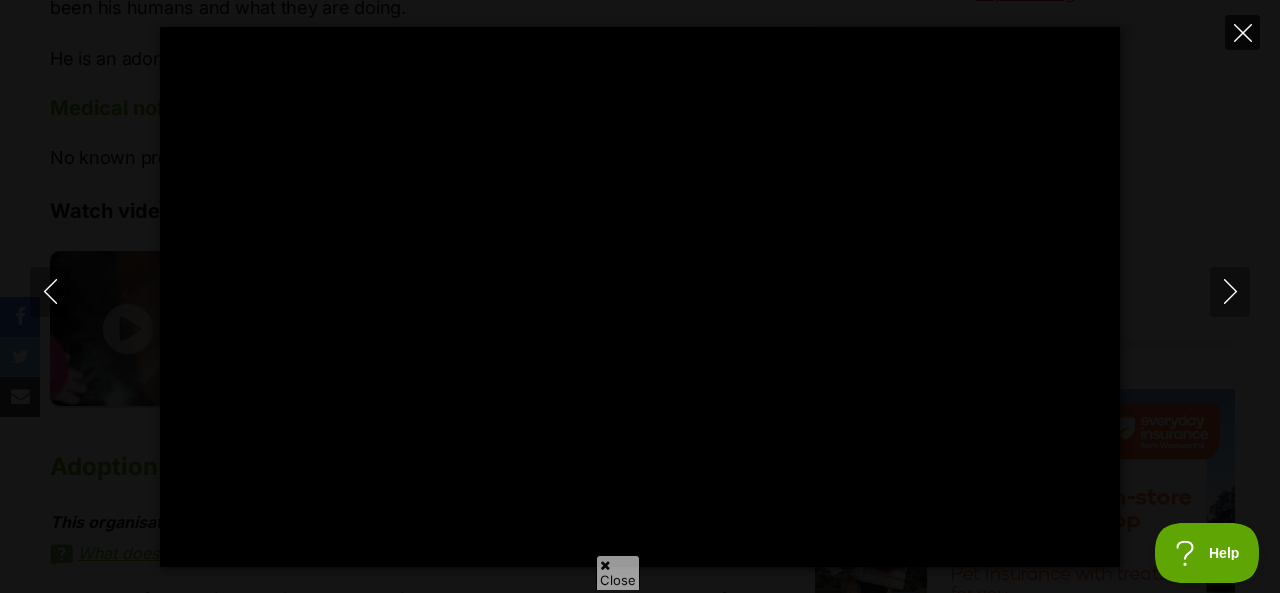 click at bounding box center (1242, 32) 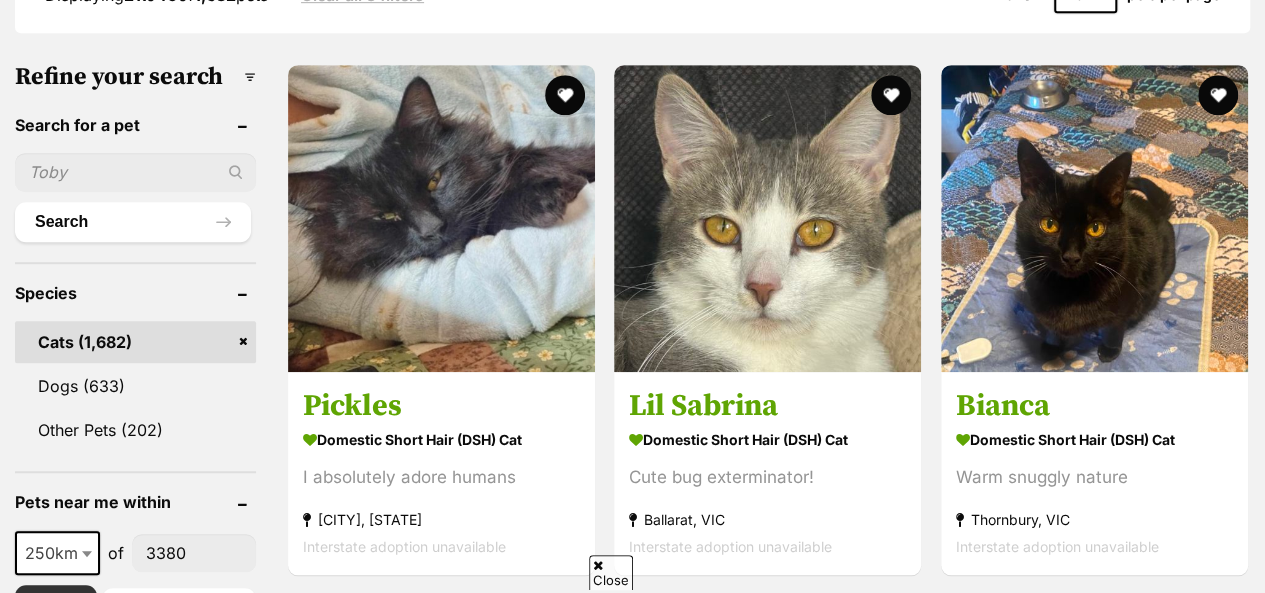 scroll, scrollTop: 588, scrollLeft: 0, axis: vertical 